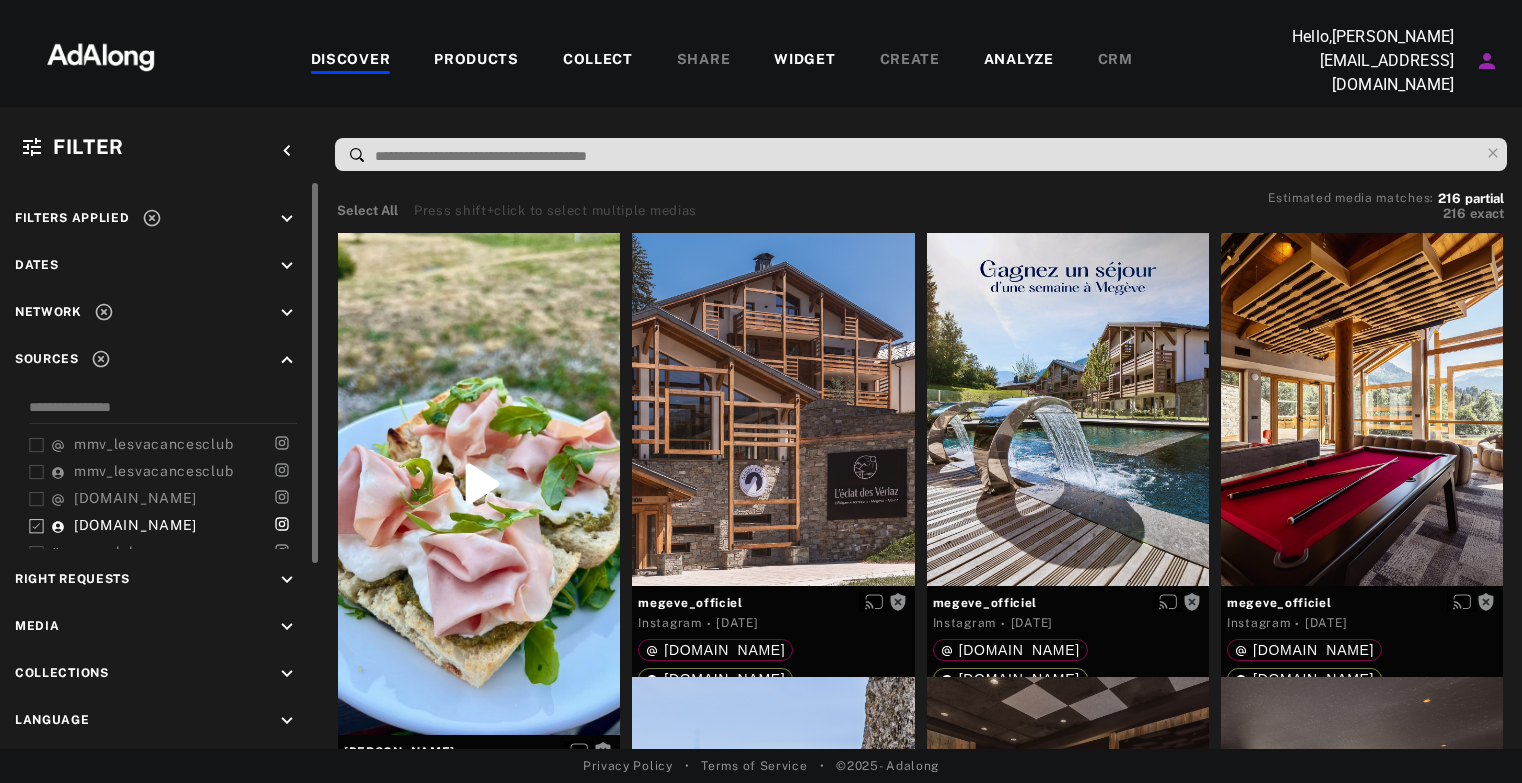 scroll, scrollTop: 0, scrollLeft: 0, axis: both 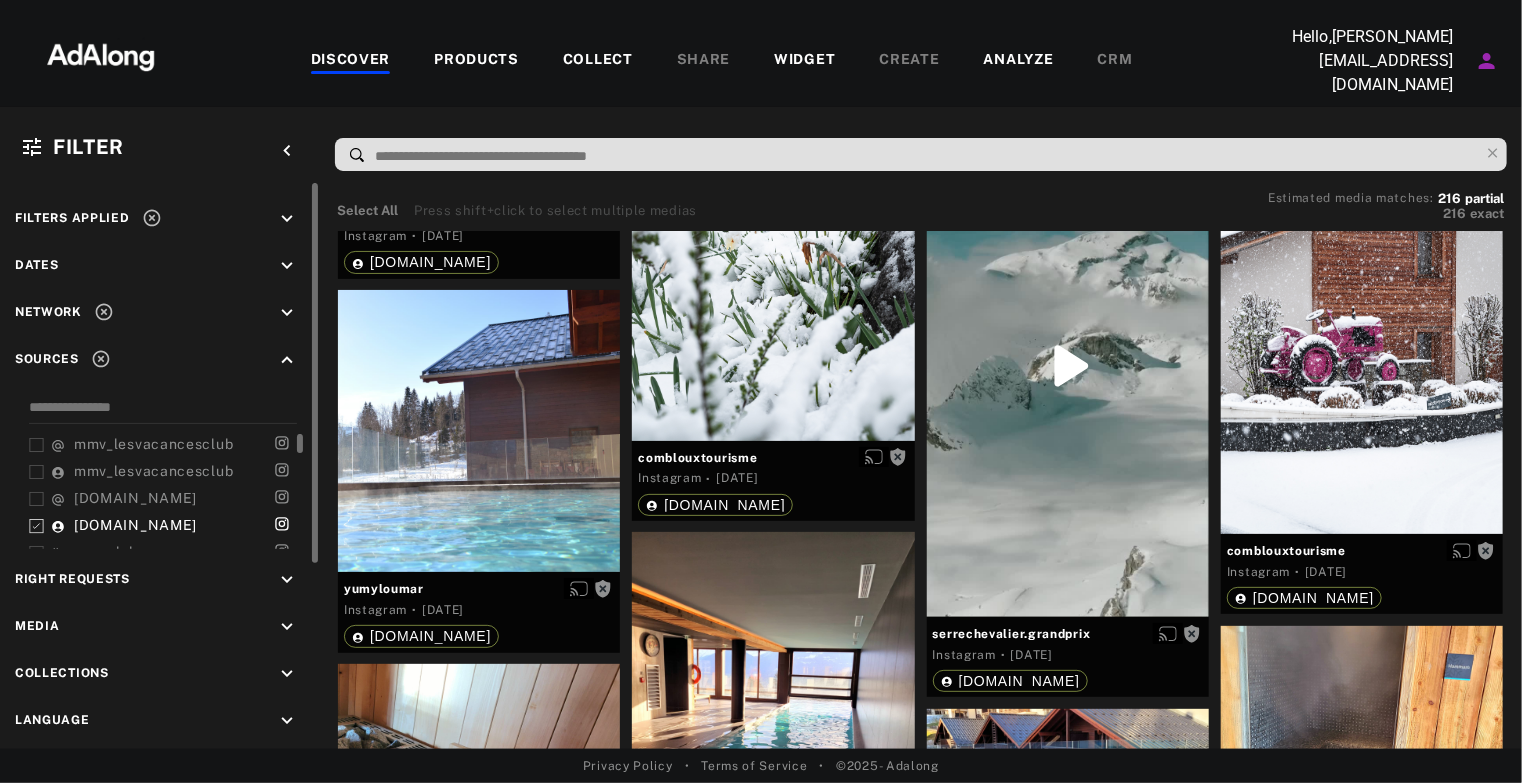 click 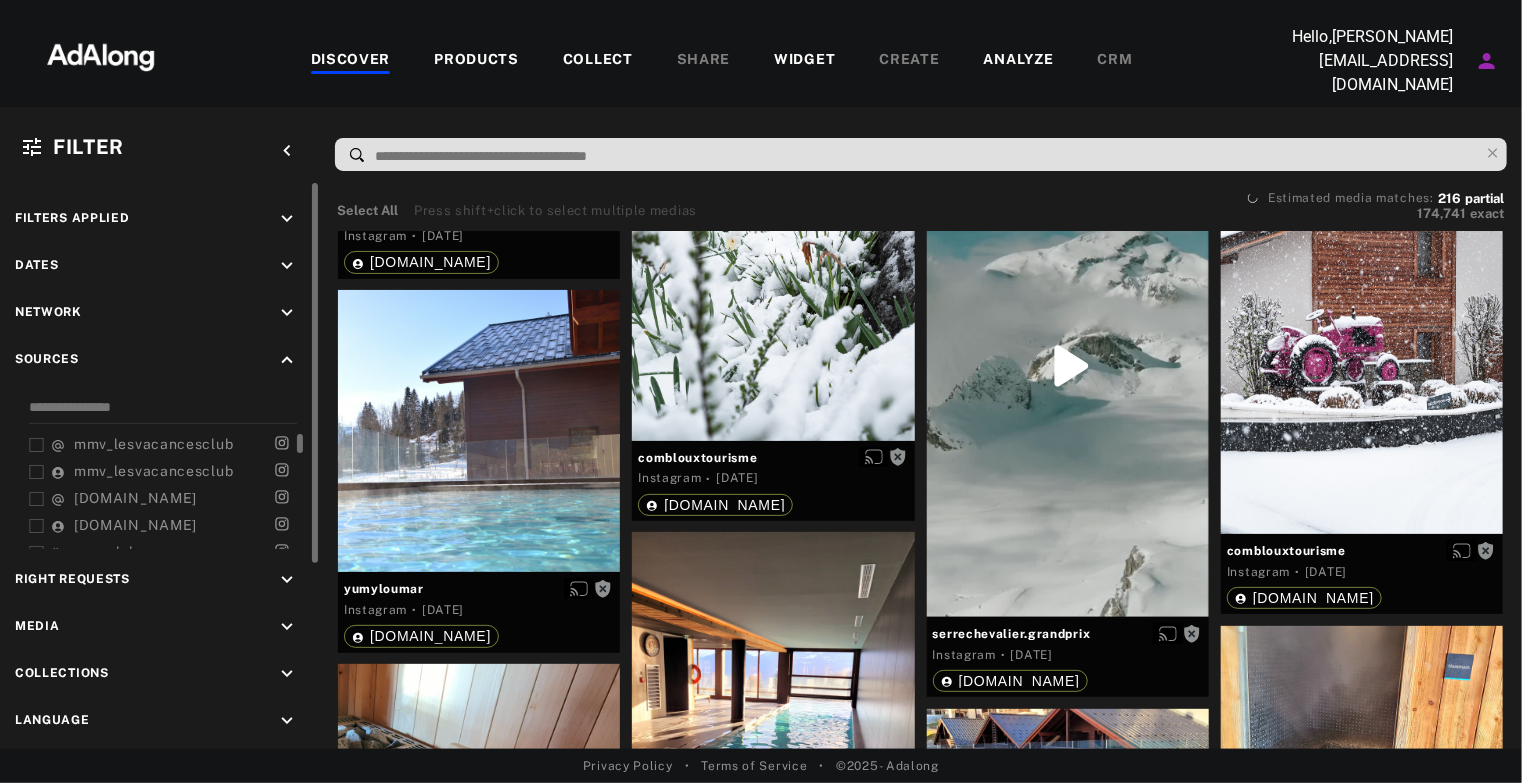 click 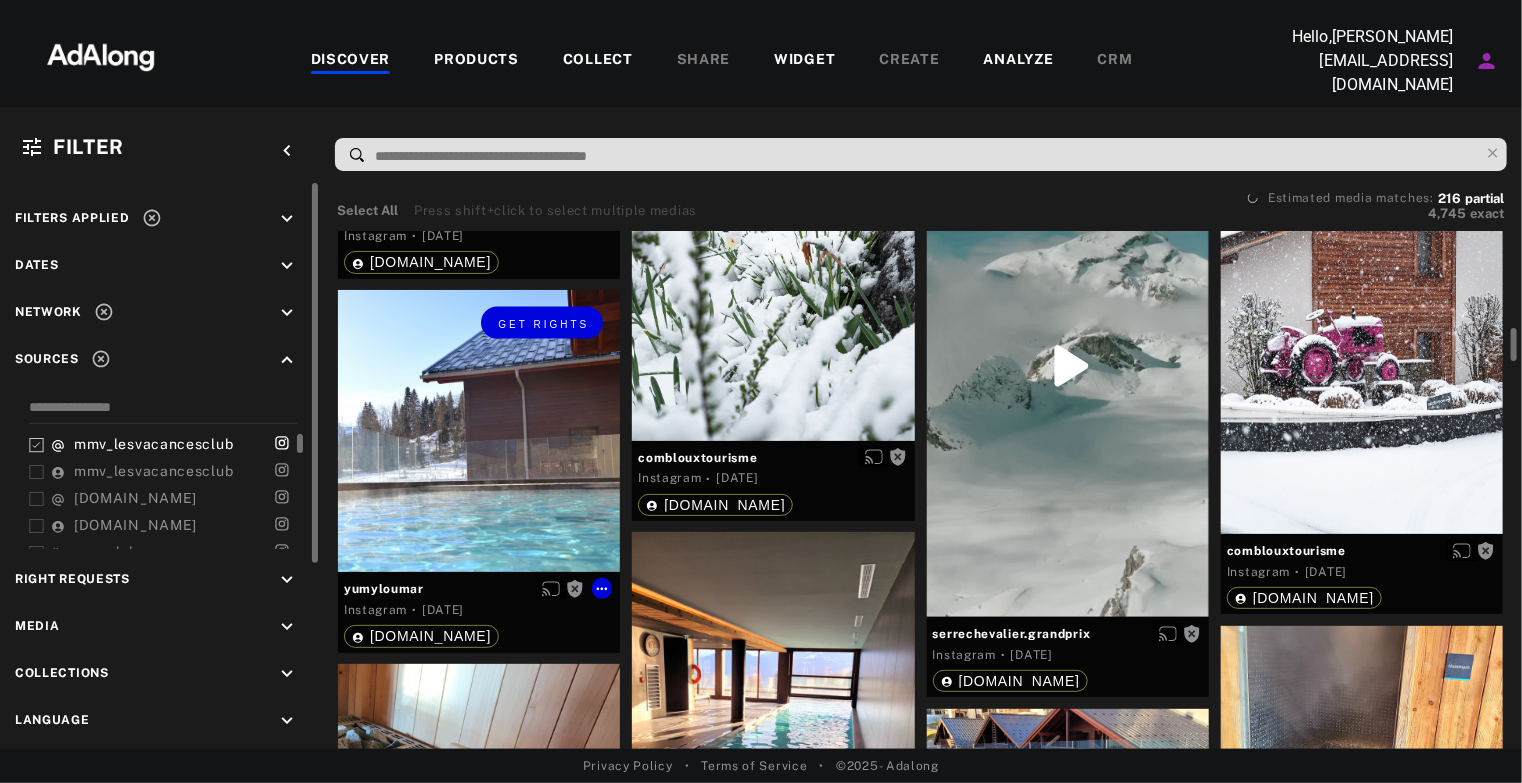 scroll, scrollTop: 0, scrollLeft: 0, axis: both 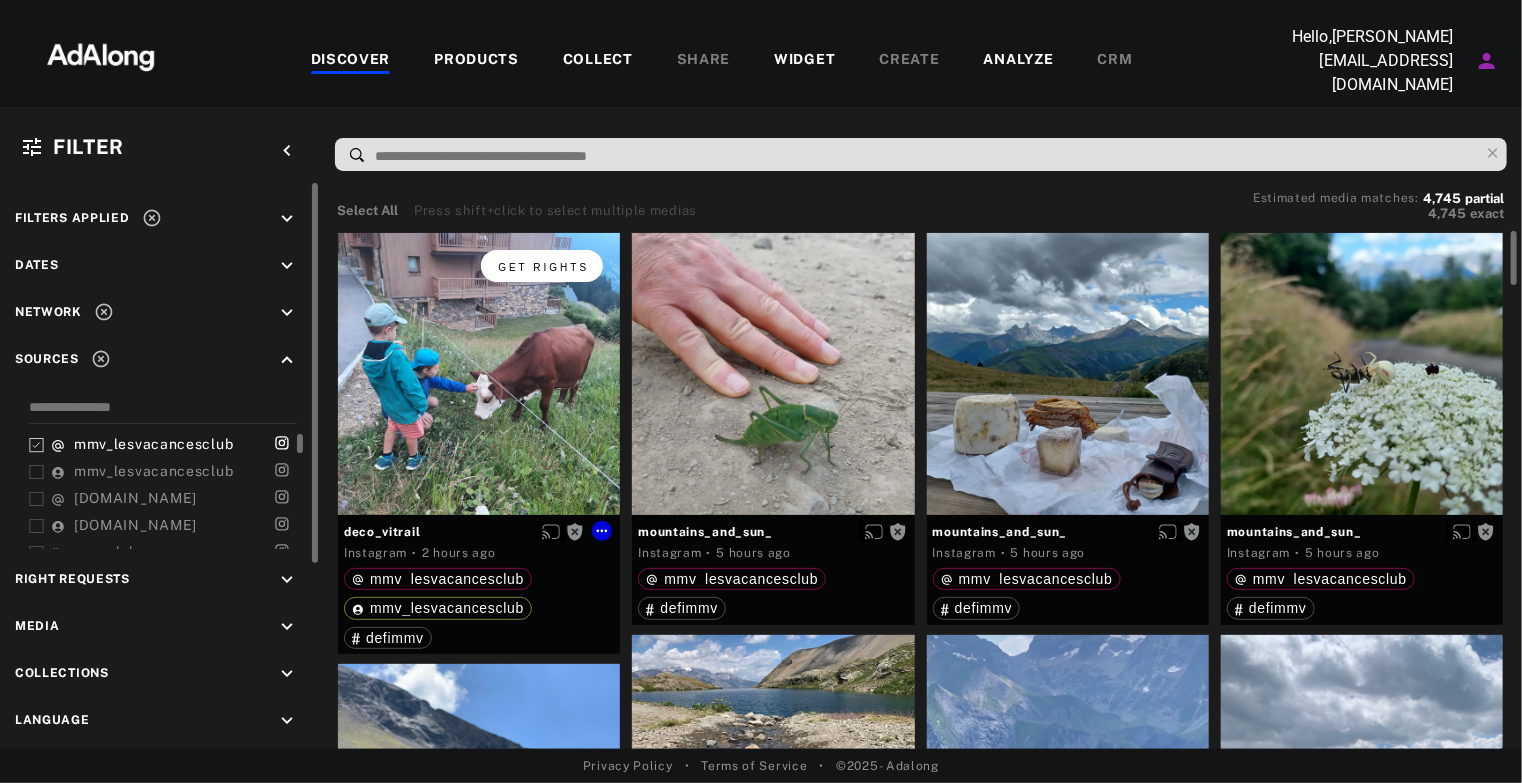click on "Get rights" at bounding box center (543, 267) 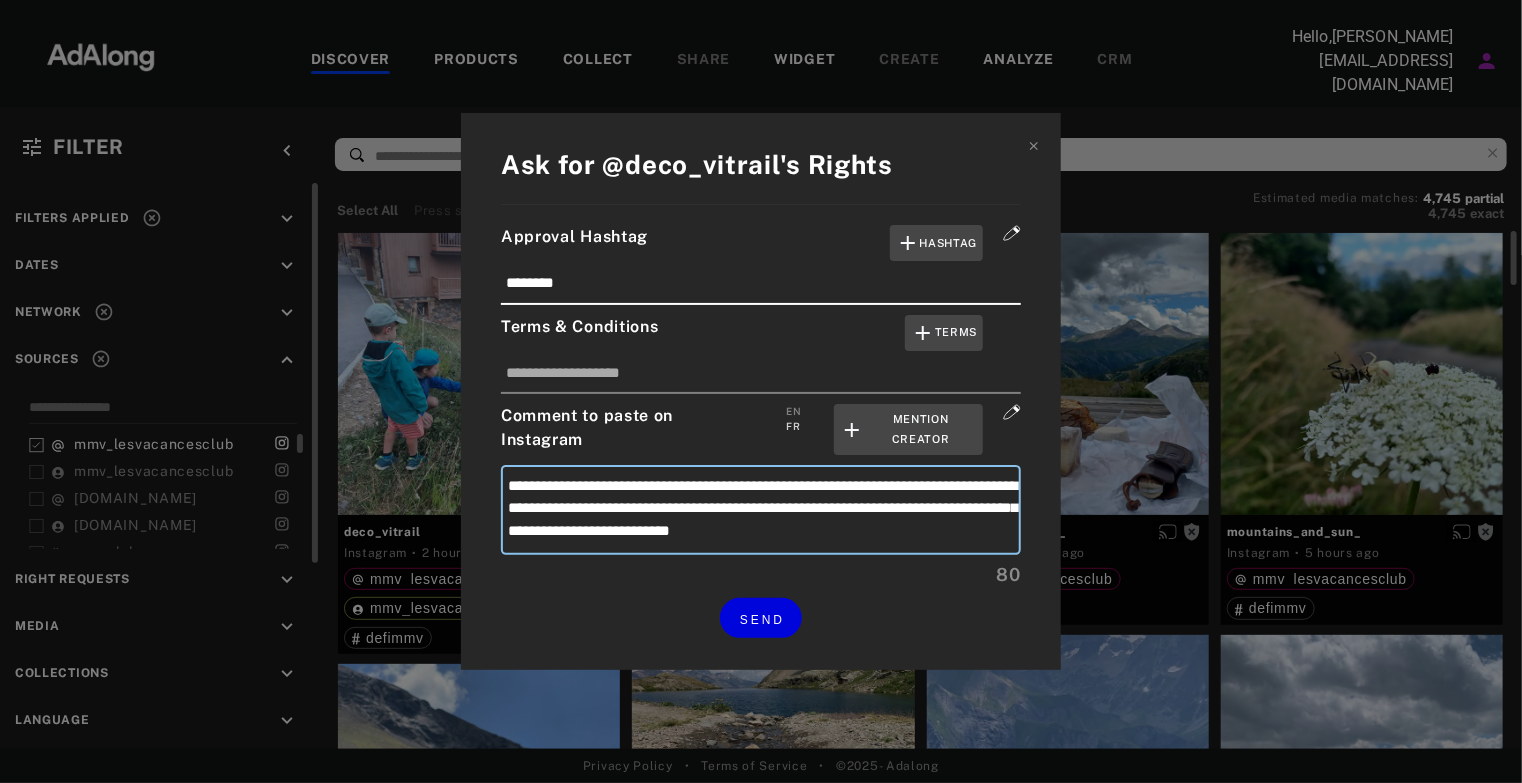 click on "**********" at bounding box center (761, 510) 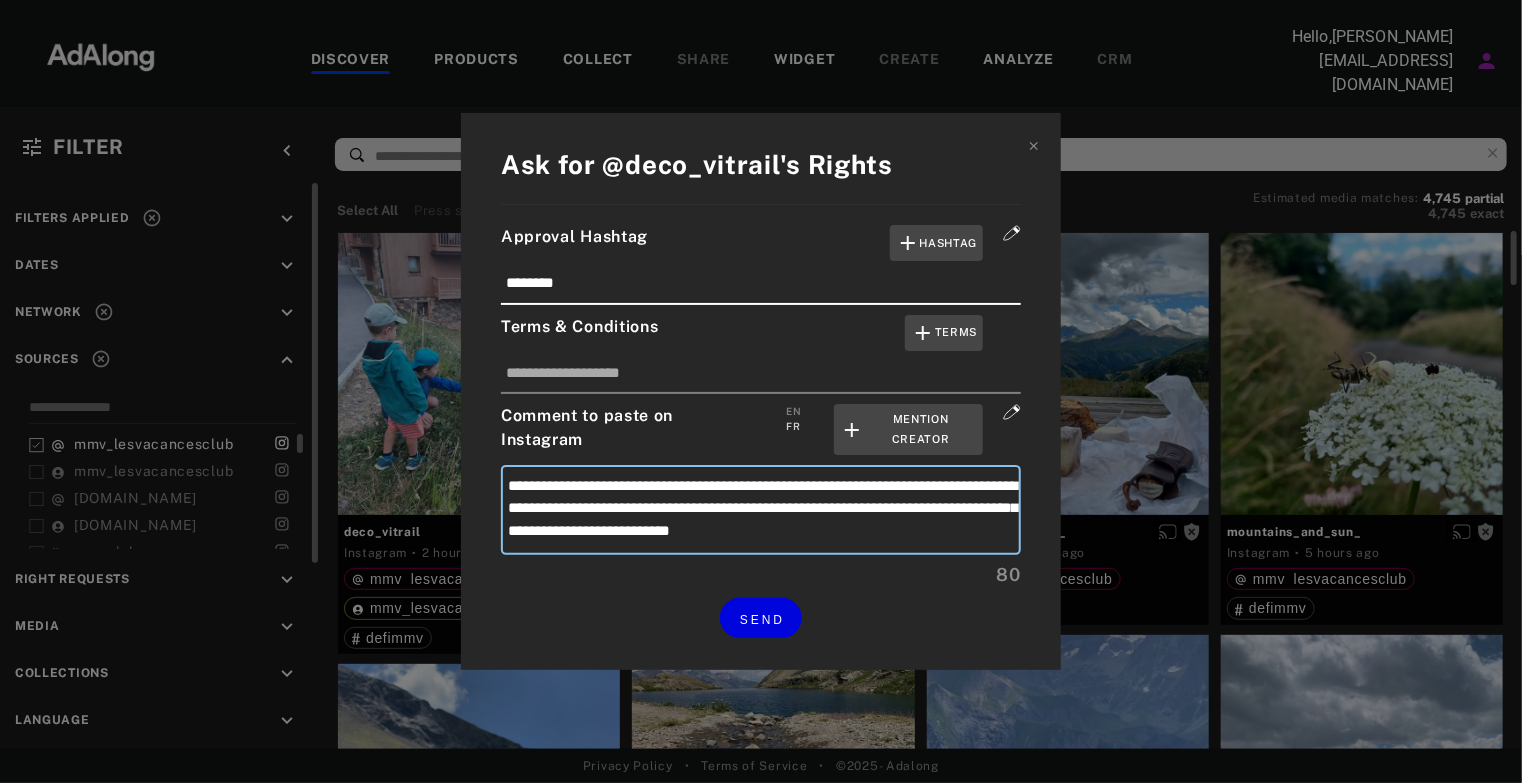 click on "**********" at bounding box center [761, 510] 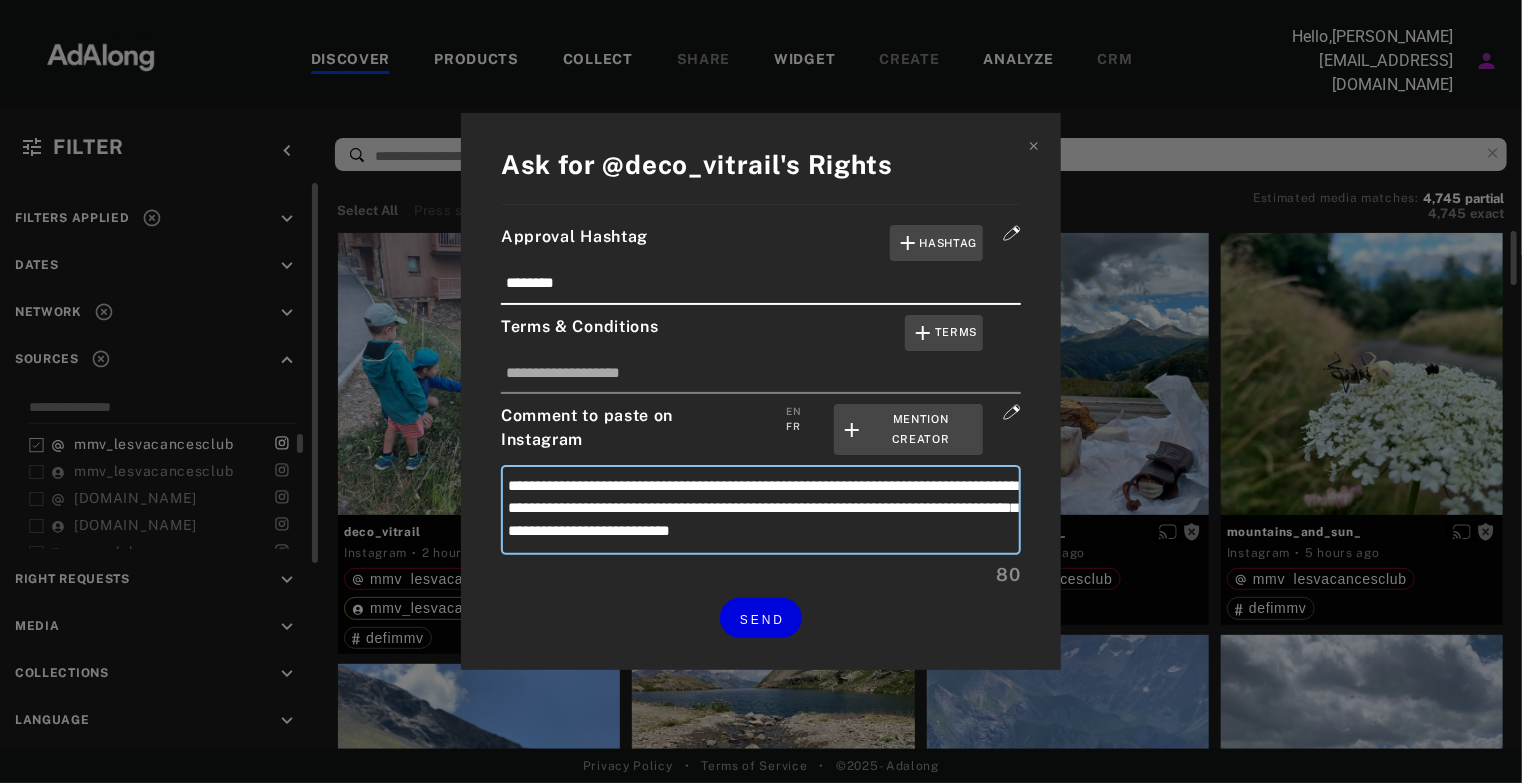 type on "**********" 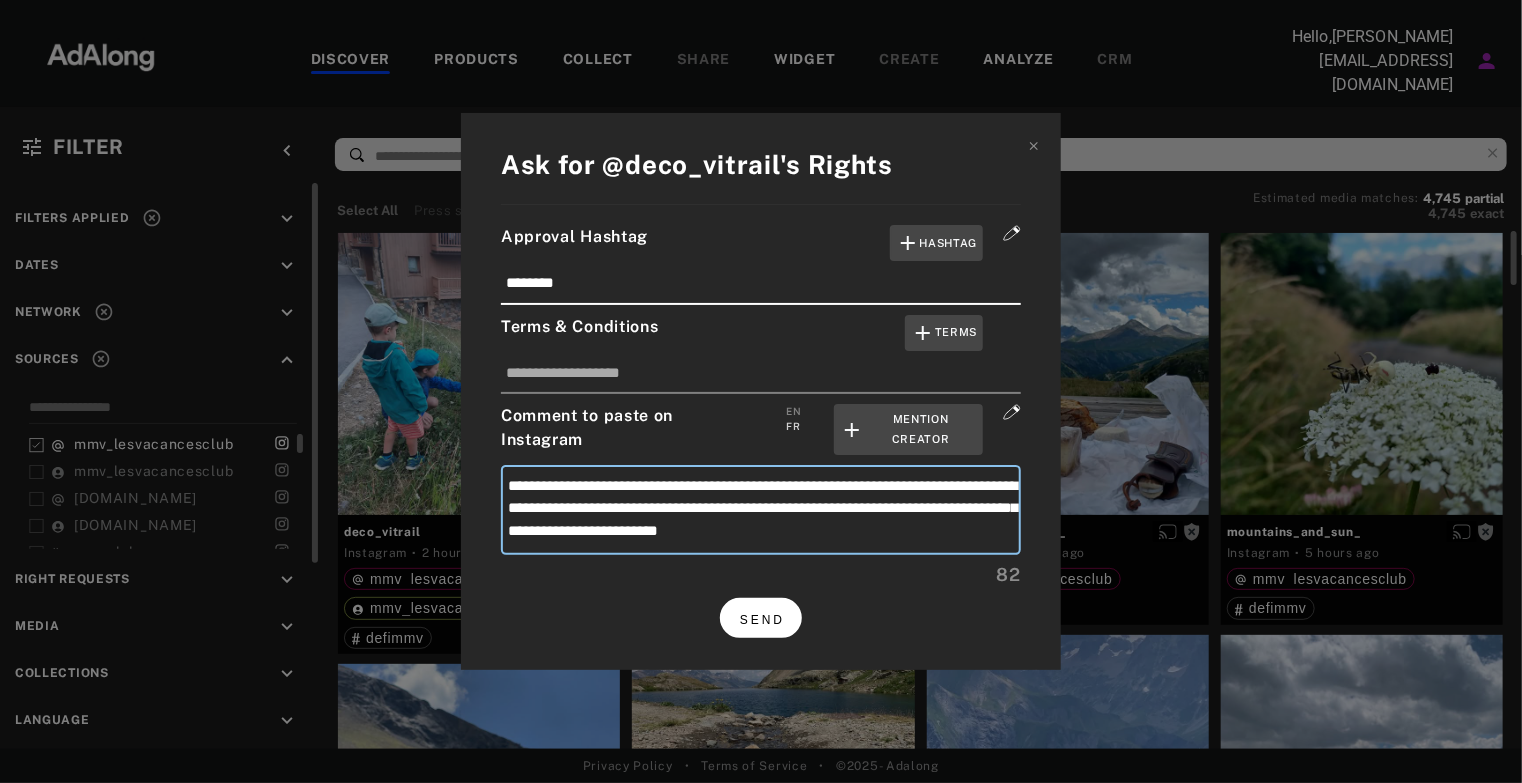type on "**********" 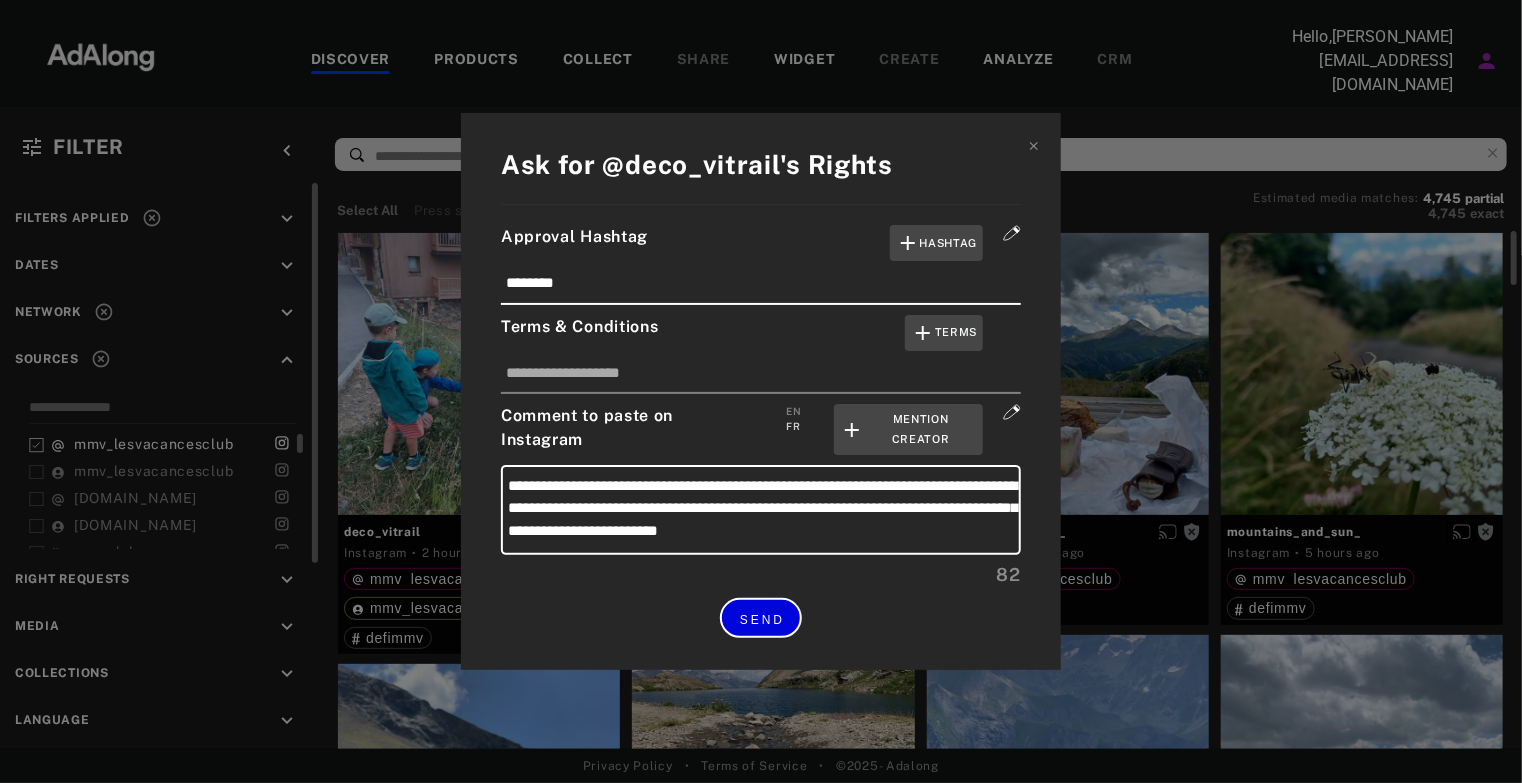 drag, startPoint x: 779, startPoint y: 608, endPoint x: 1025, endPoint y: 160, distance: 511.09686 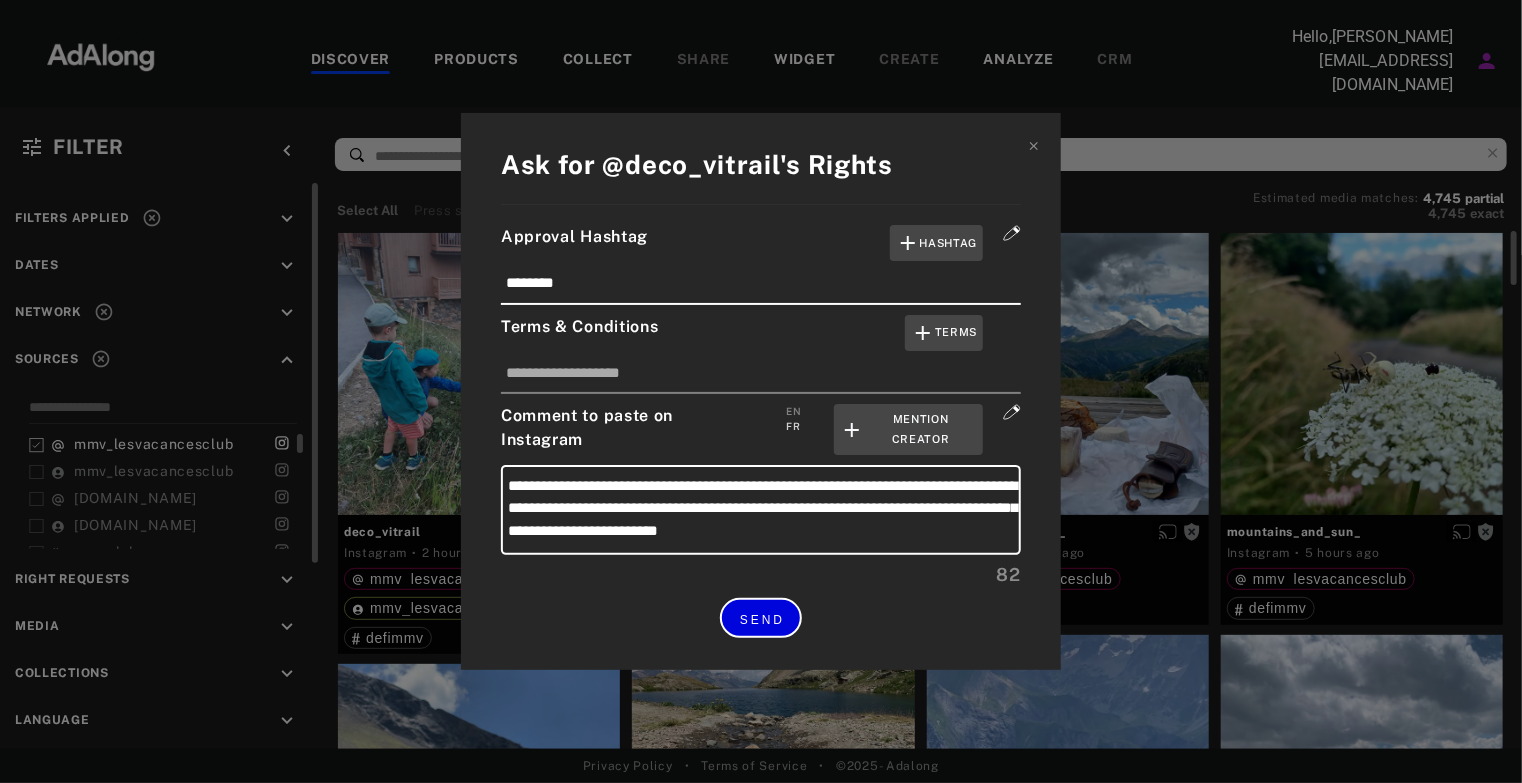 click on "**********" at bounding box center [761, 391] 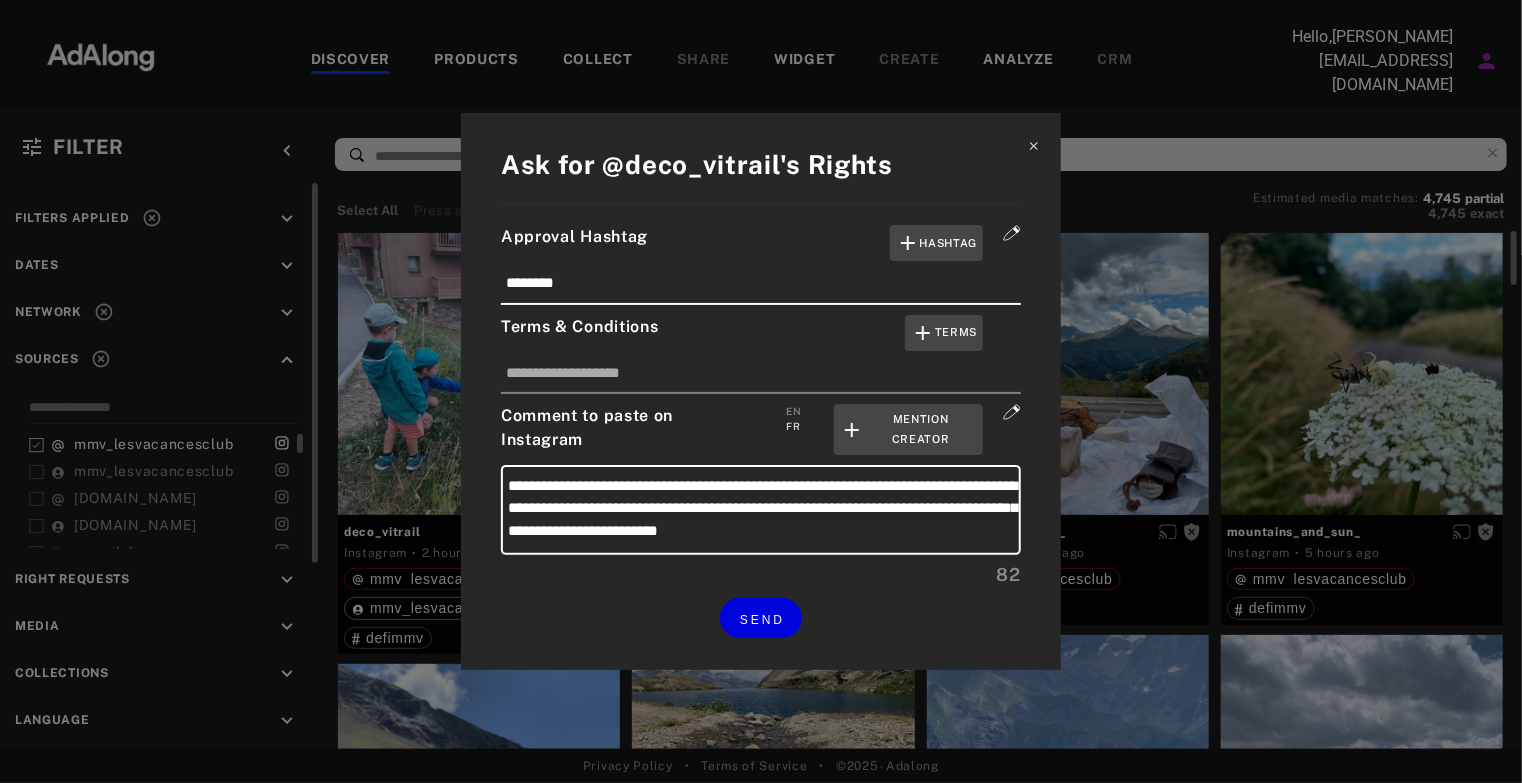 click 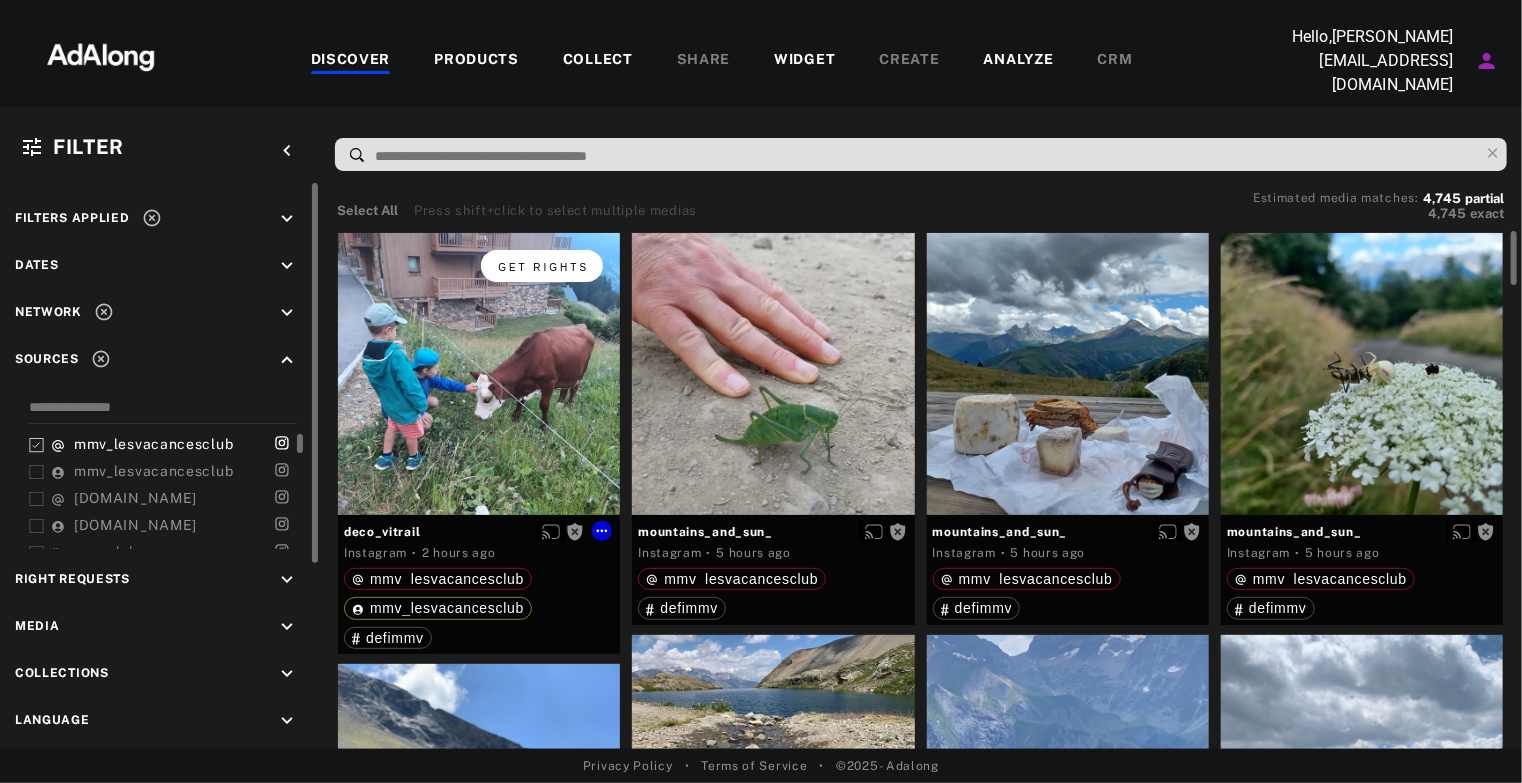 click on "Get rights" at bounding box center (543, 267) 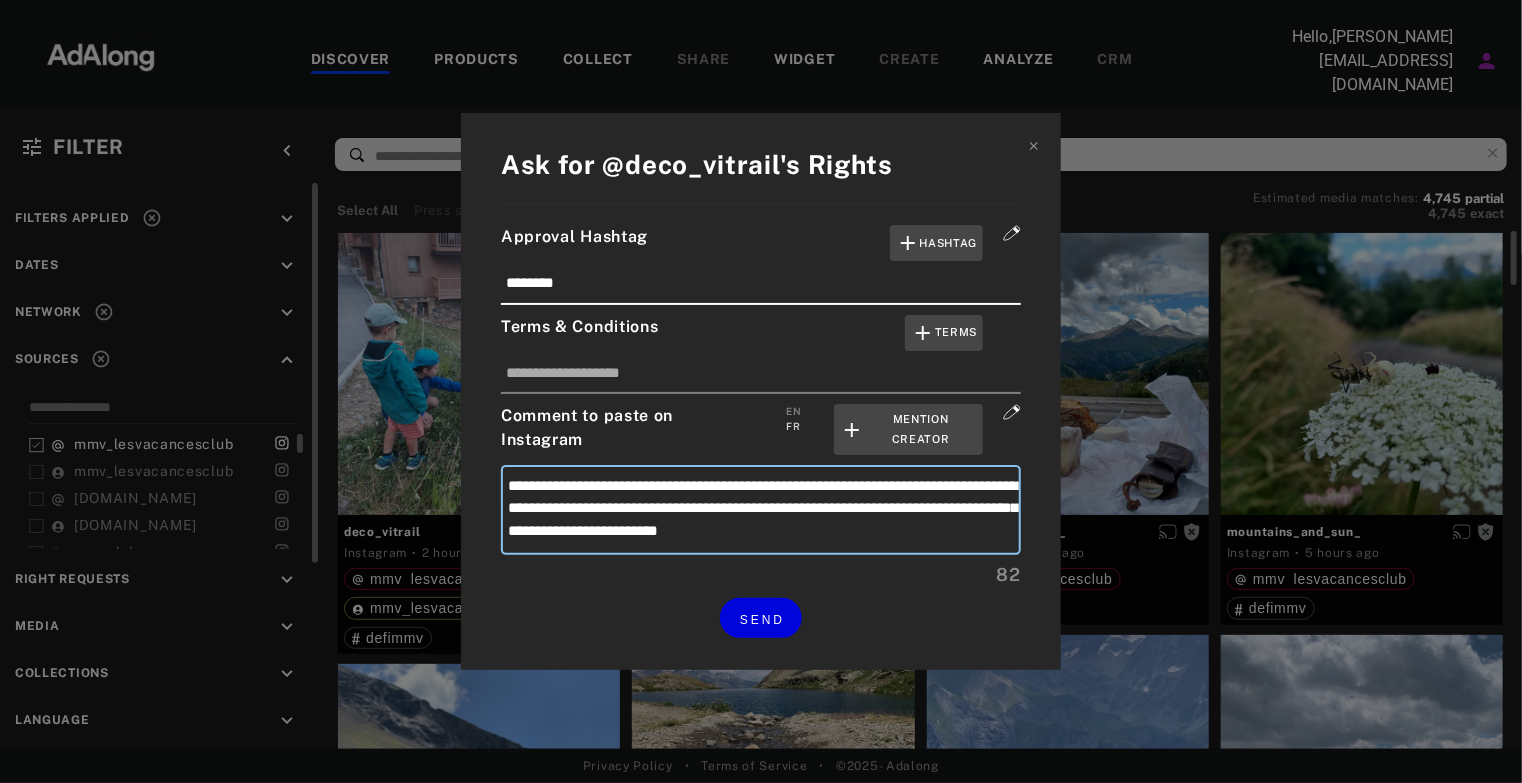 click on "**********" at bounding box center [761, 510] 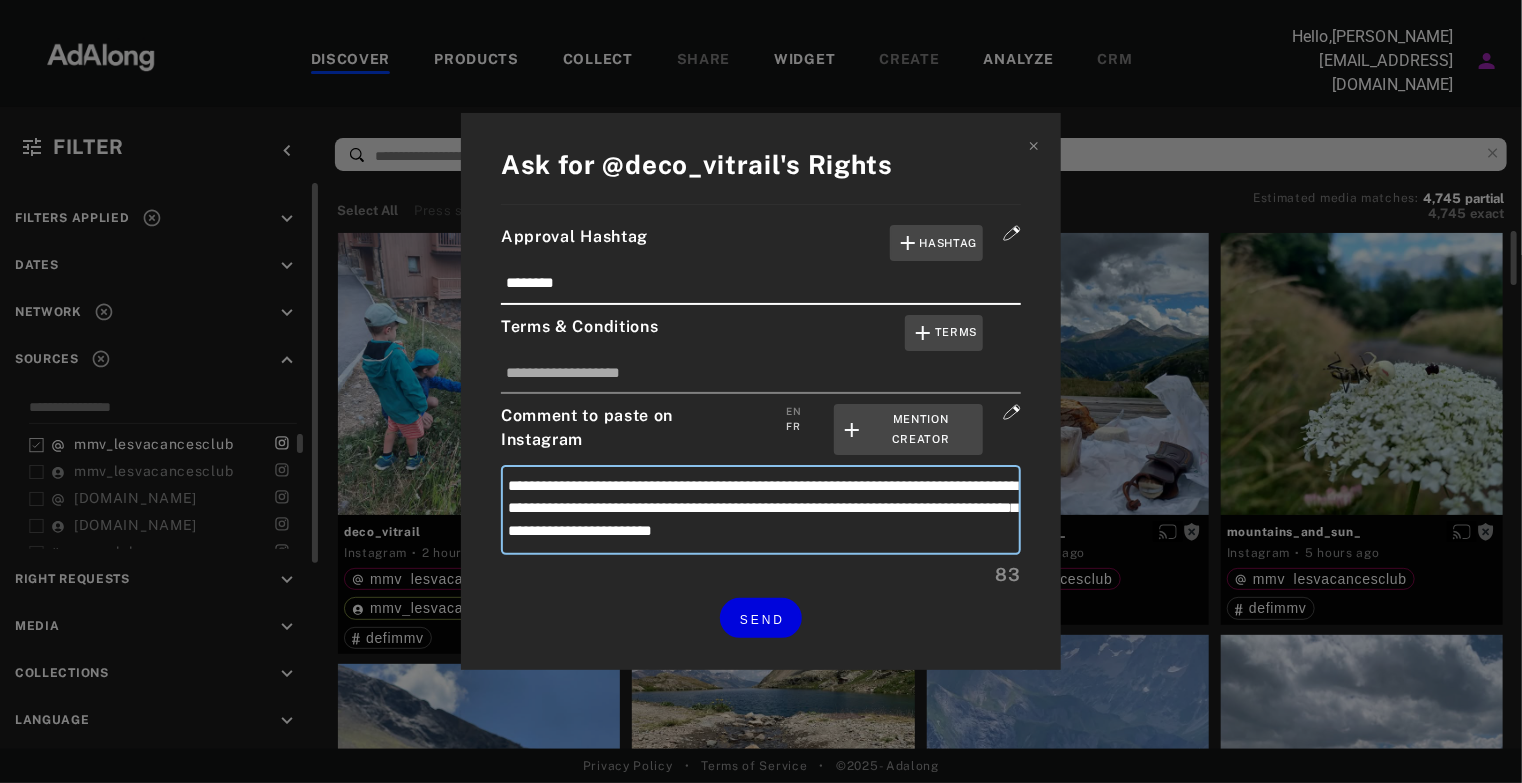 click on "**********" at bounding box center (761, 510) 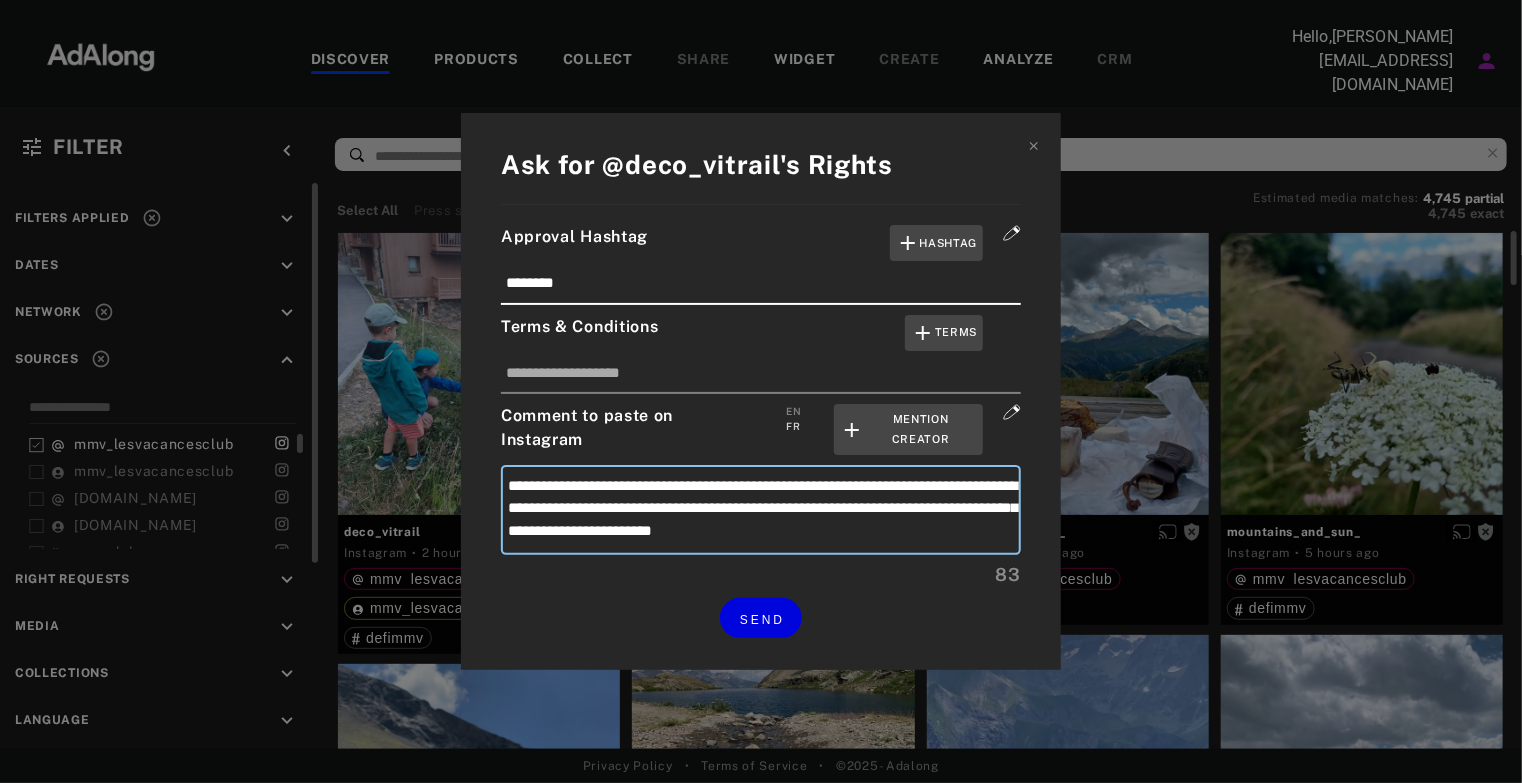 type on "**********" 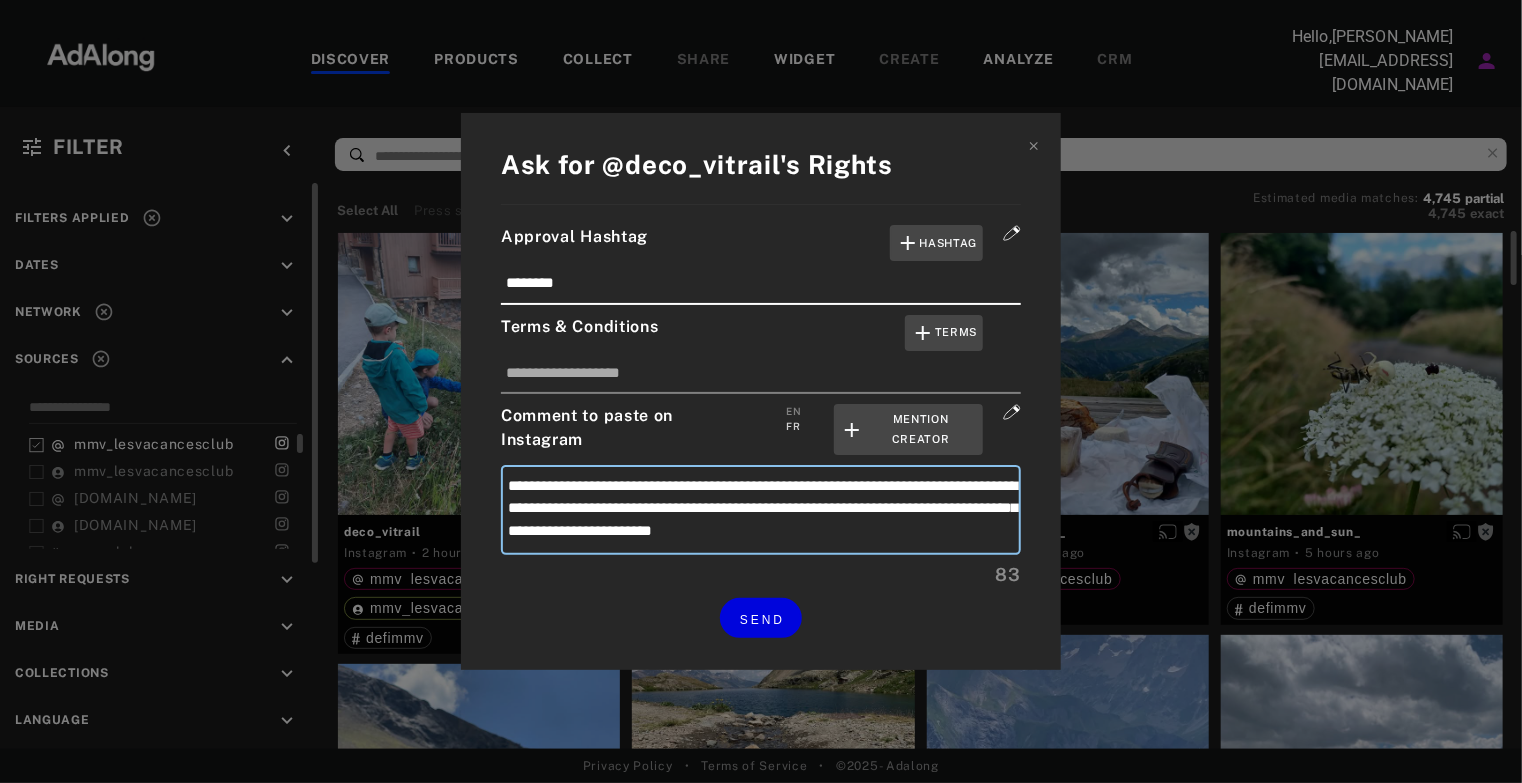 type on "**********" 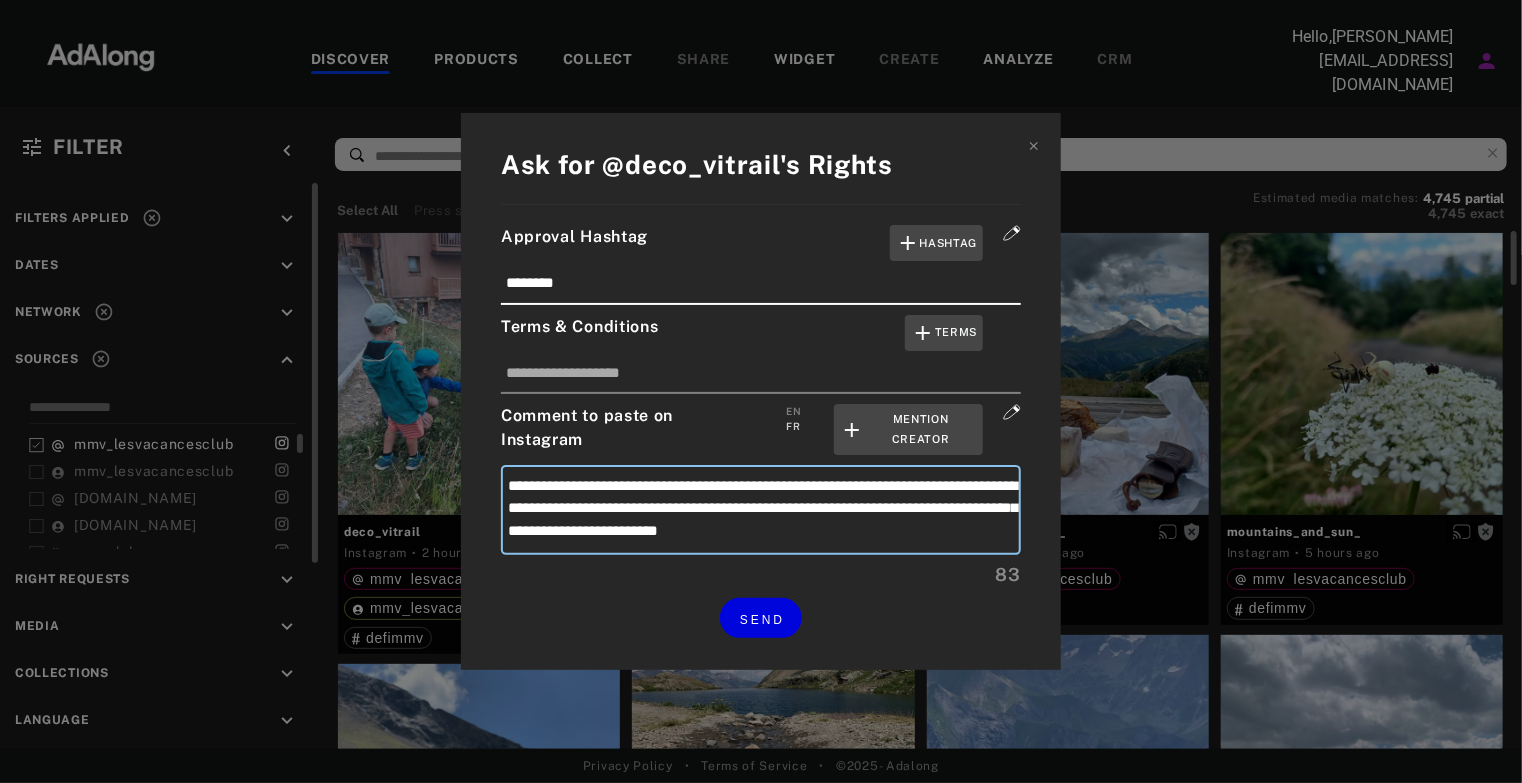 type on "**********" 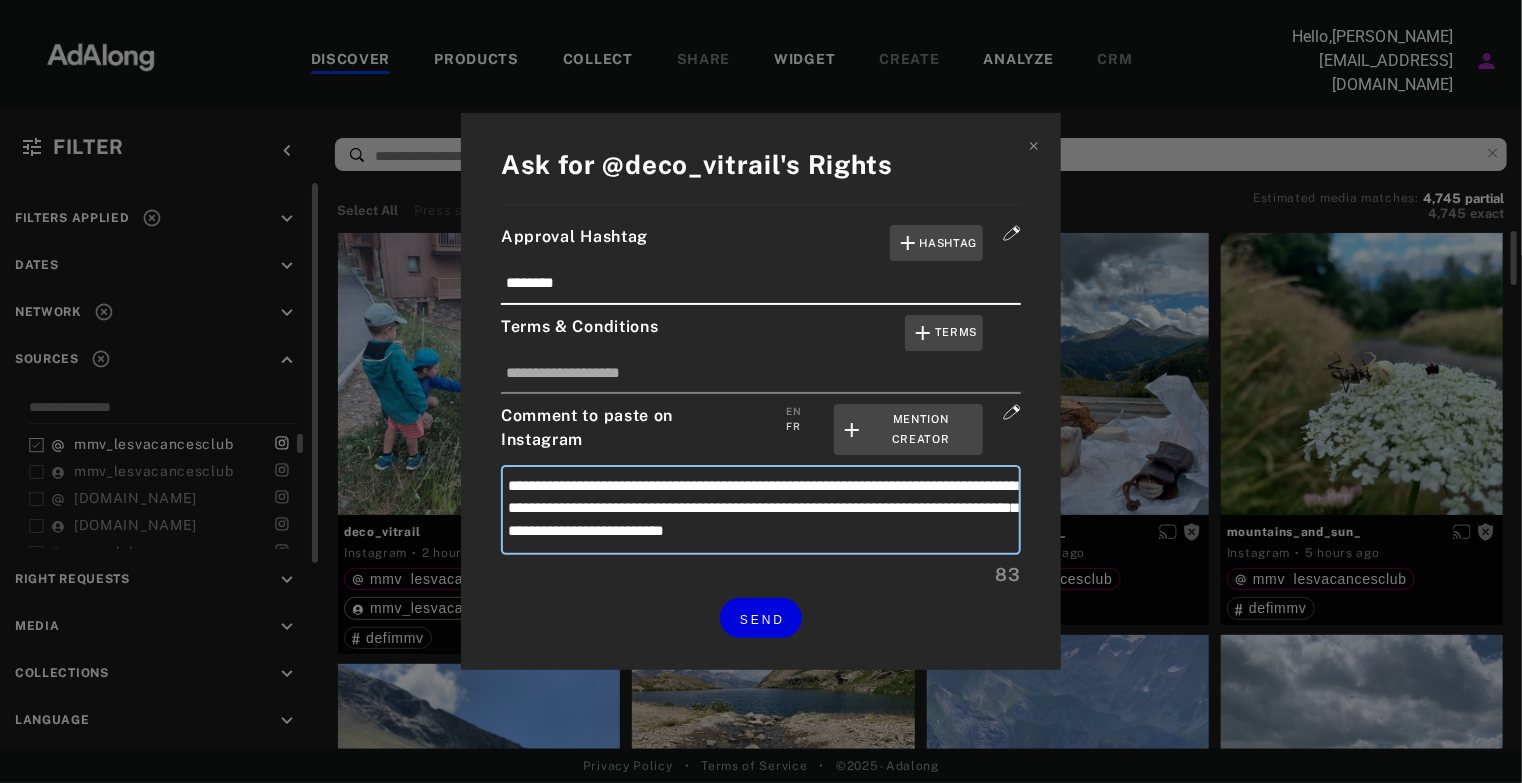 type on "**********" 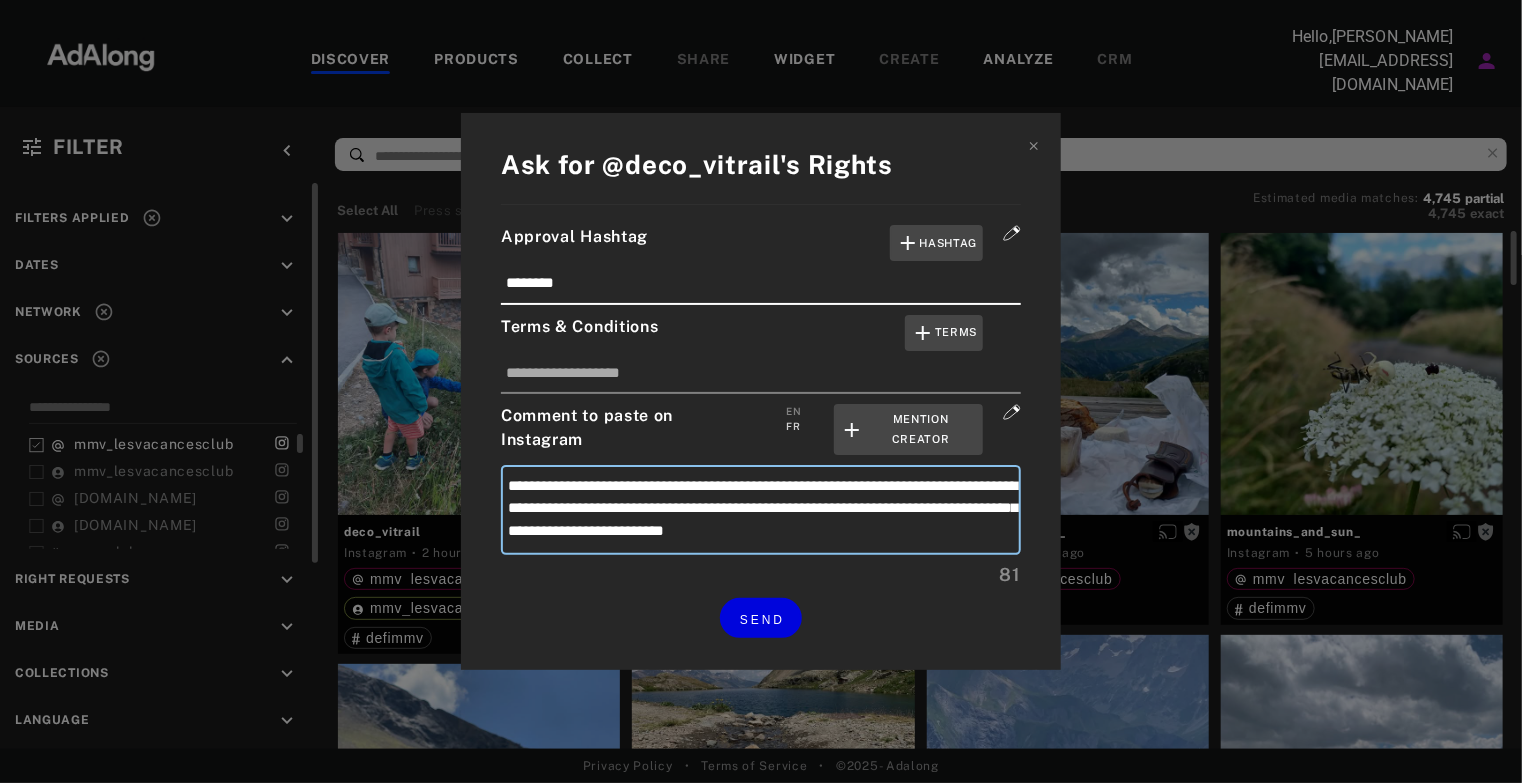 scroll, scrollTop: 19, scrollLeft: 0, axis: vertical 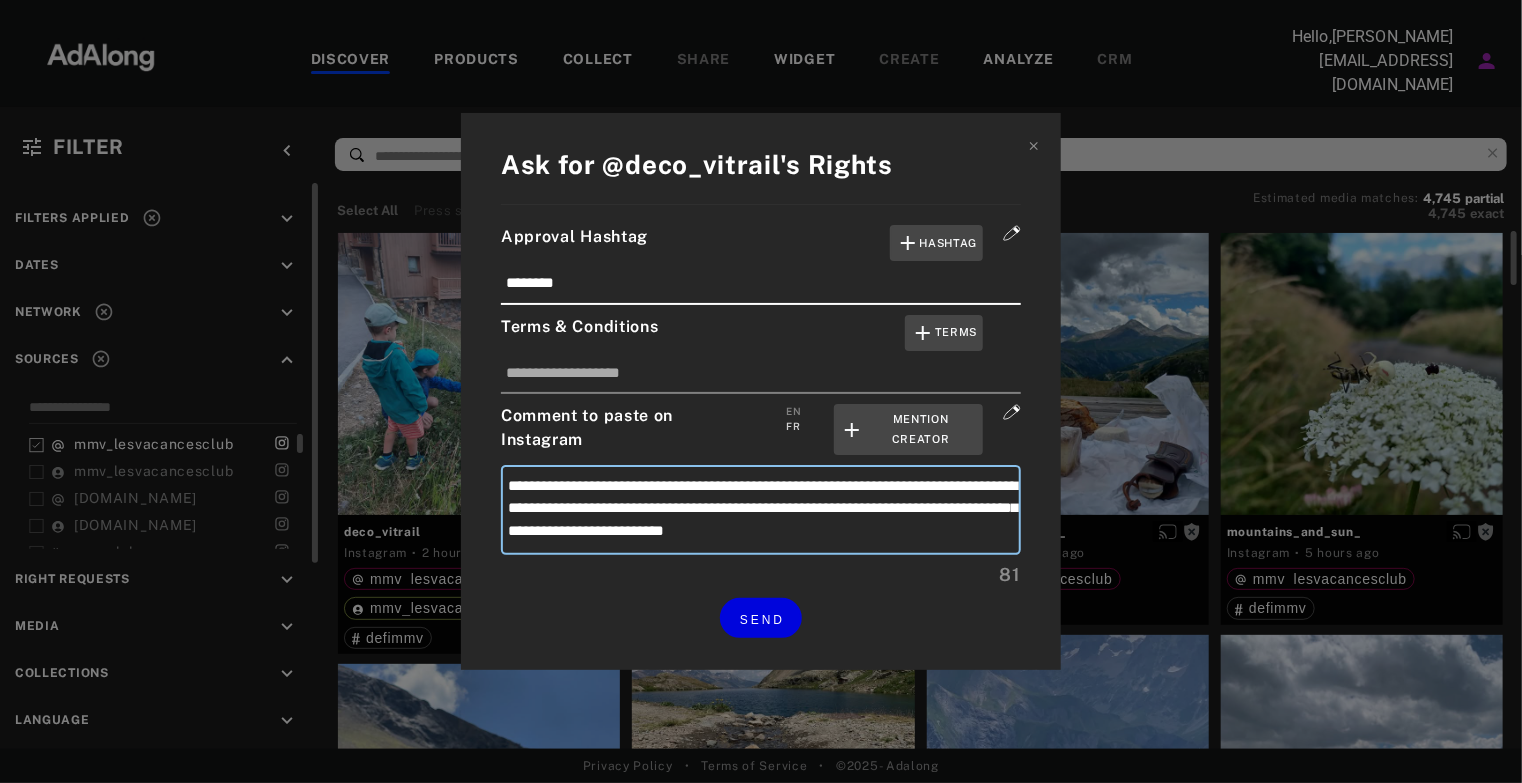 drag, startPoint x: 807, startPoint y: 511, endPoint x: 842, endPoint y: 507, distance: 35.22783 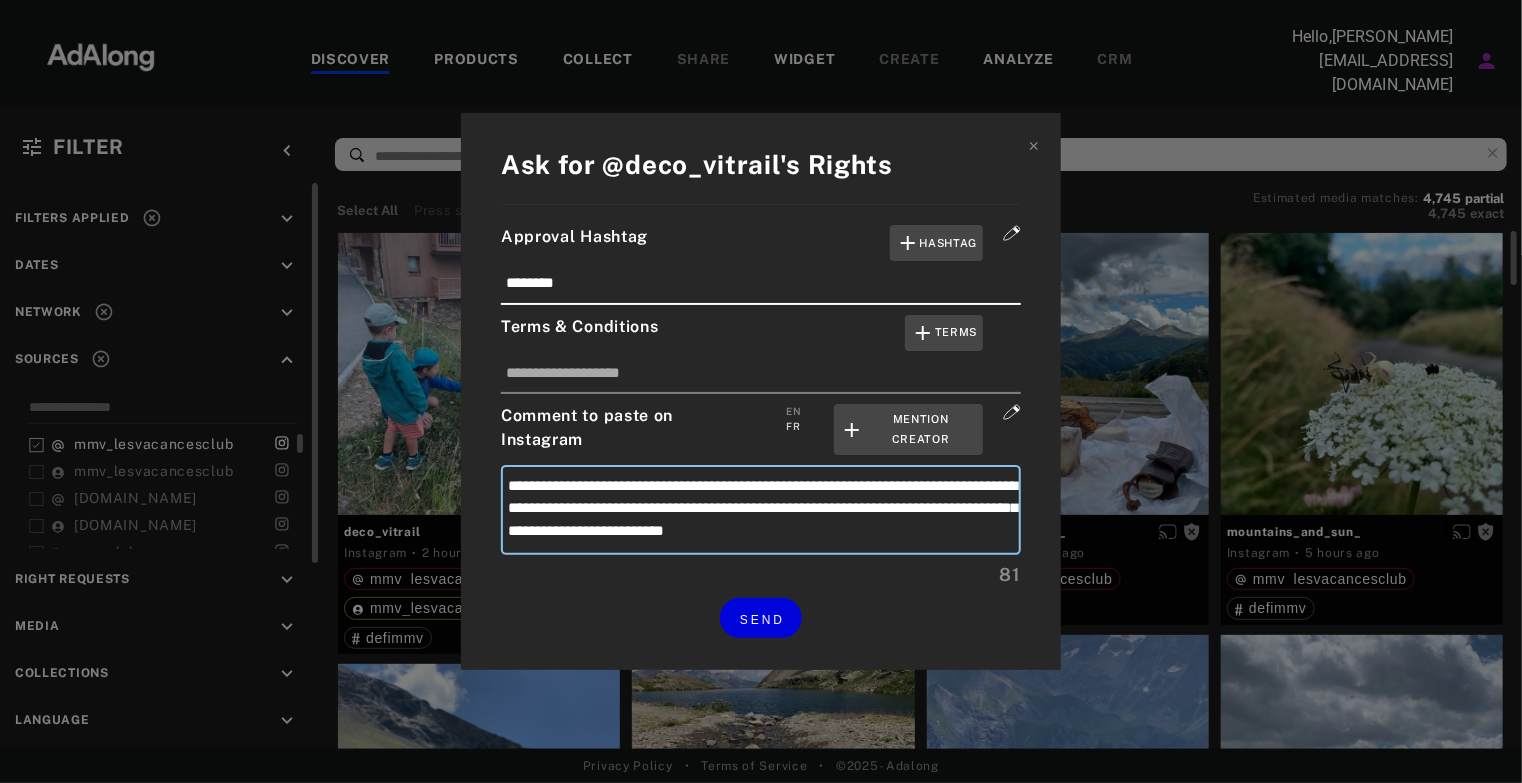 type on "**********" 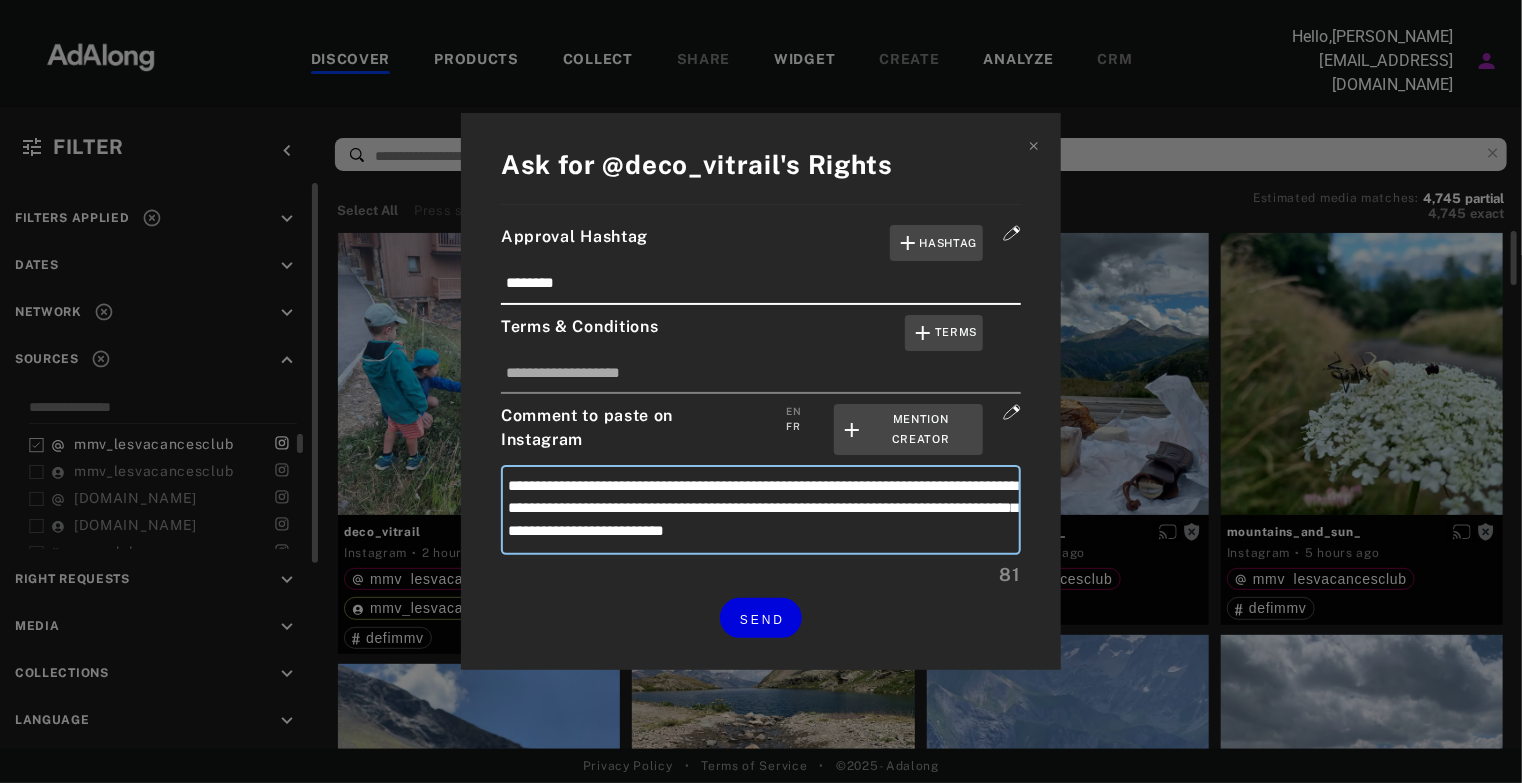 type on "**********" 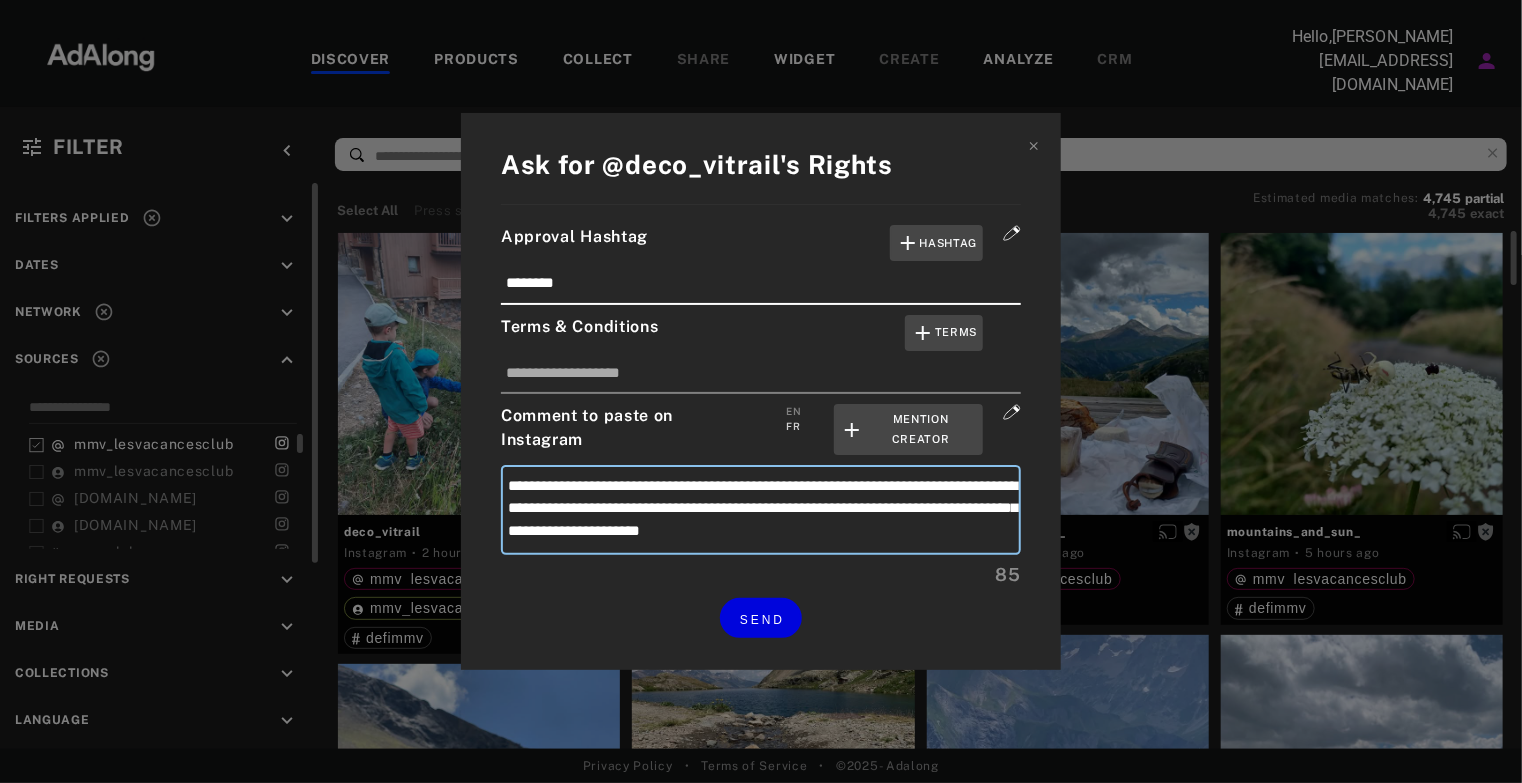 type on "**********" 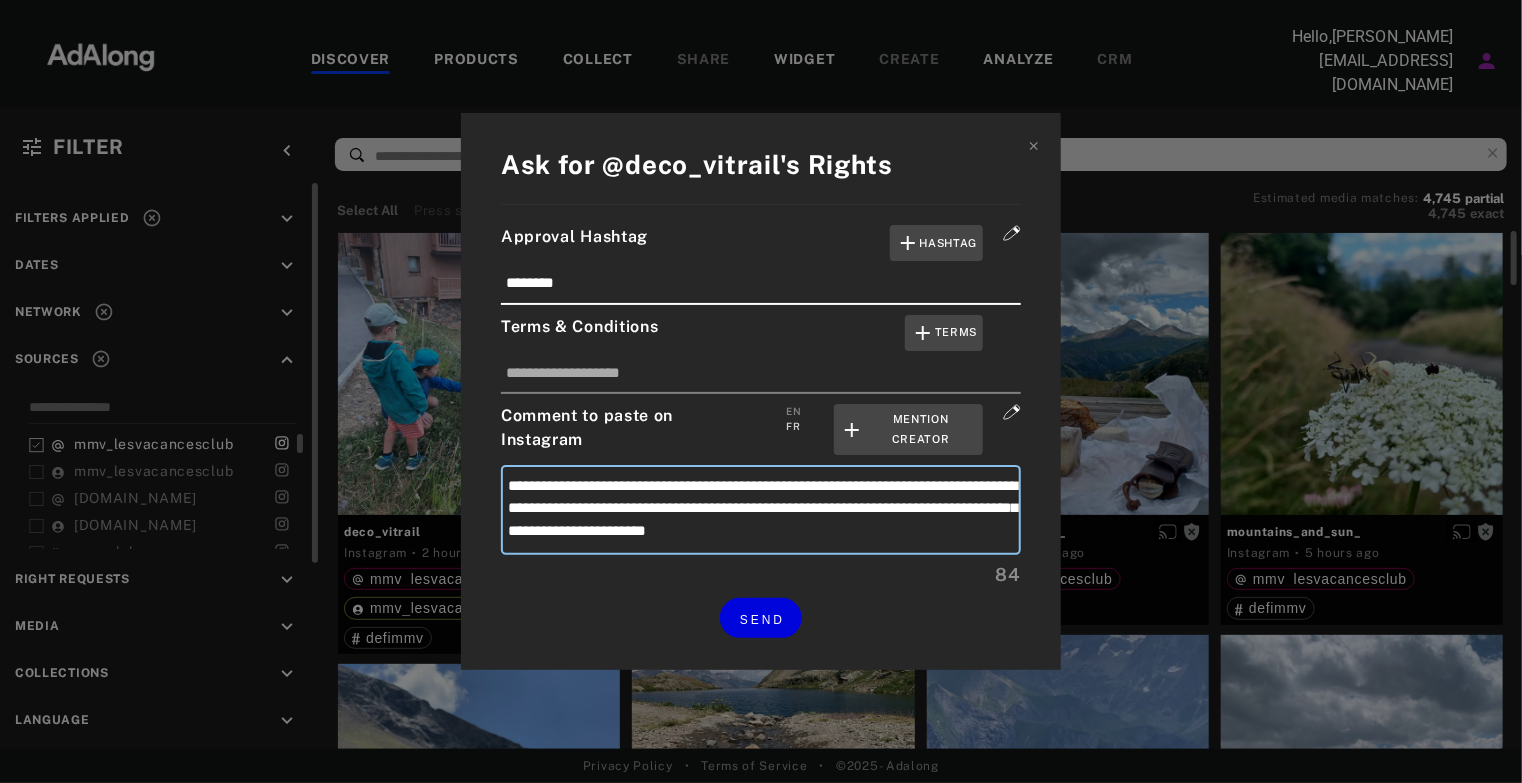 type on "**********" 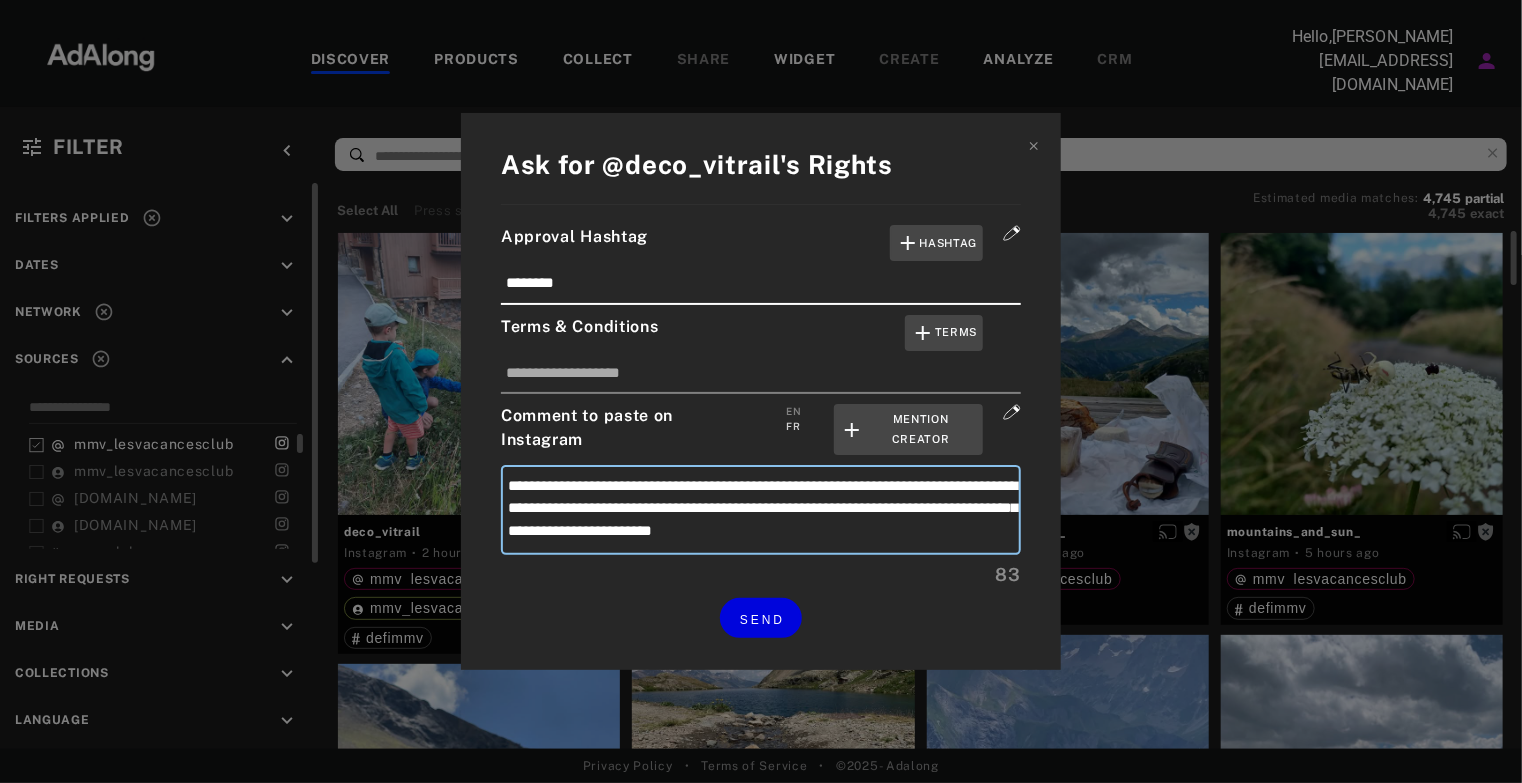 type on "**********" 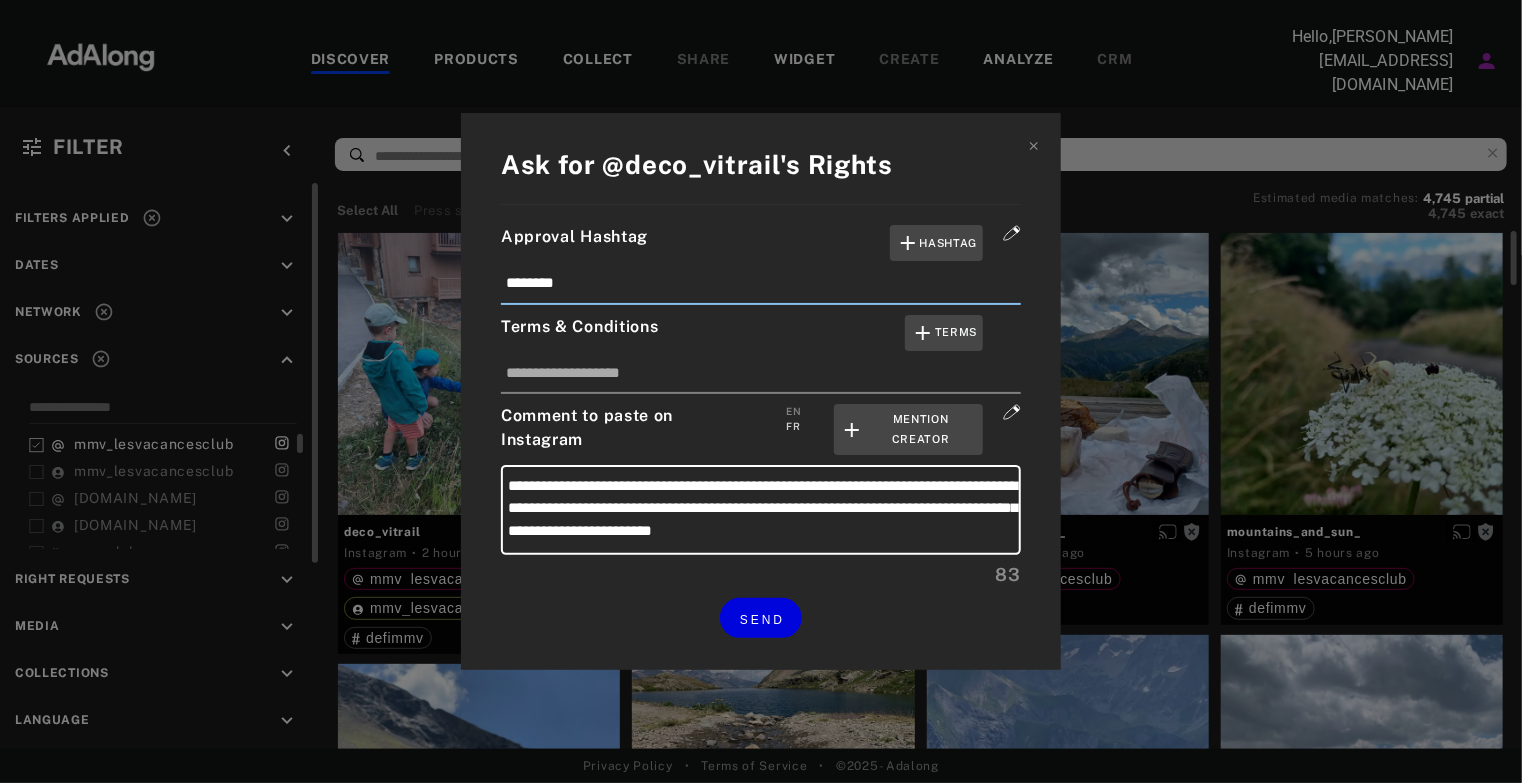 drag, startPoint x: 574, startPoint y: 286, endPoint x: 532, endPoint y: 285, distance: 42.0119 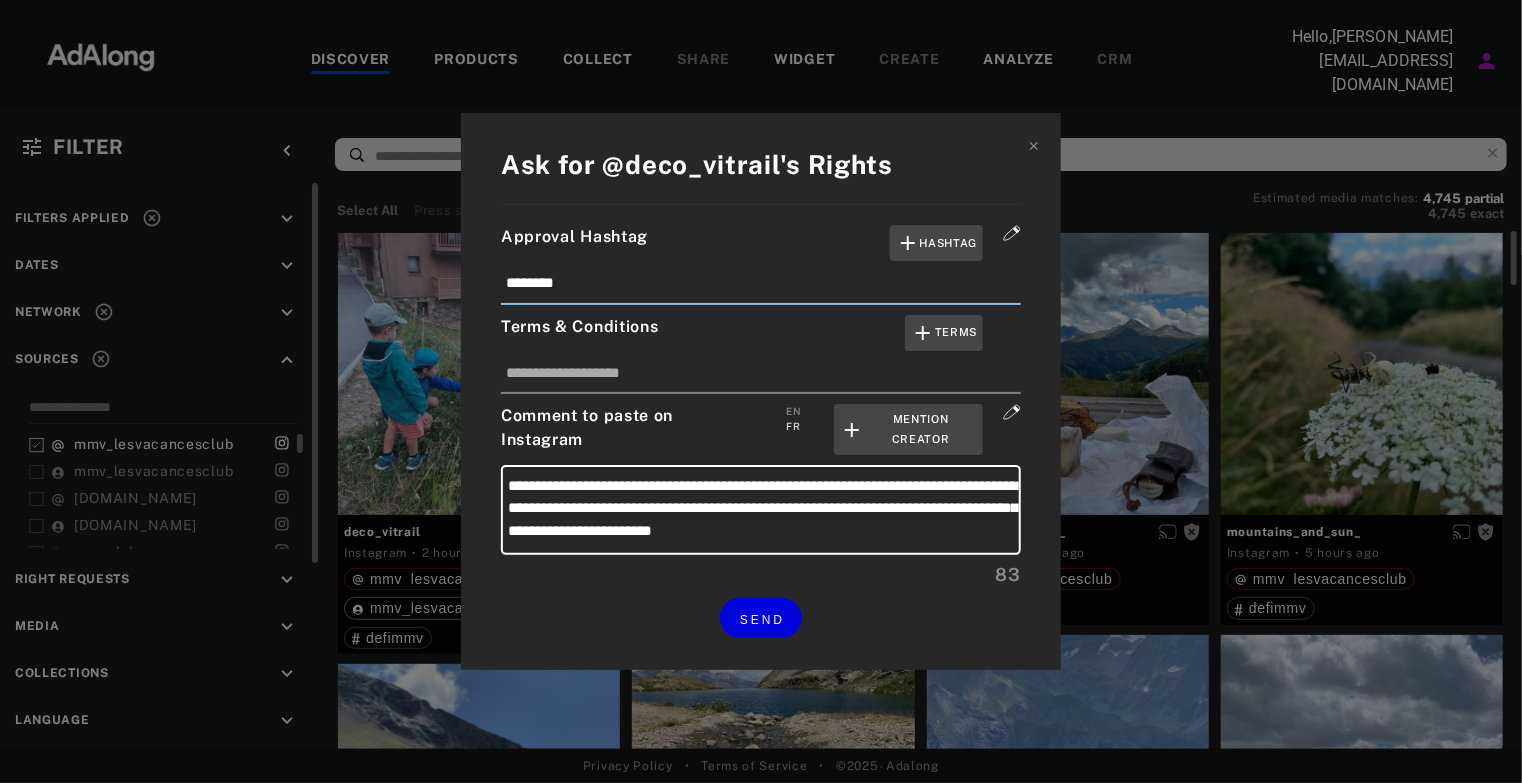 click on "********" at bounding box center [761, 288] 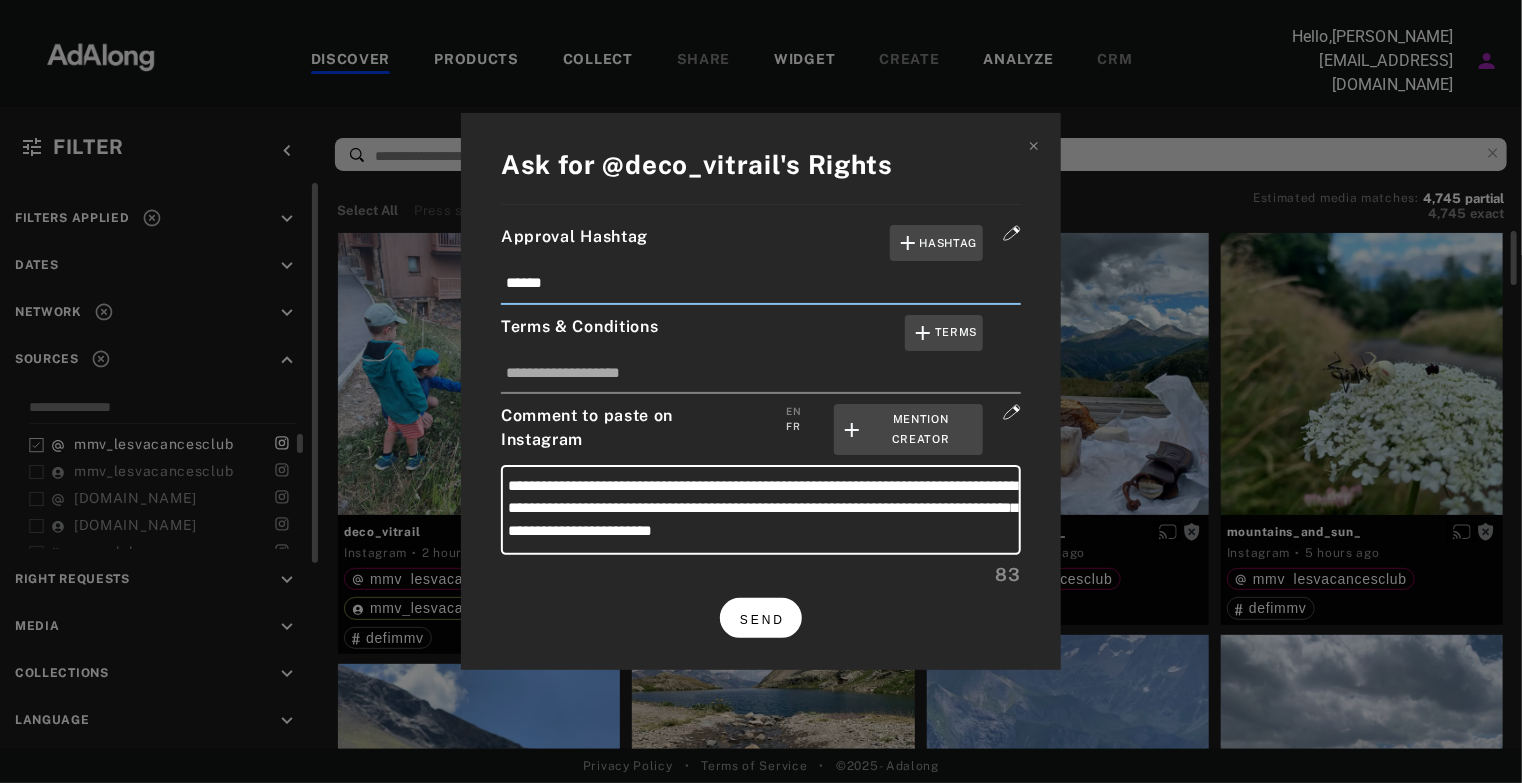 type on "******" 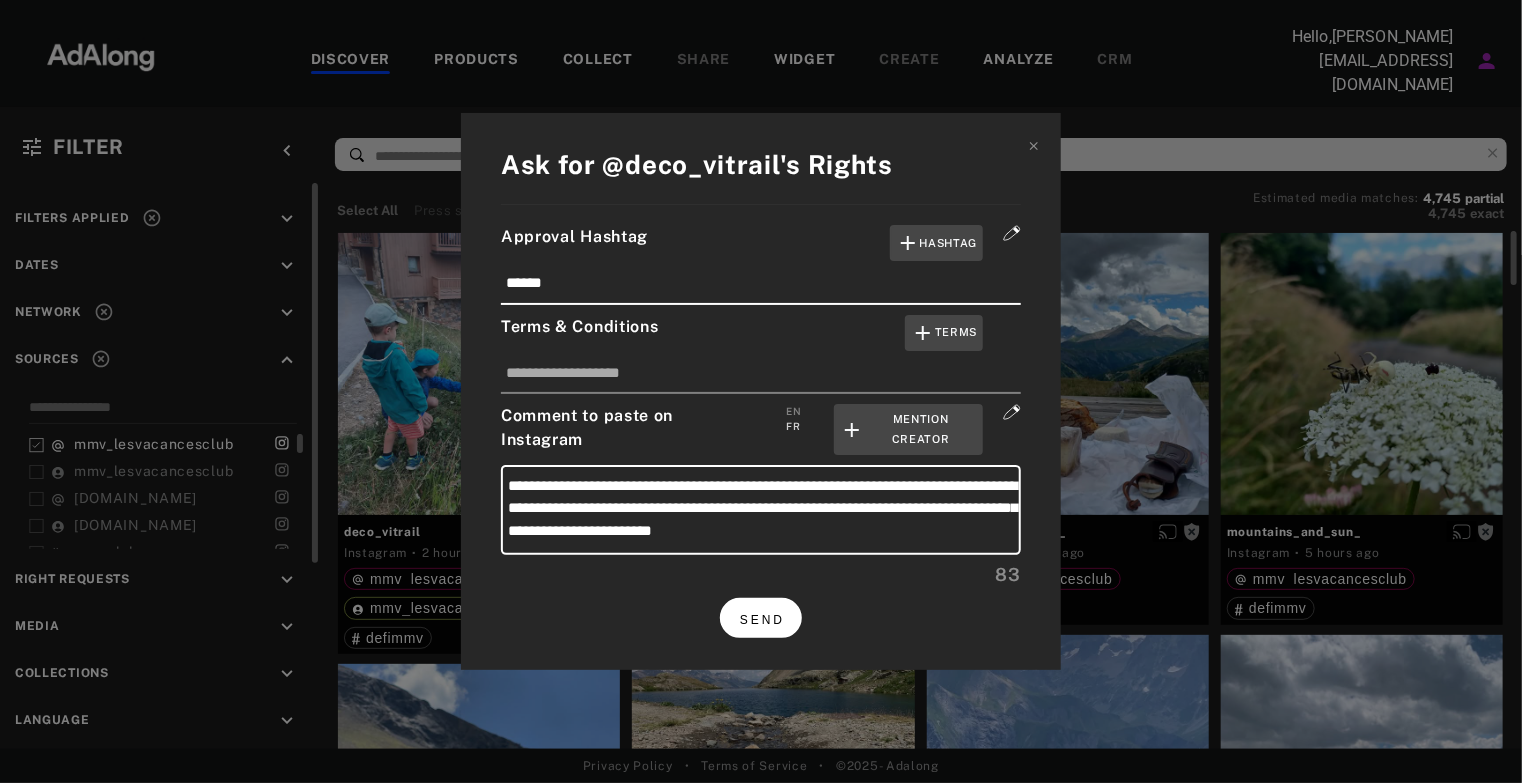 drag, startPoint x: 765, startPoint y: 600, endPoint x: 764, endPoint y: 611, distance: 11.045361 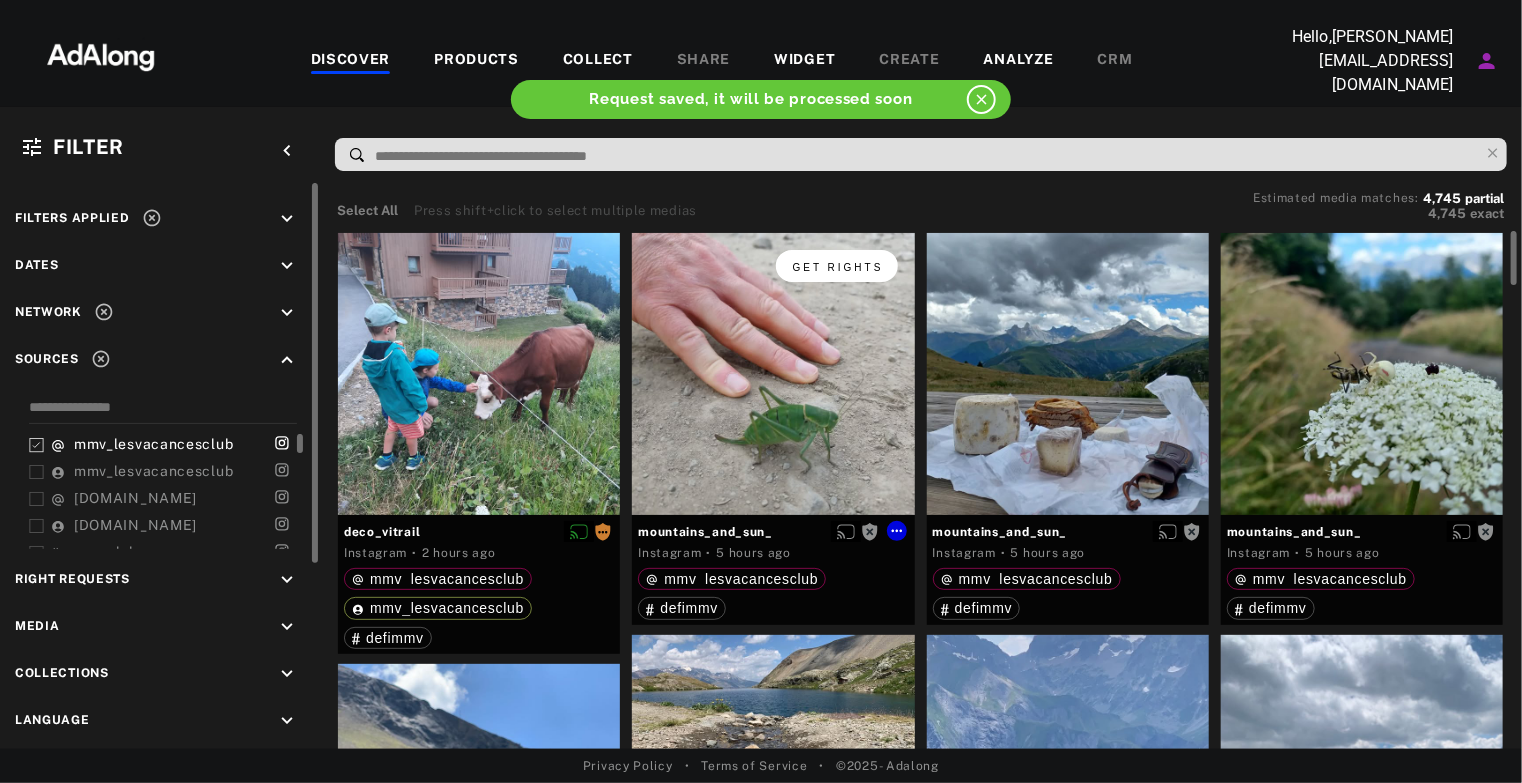 click on "Get rights" at bounding box center [838, 267] 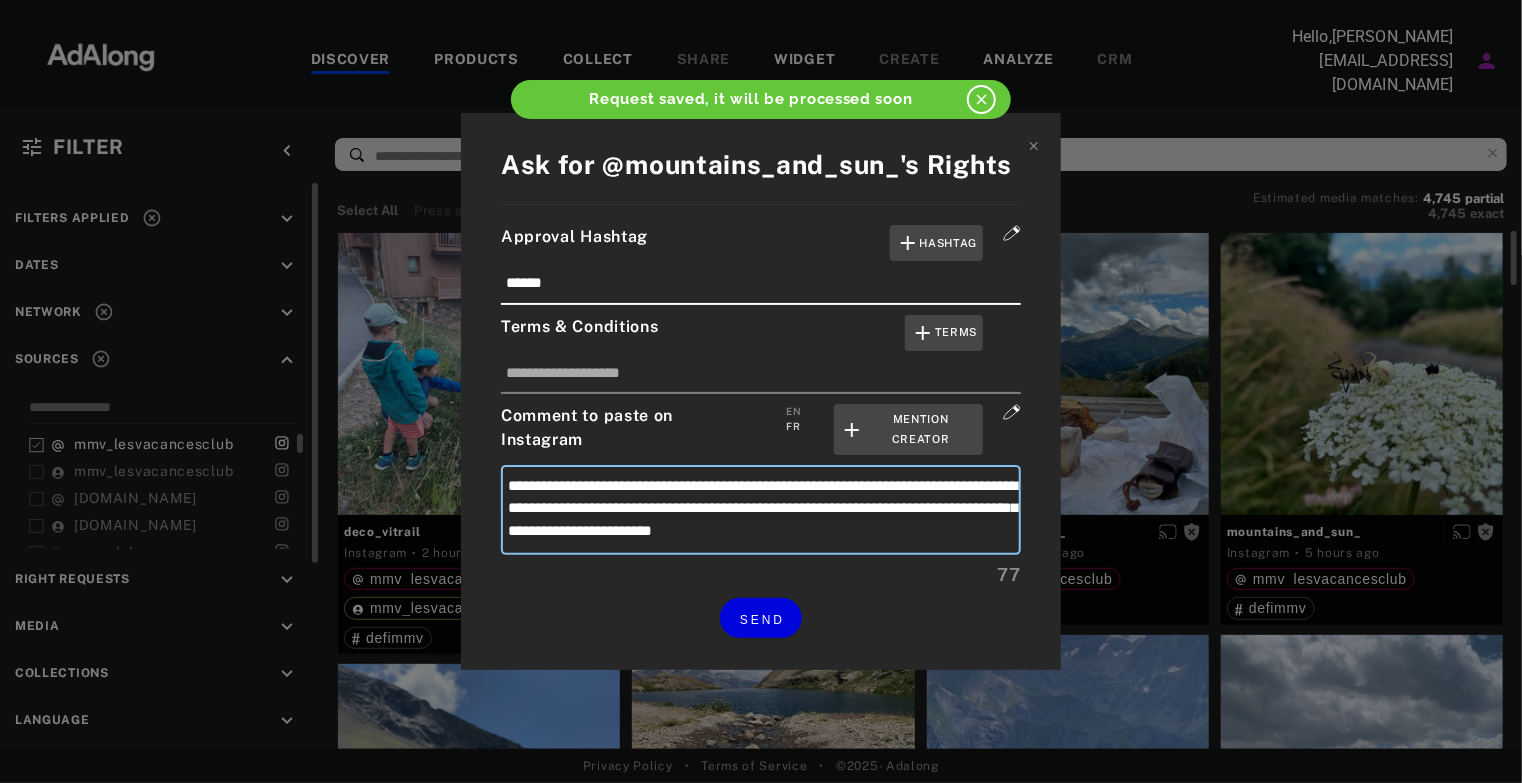 drag, startPoint x: 845, startPoint y: 479, endPoint x: 825, endPoint y: 483, distance: 20.396078 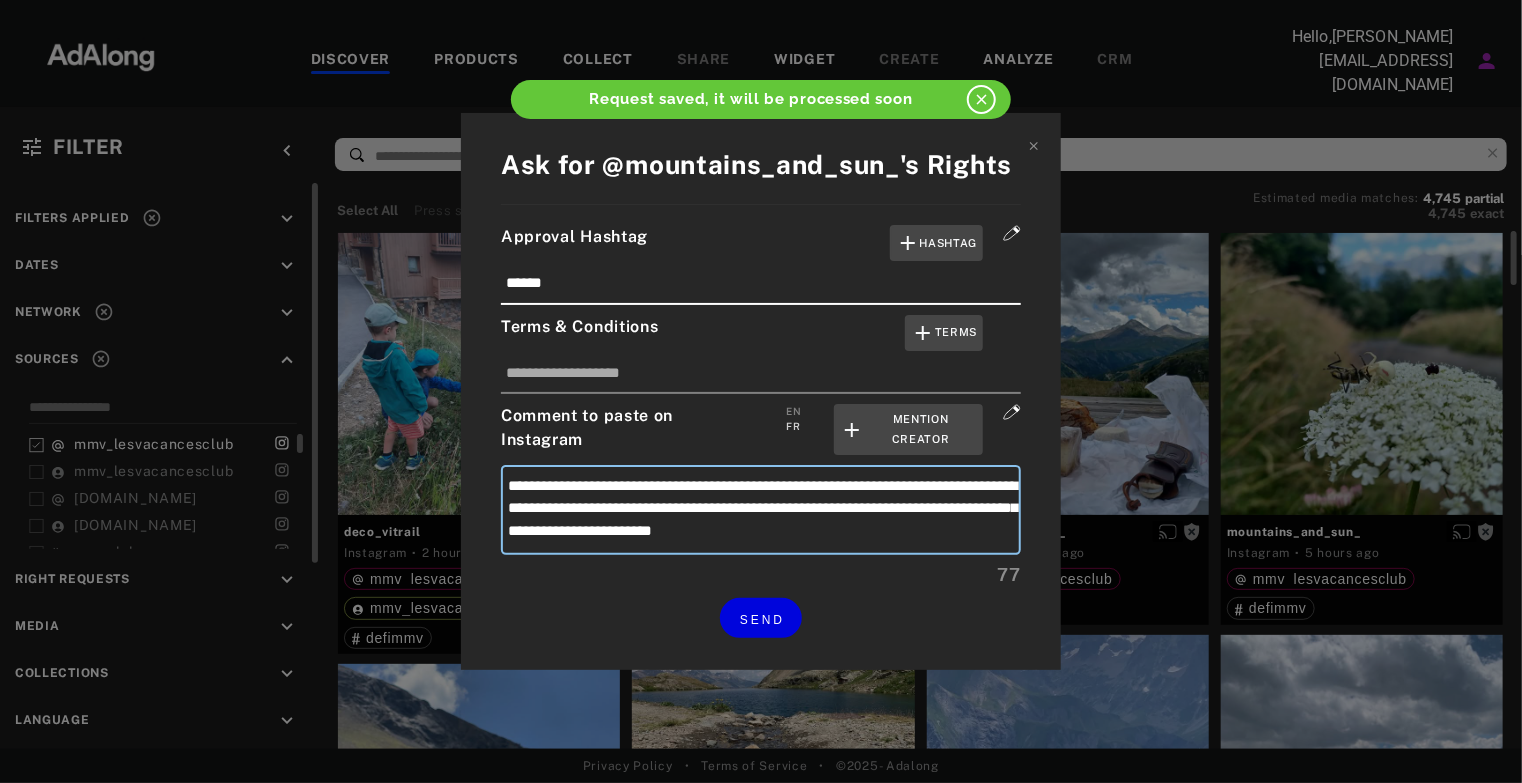 click on "**********" at bounding box center [761, 510] 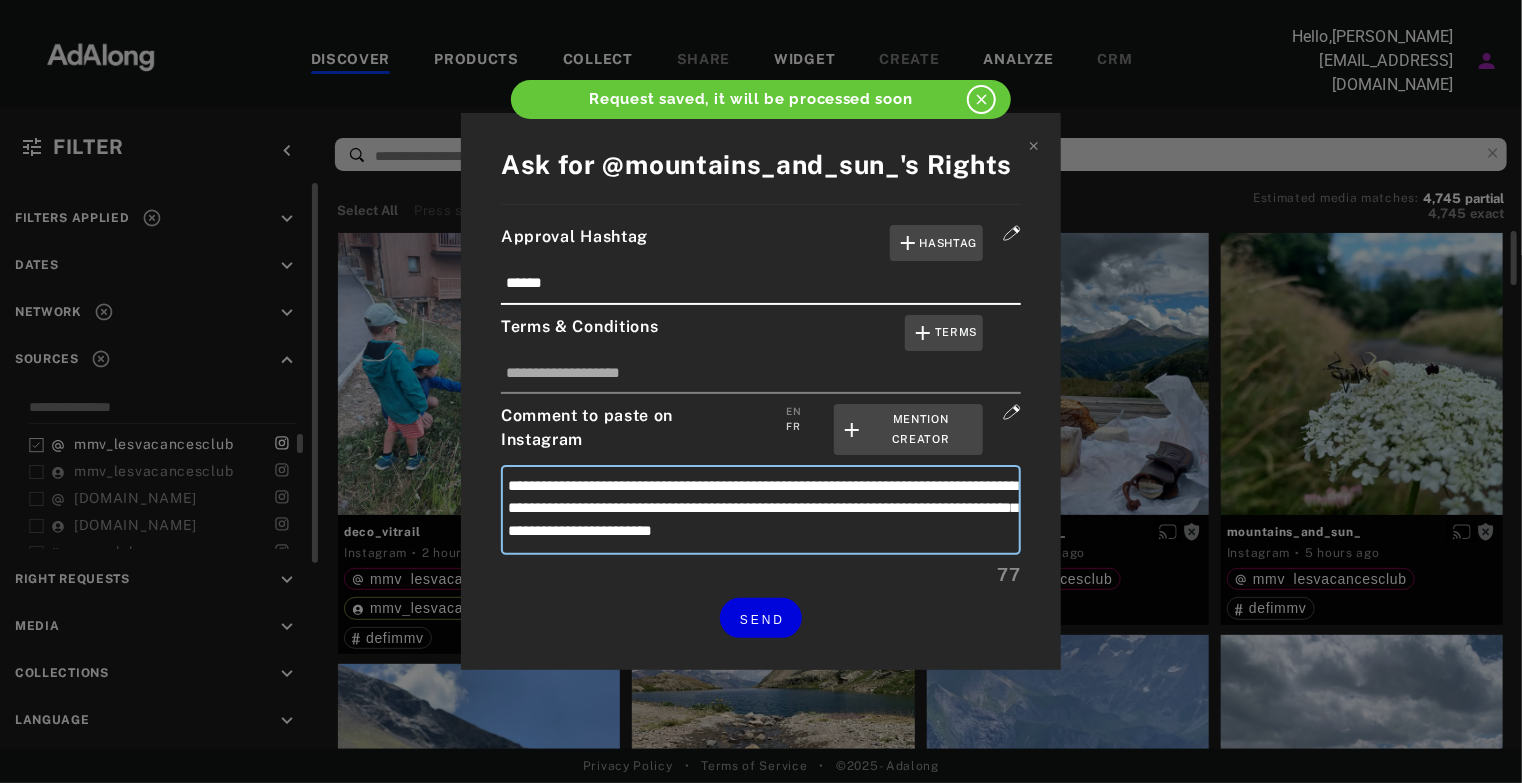 type on "**********" 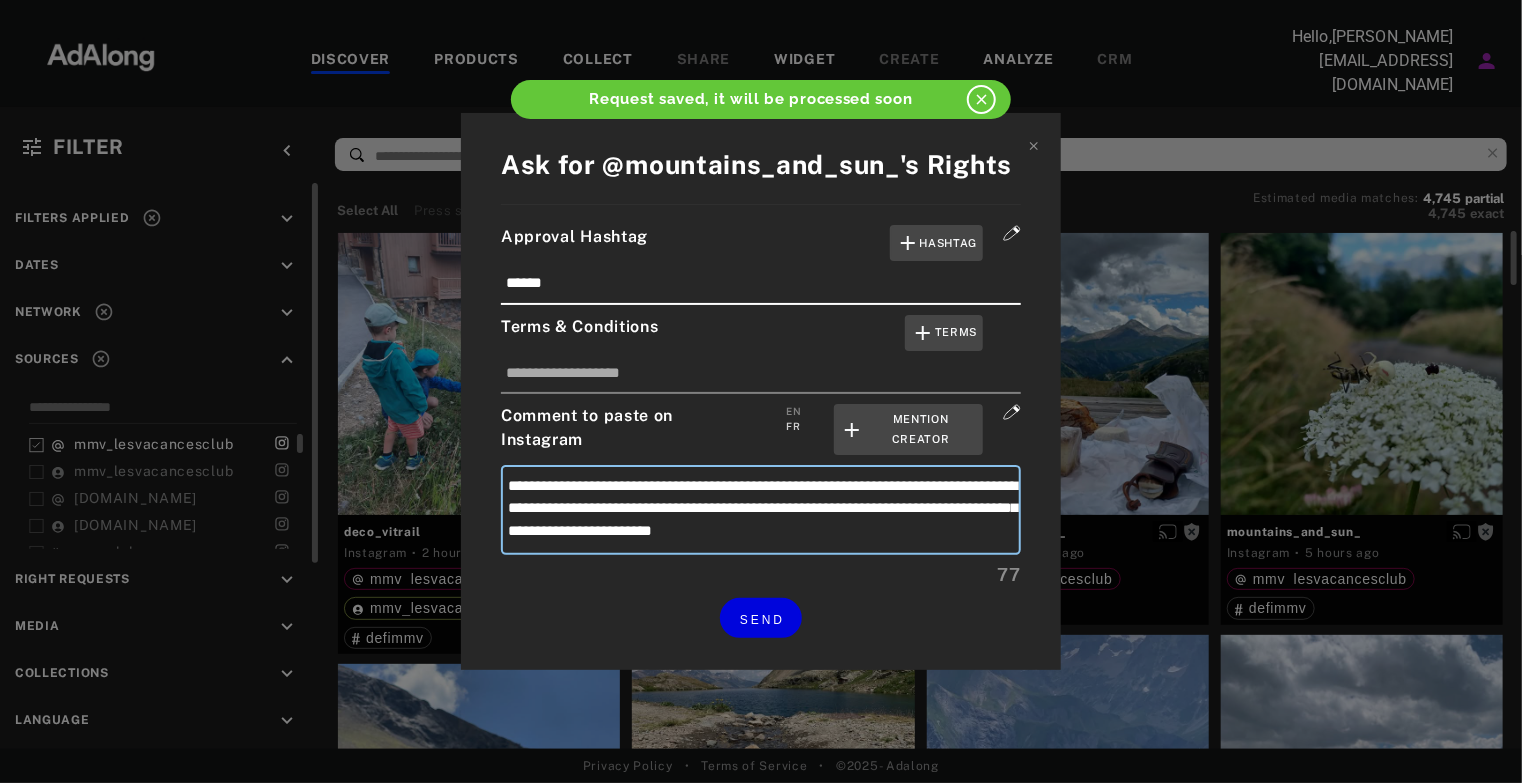 type on "**********" 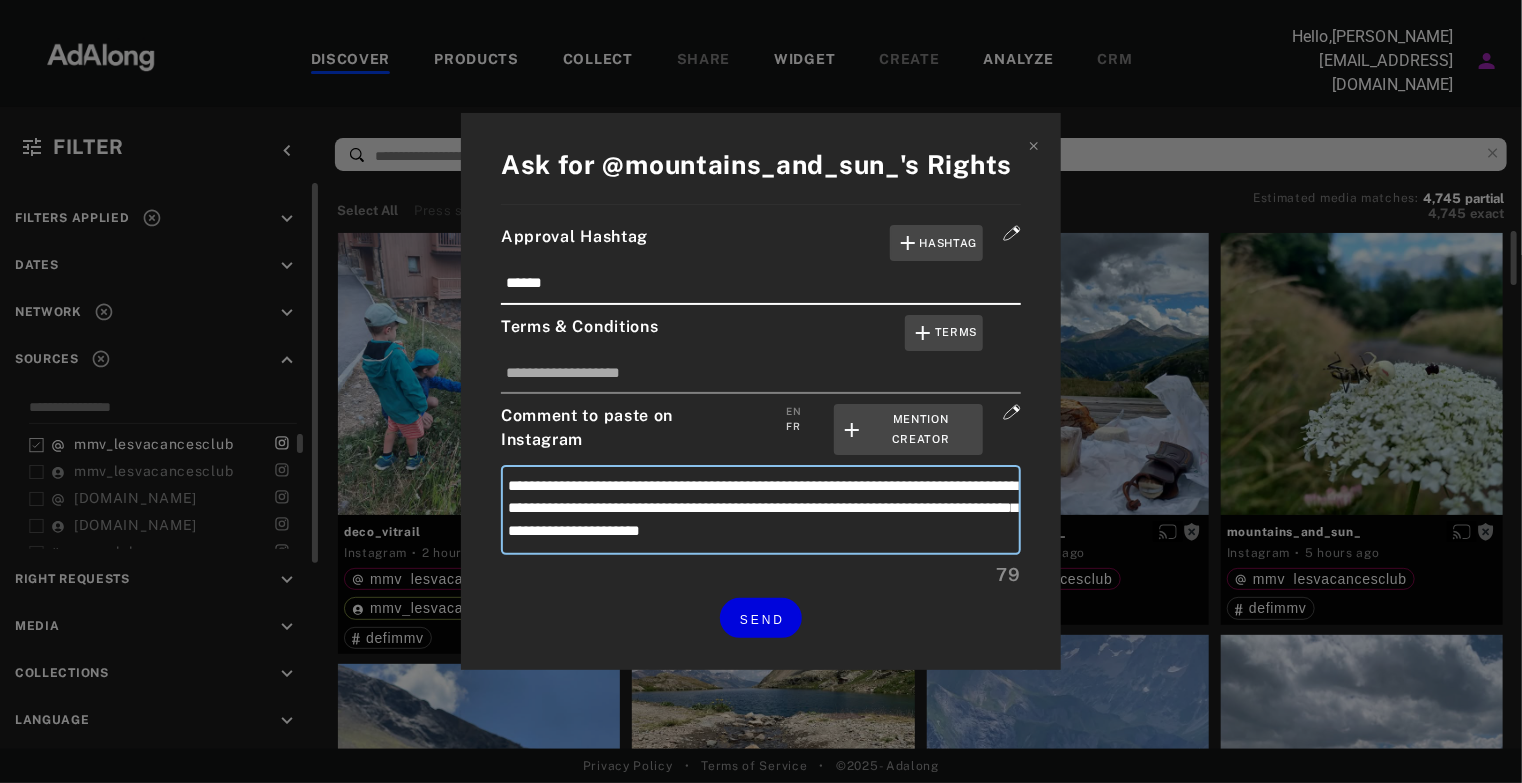 type on "**********" 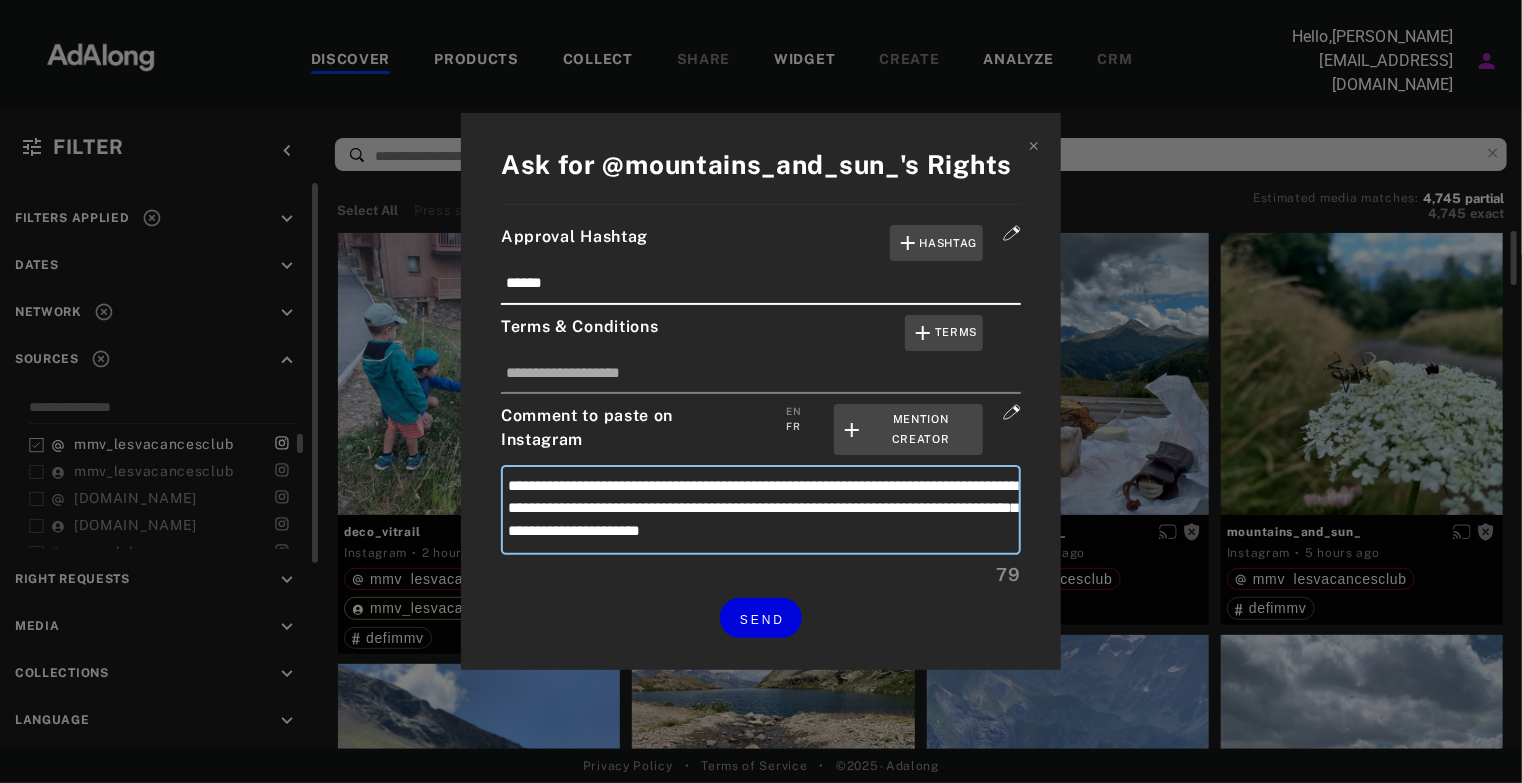 type on "**********" 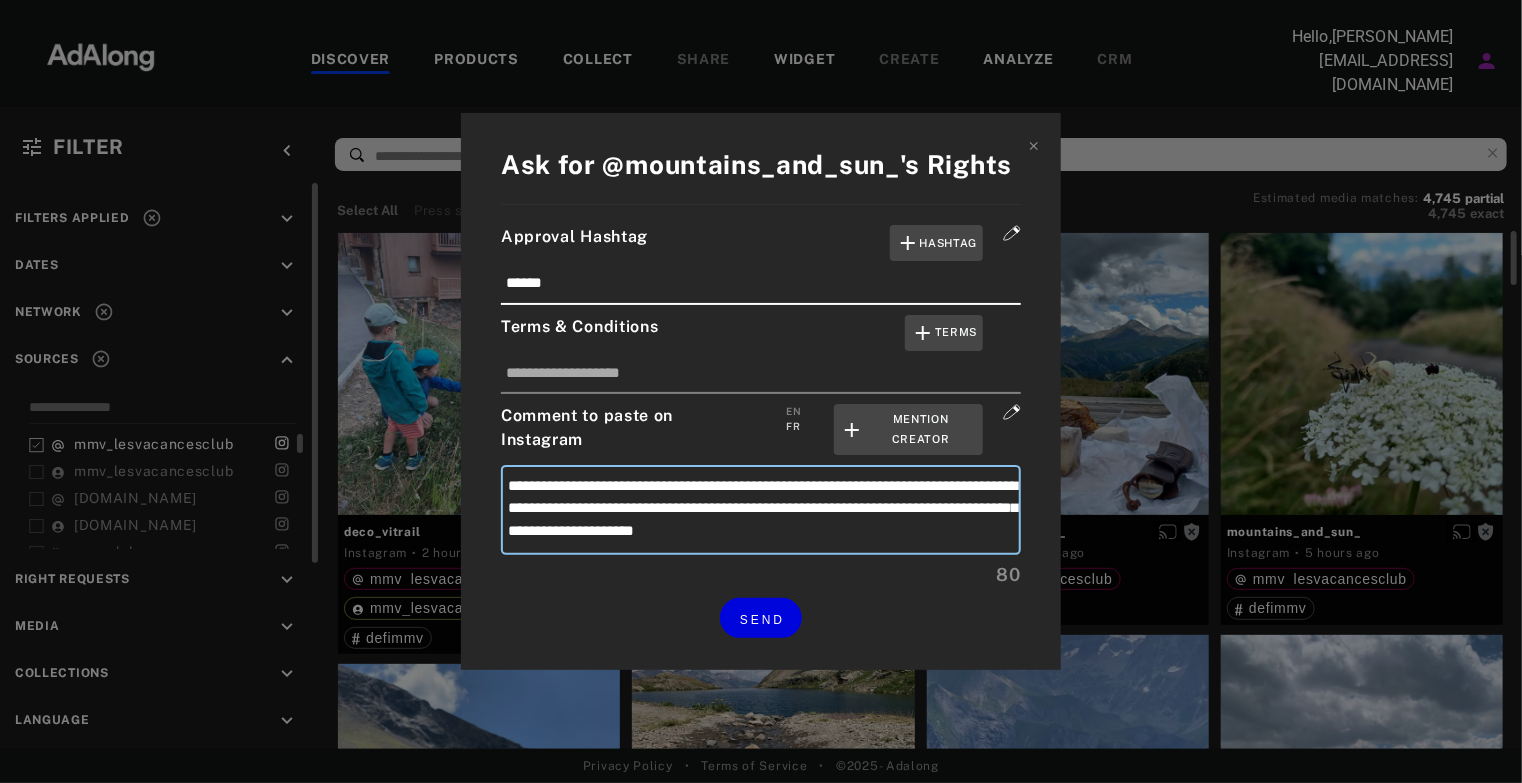 type on "**********" 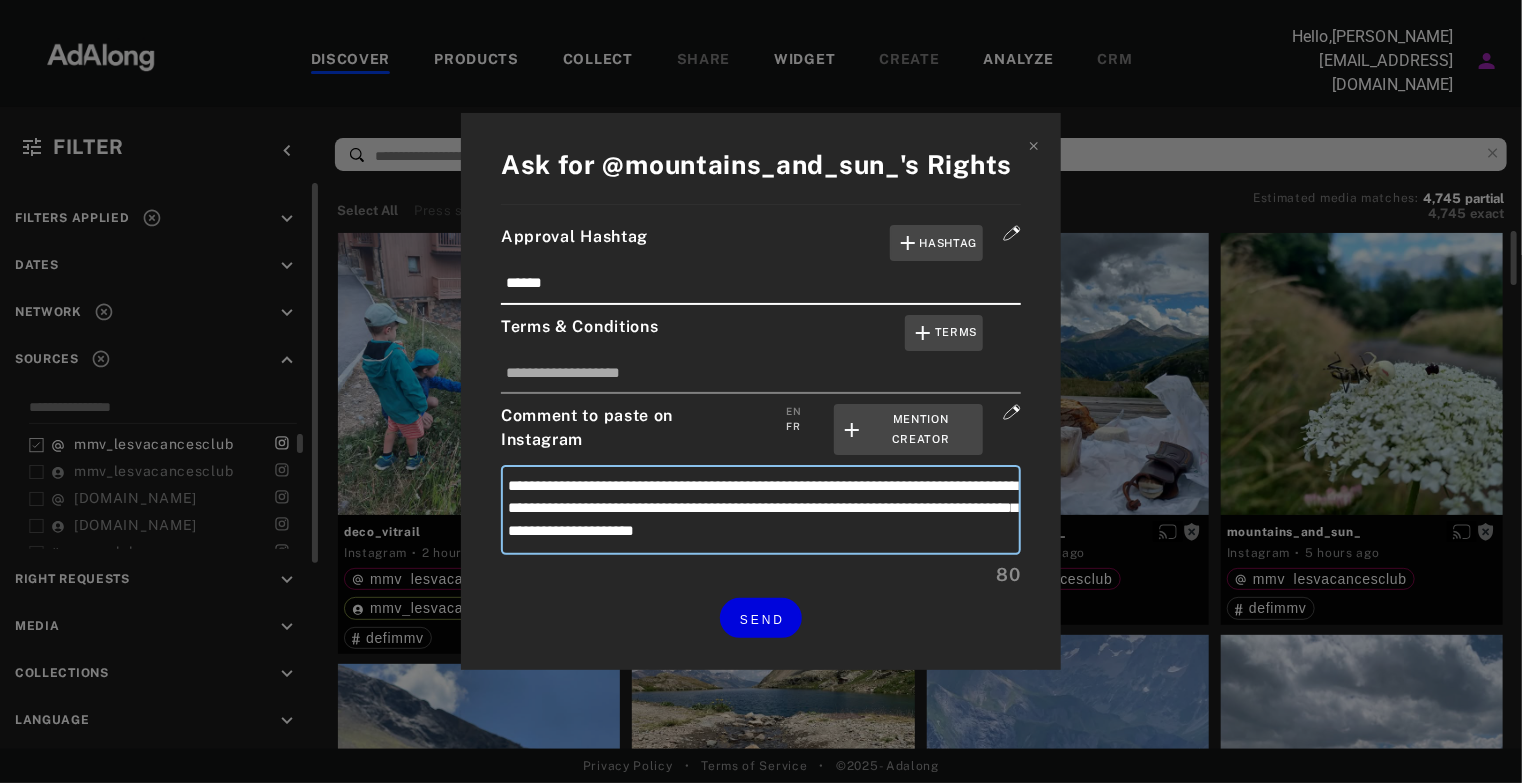 type on "**********" 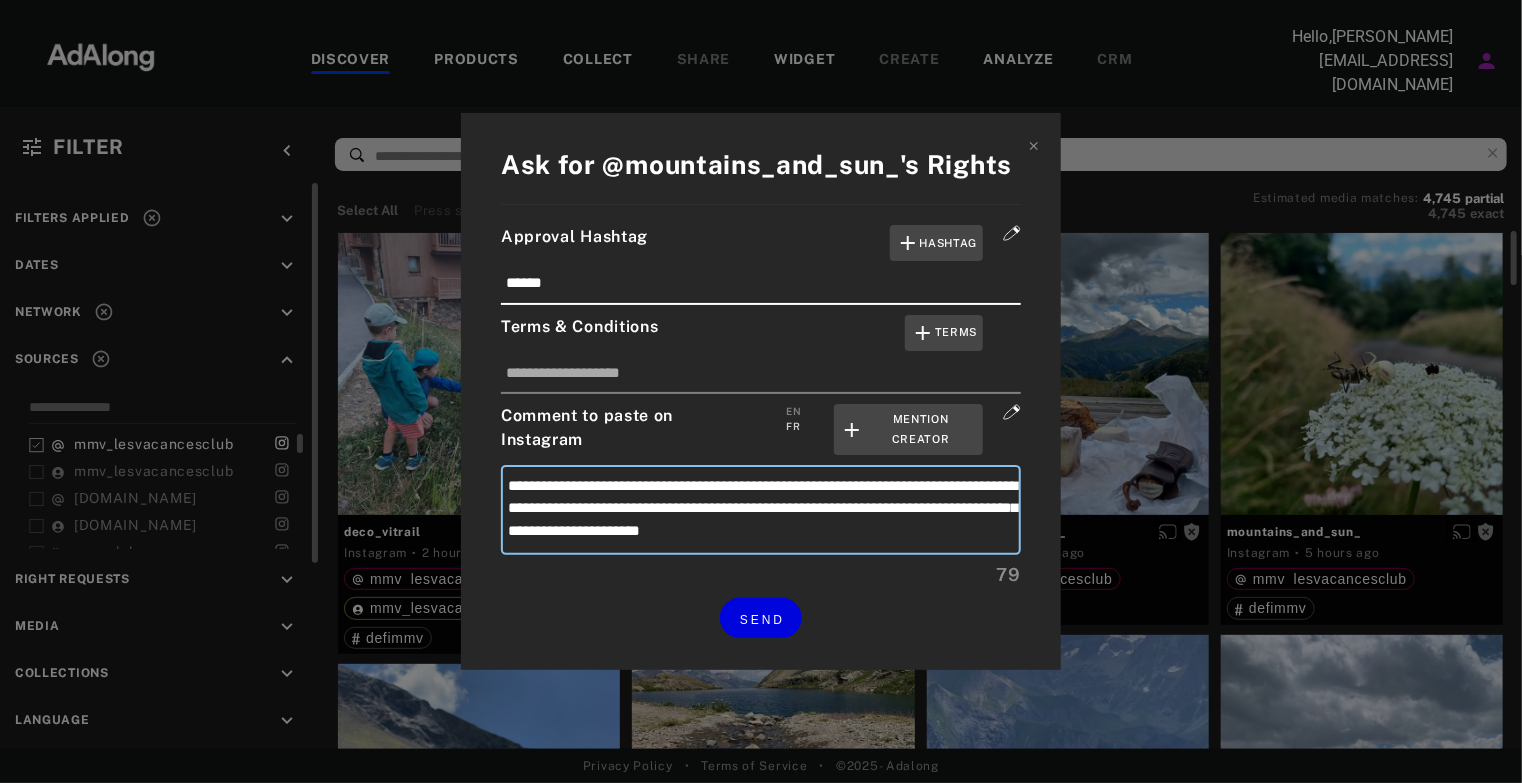 type on "**********" 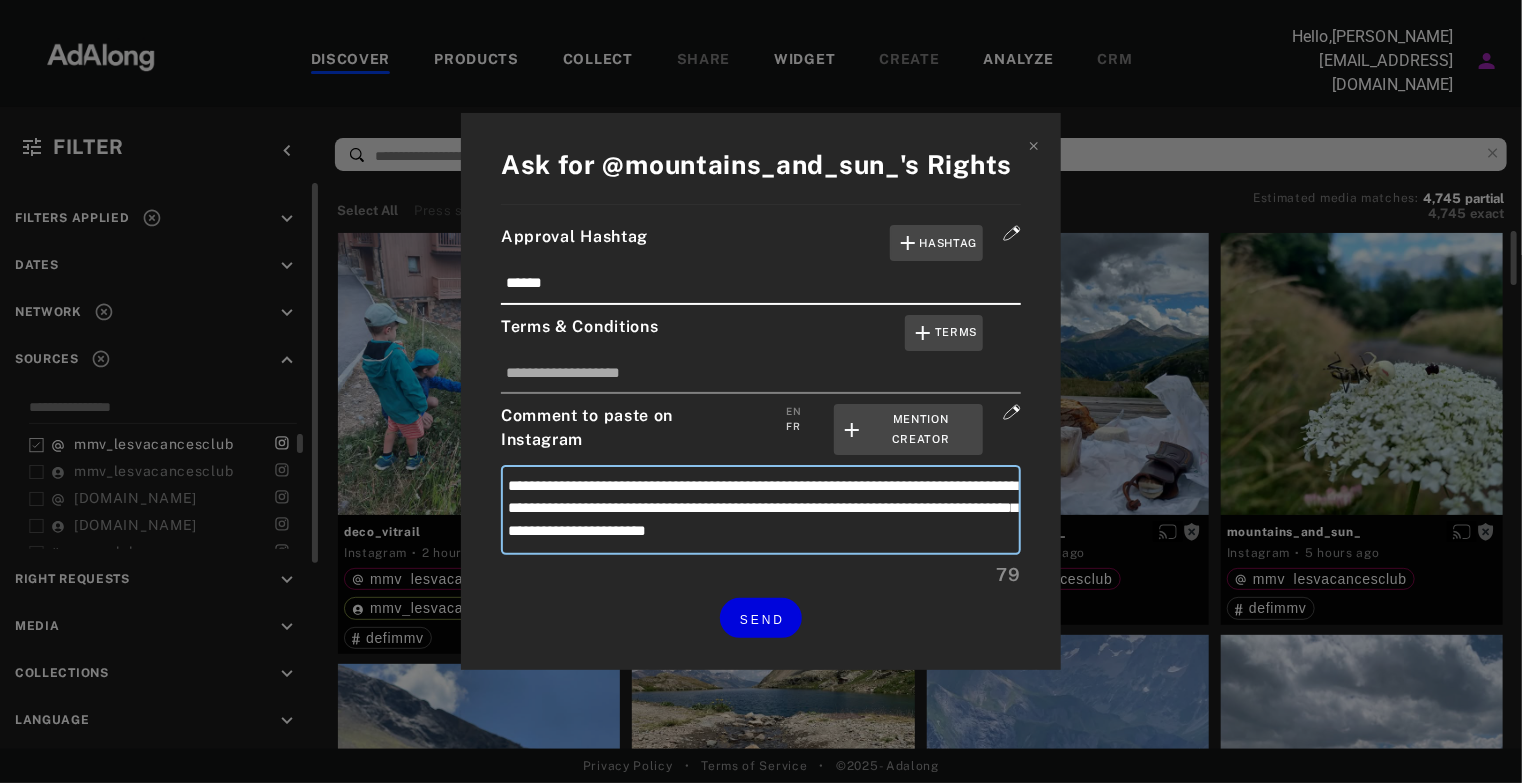 type on "**********" 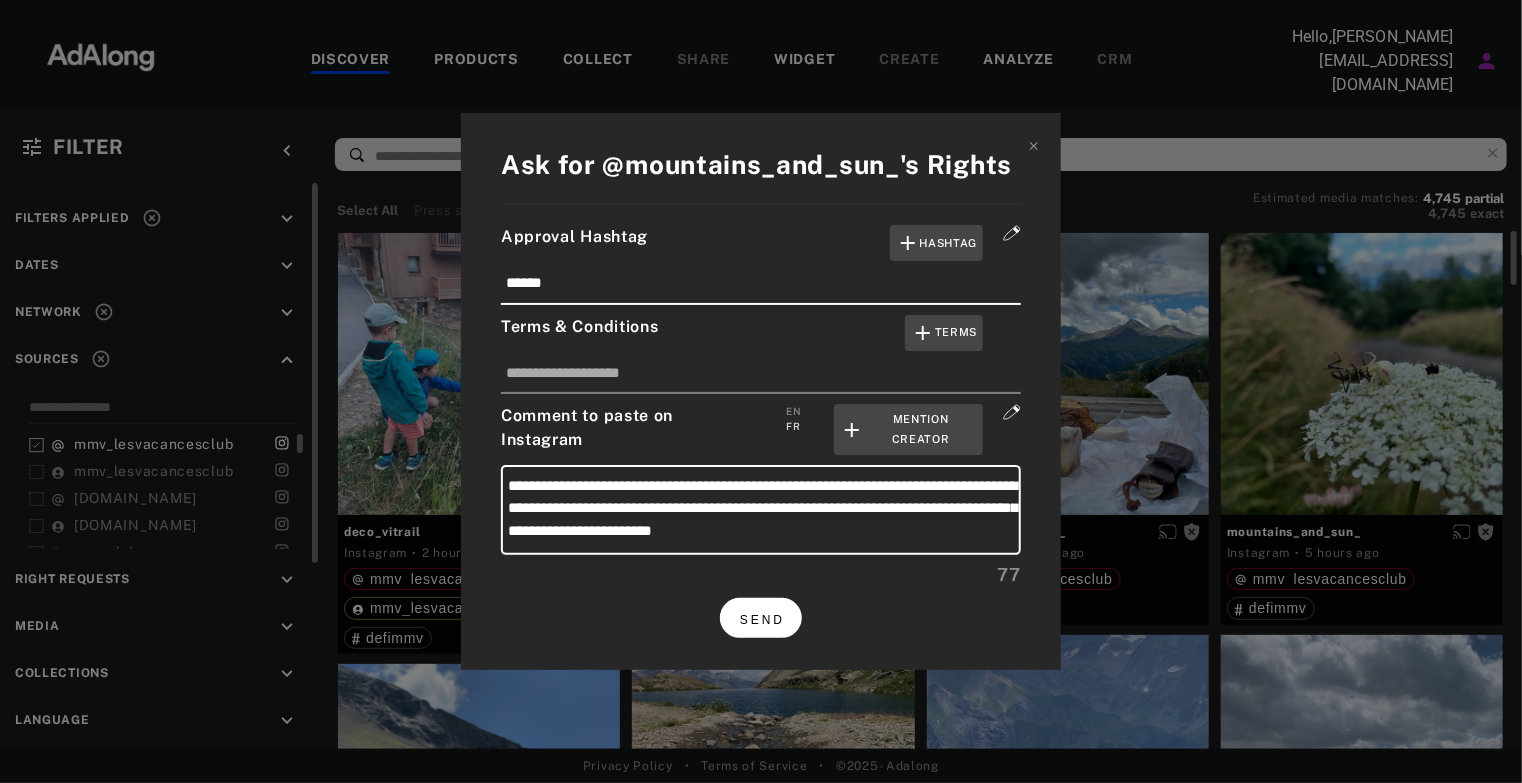click on "SEND" at bounding box center [761, 617] 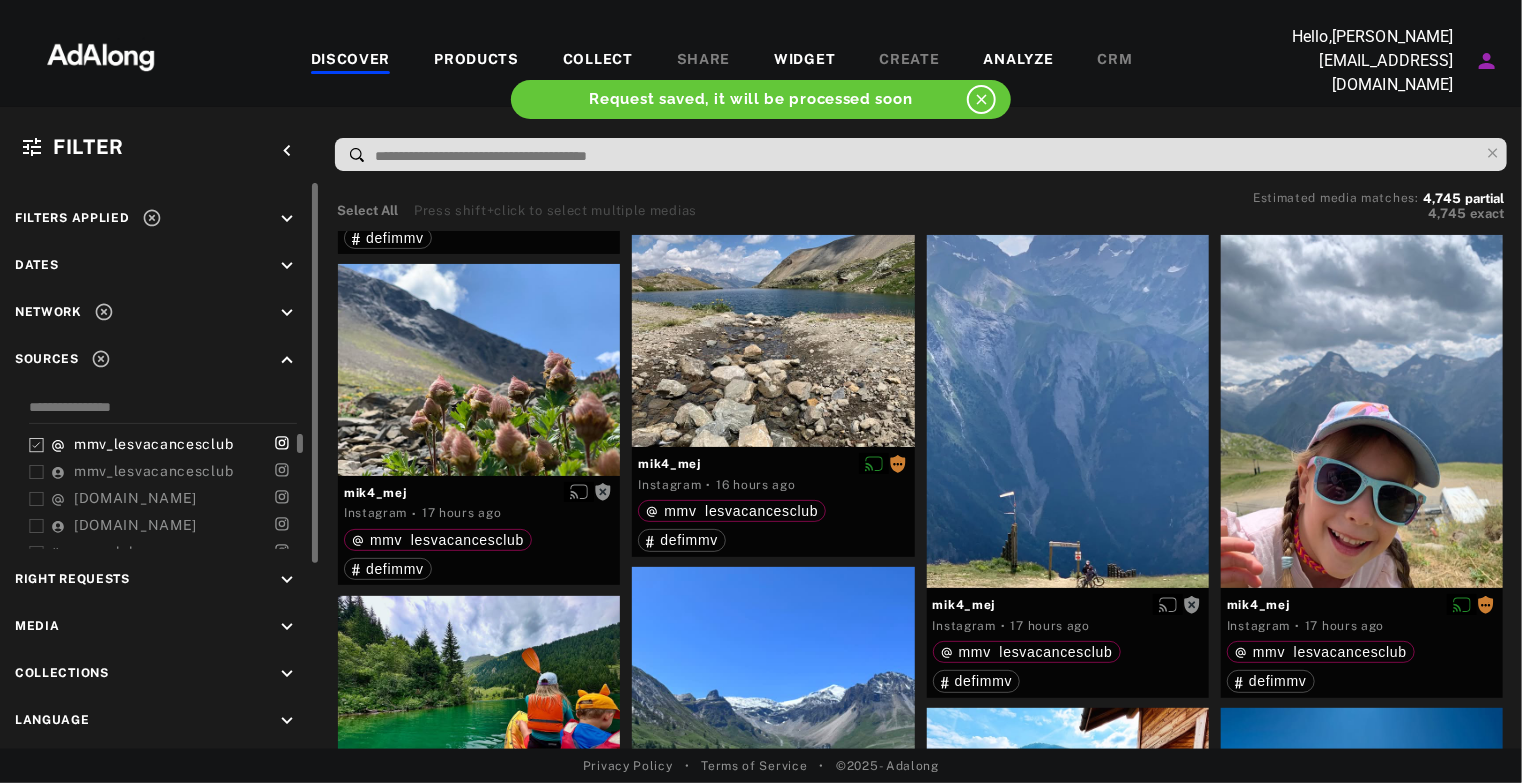 scroll, scrollTop: 0, scrollLeft: 0, axis: both 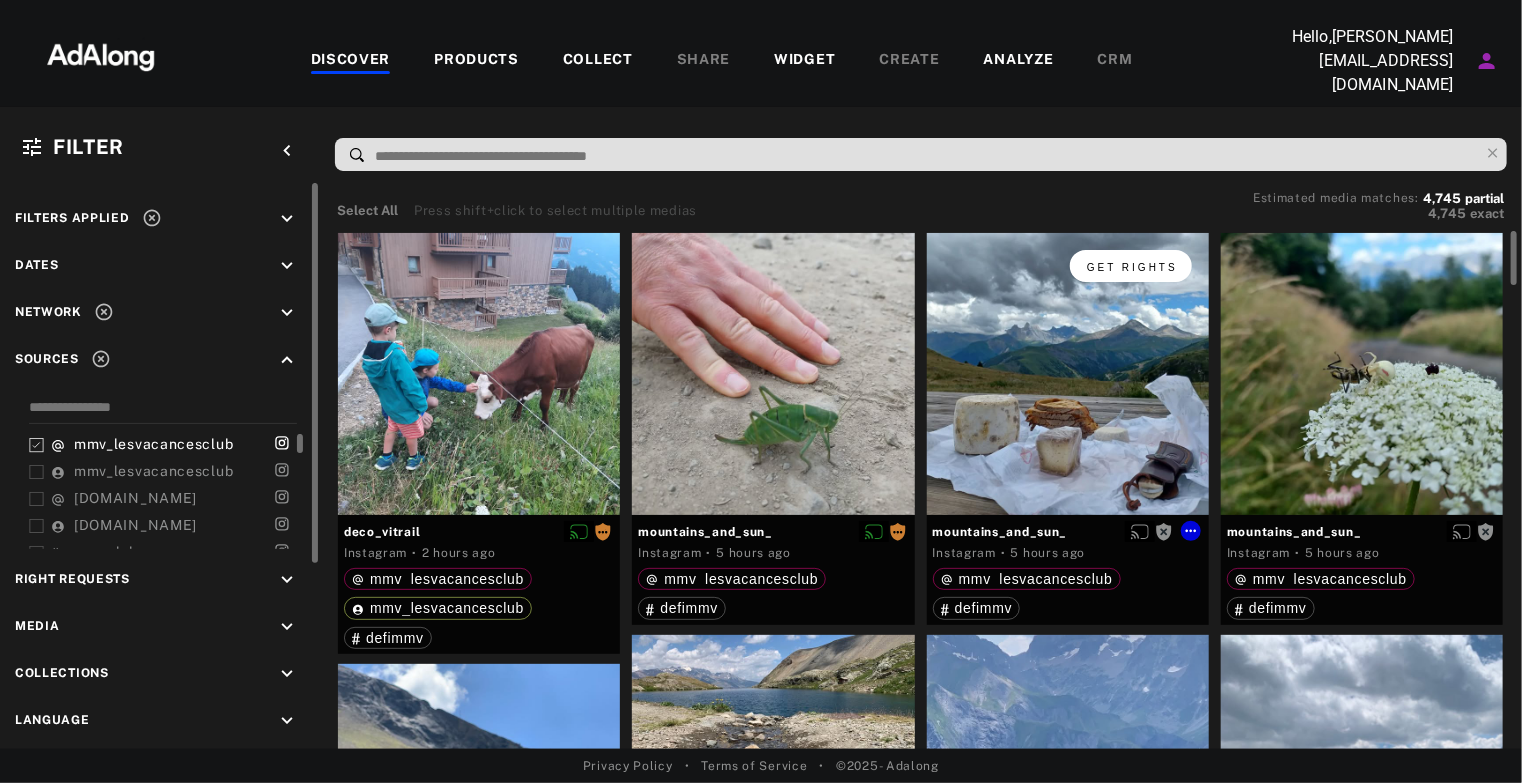 click on "Get rights" at bounding box center (1131, 266) 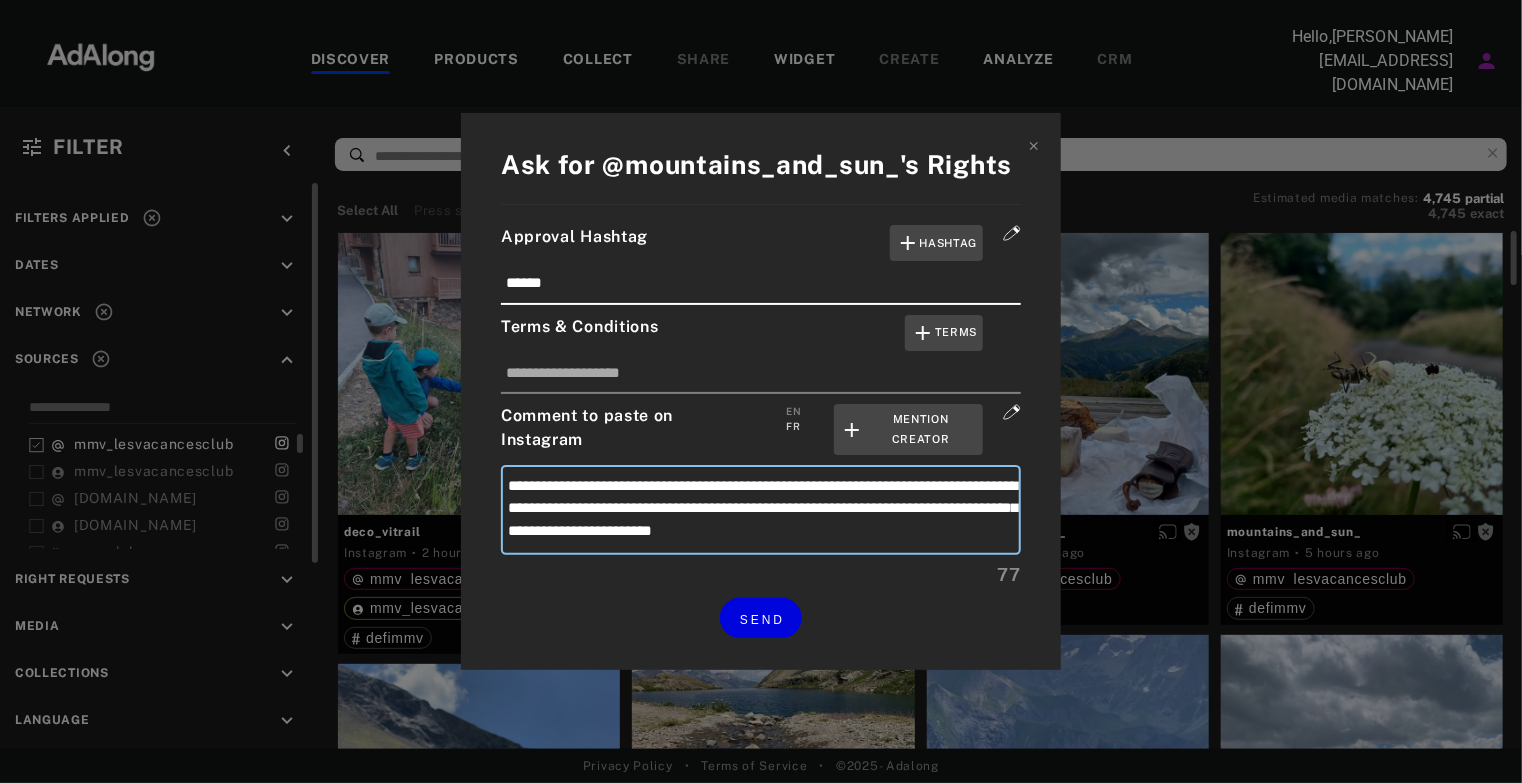 click on "**********" at bounding box center (761, 510) 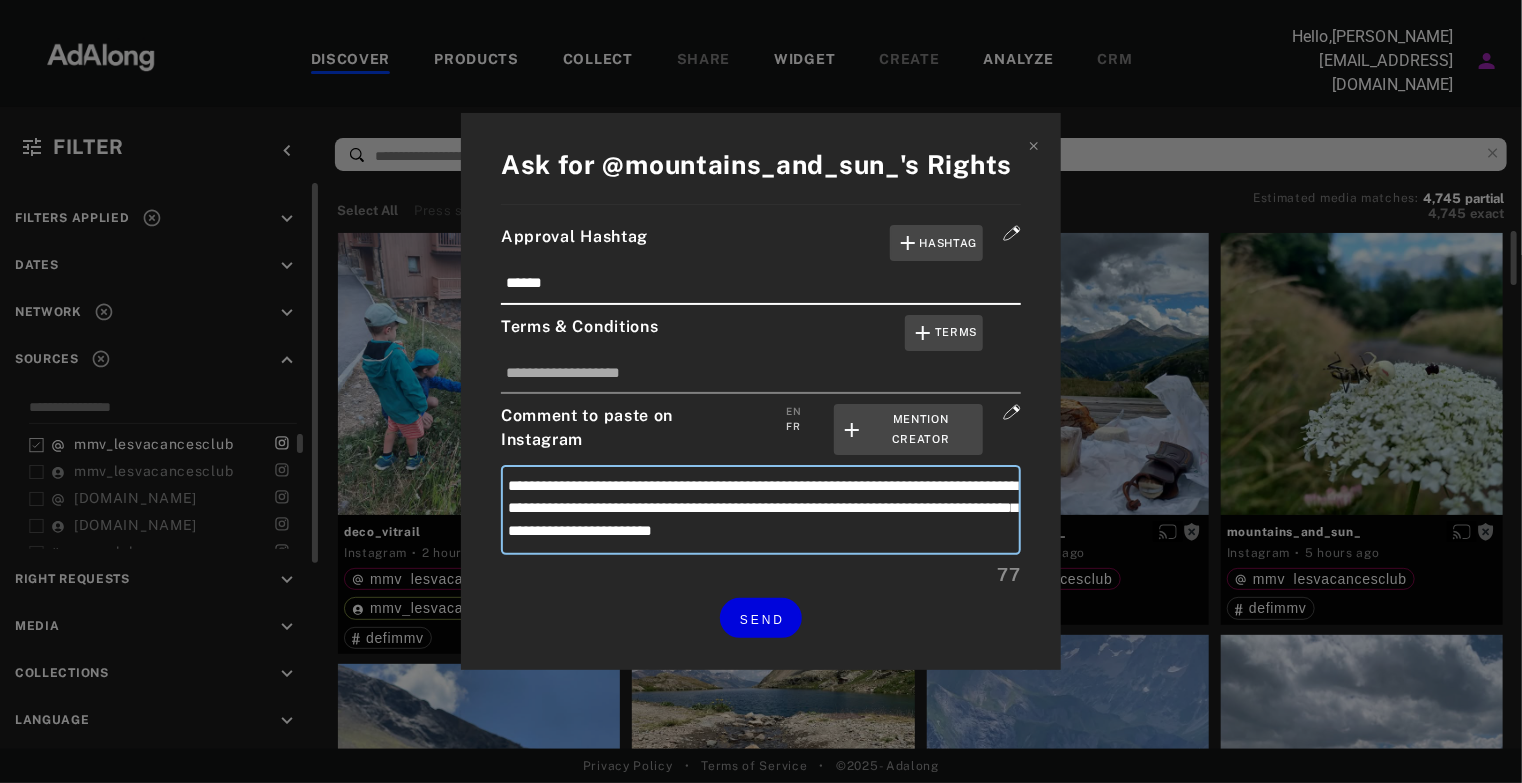 type on "**********" 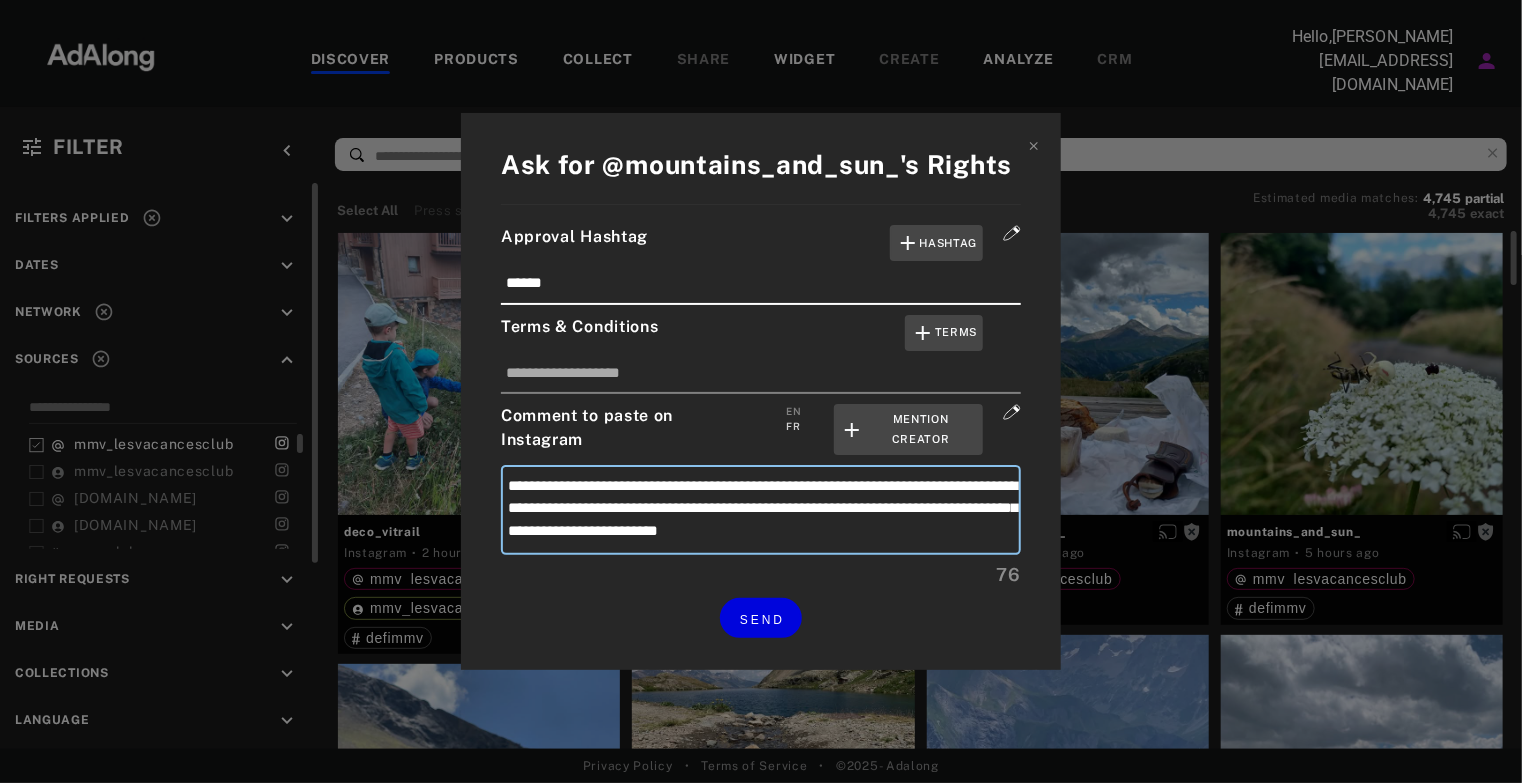 type on "**********" 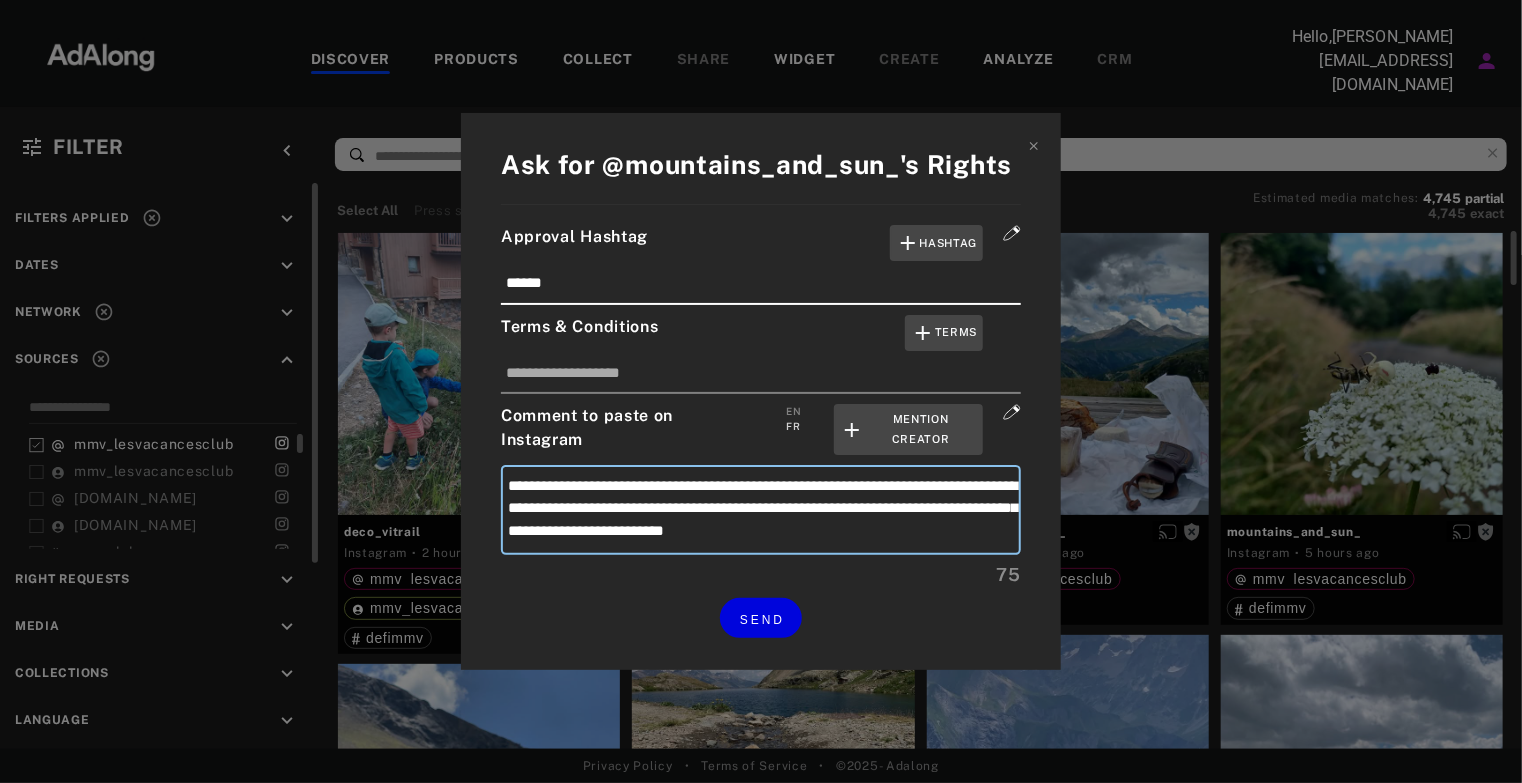 type on "**********" 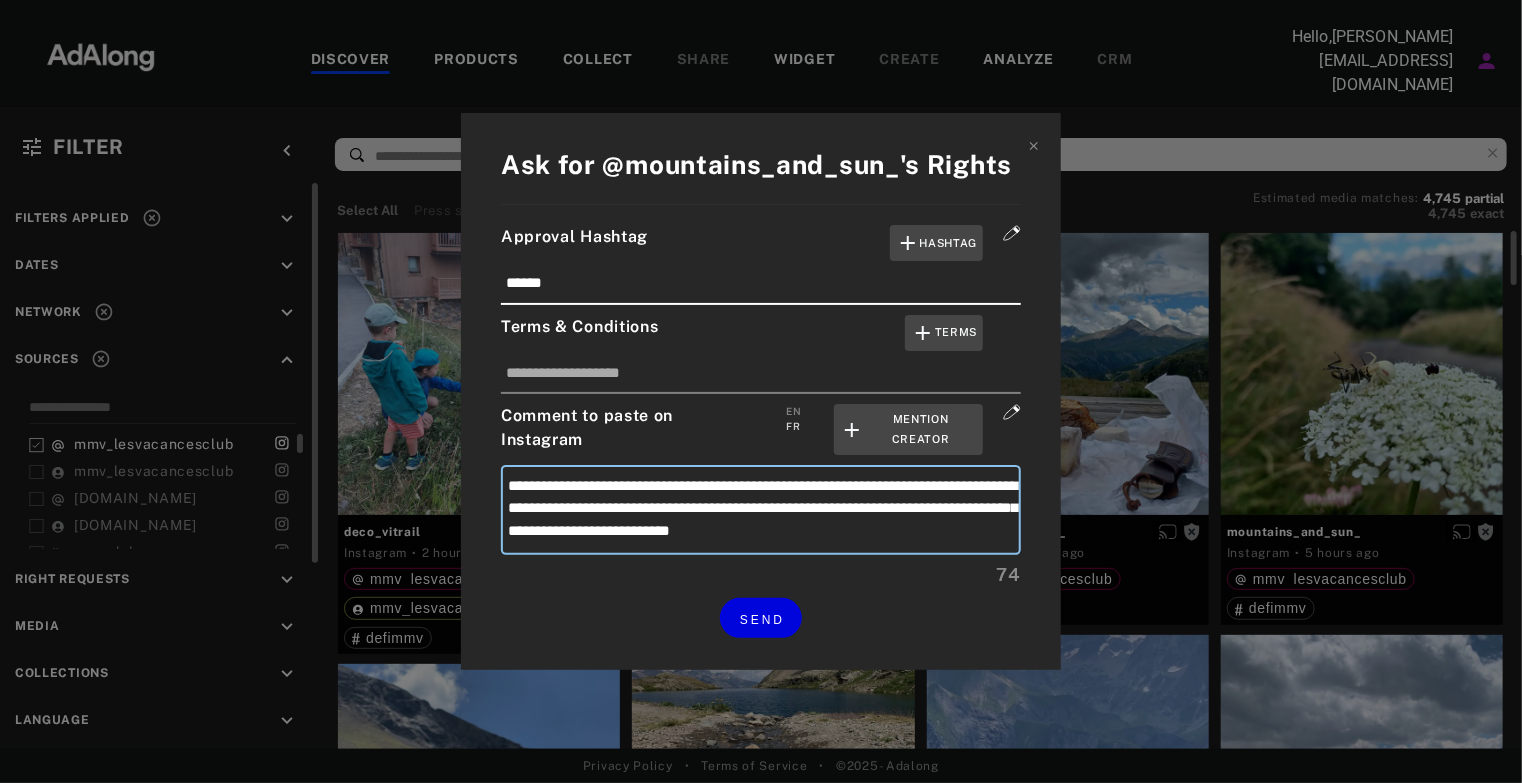 type on "**********" 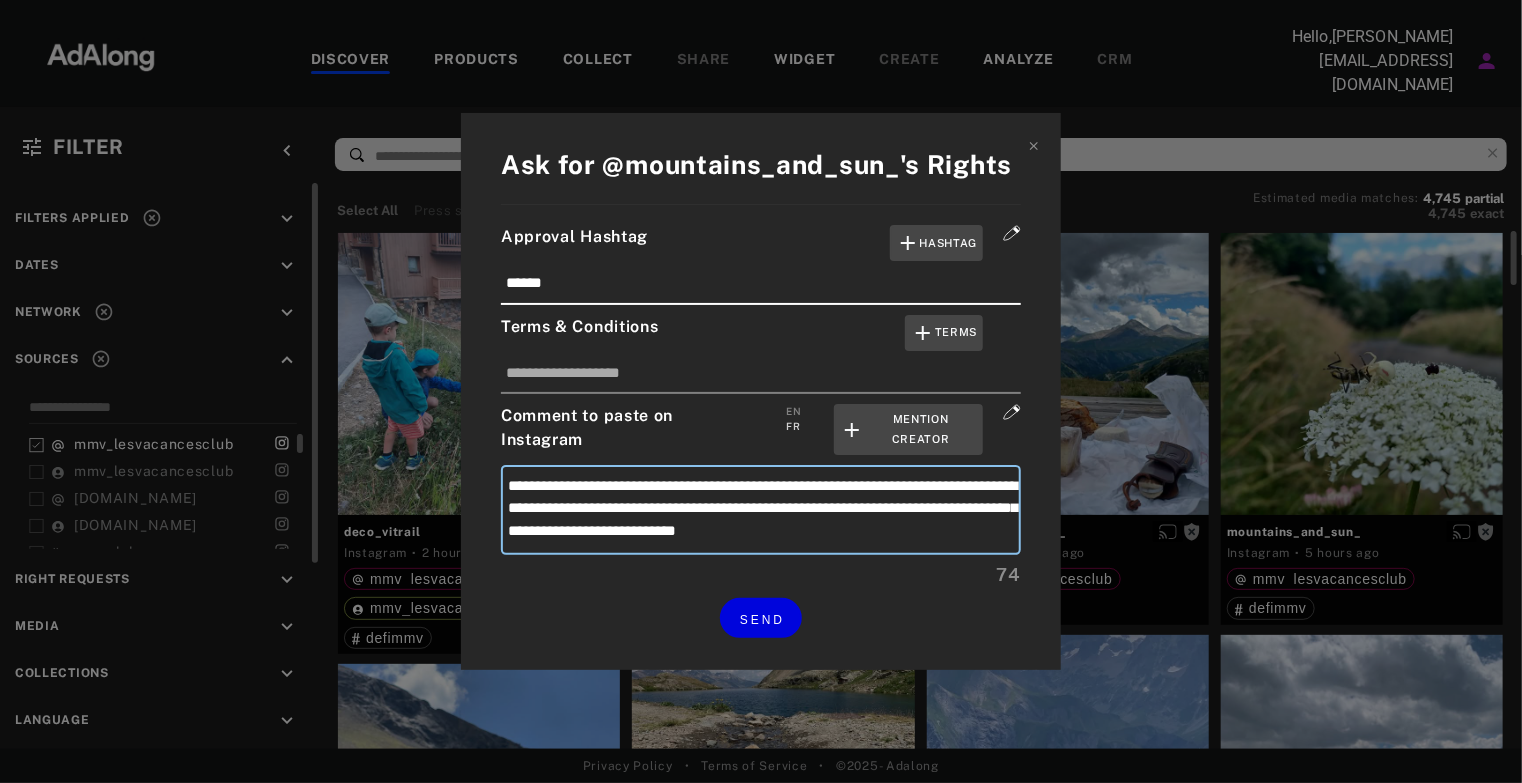type on "**********" 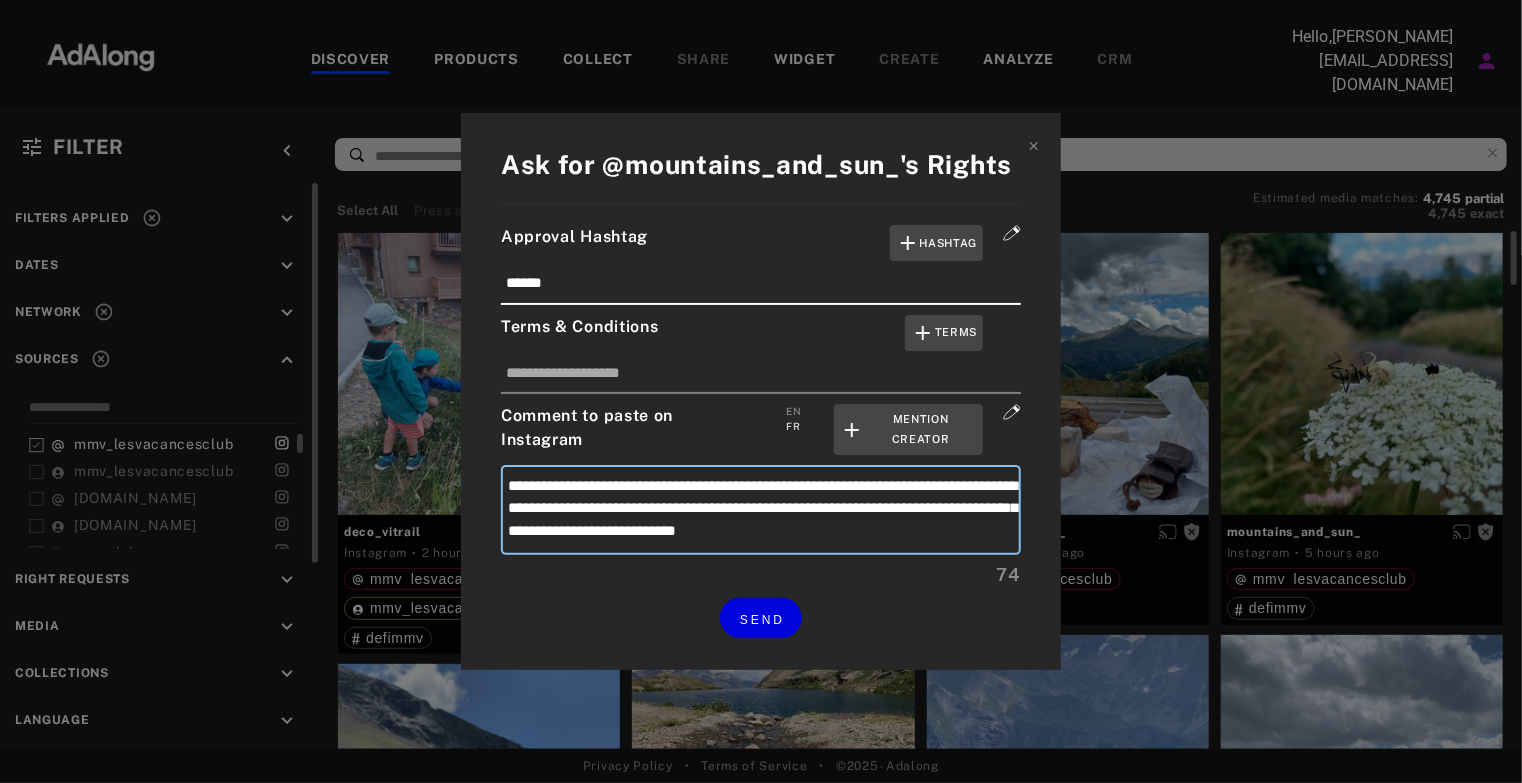 type on "**********" 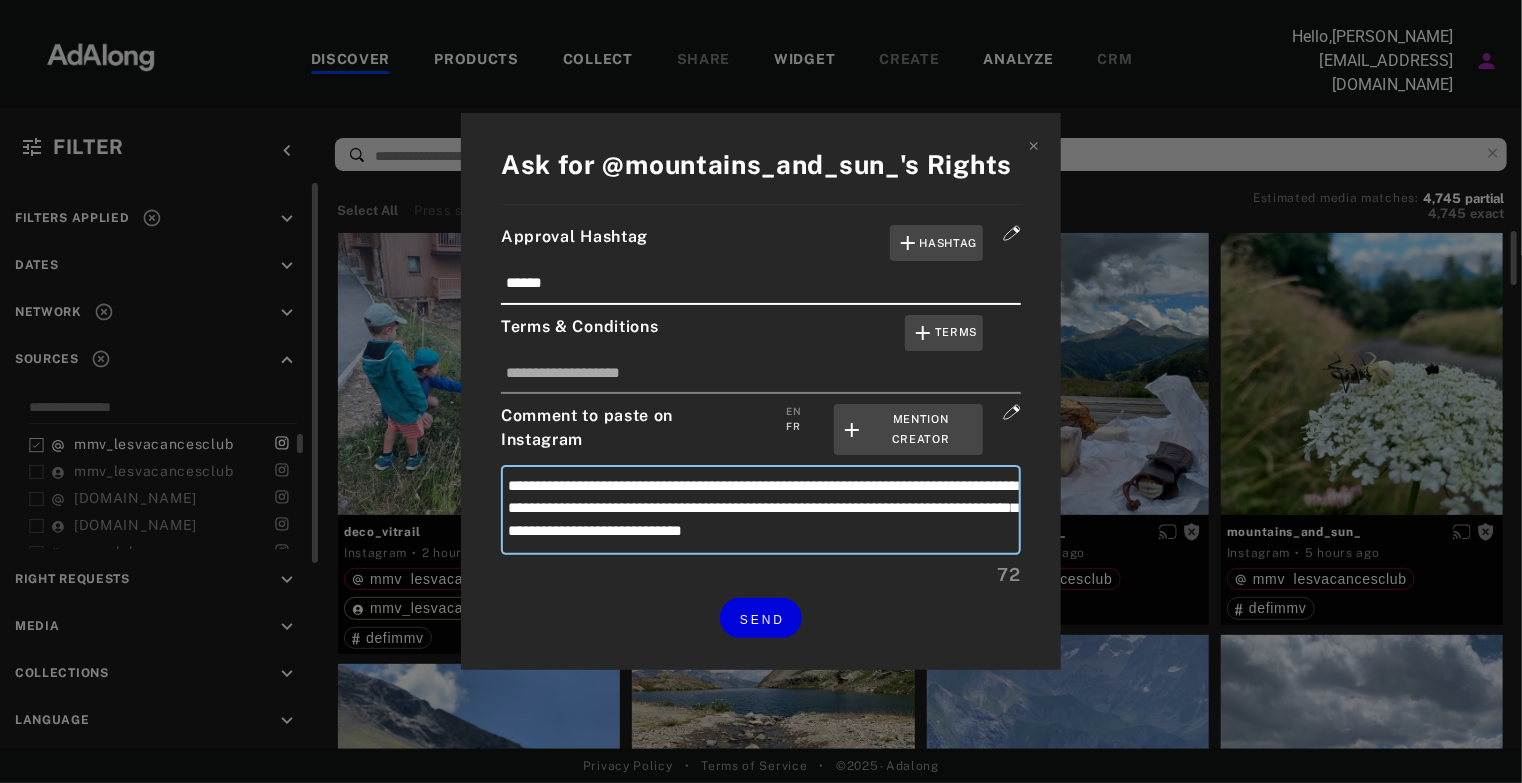 type on "**********" 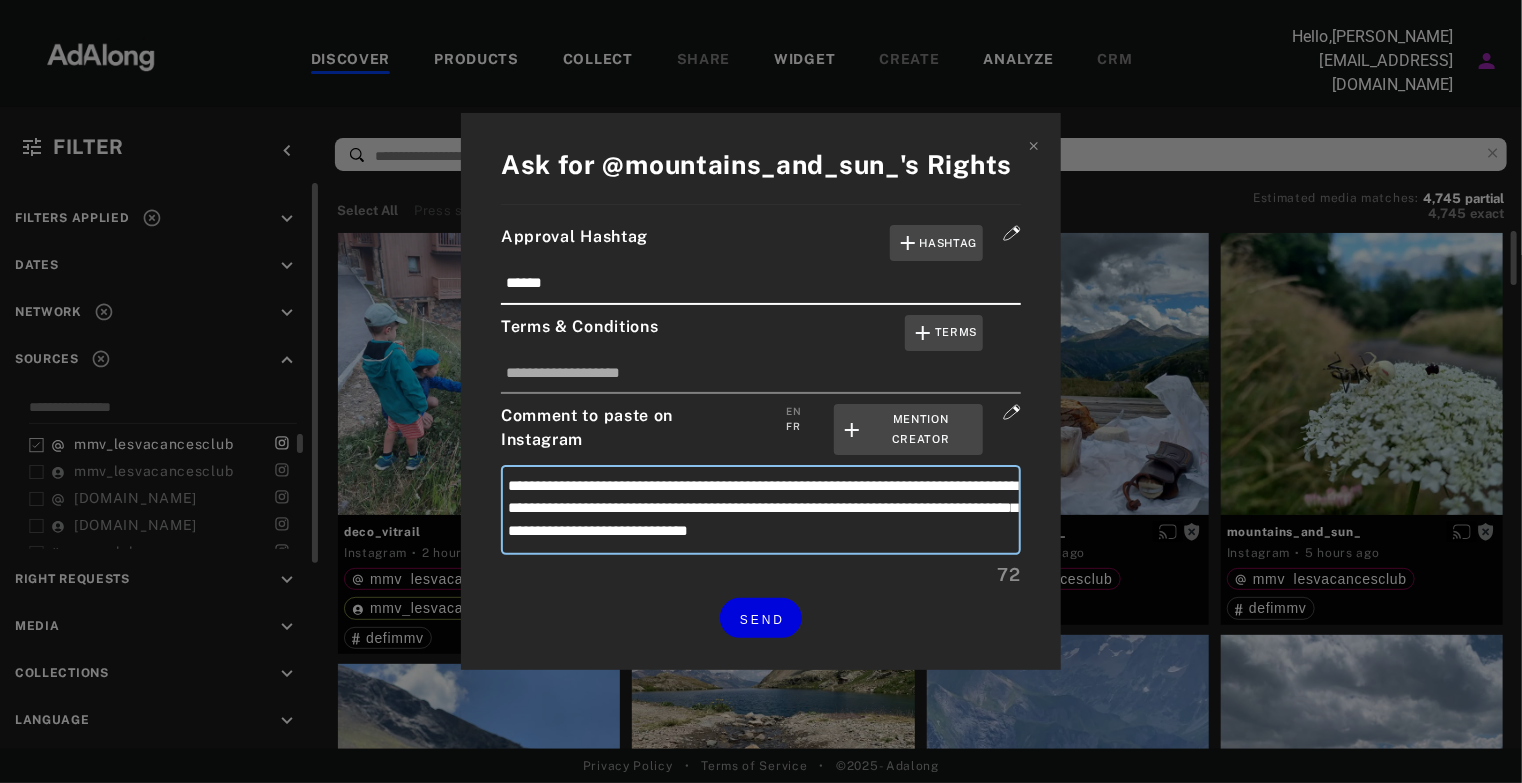 type on "**********" 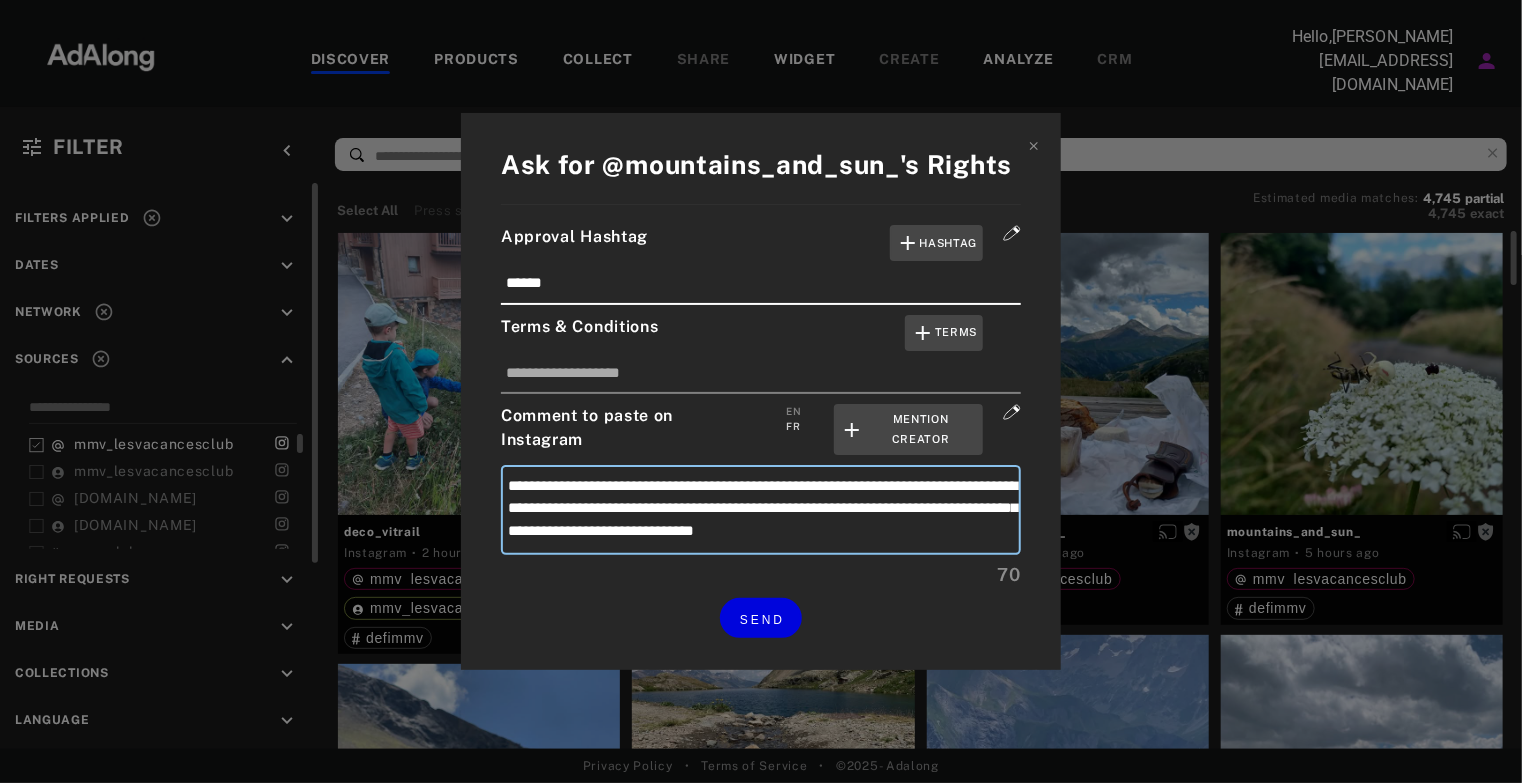 type on "**********" 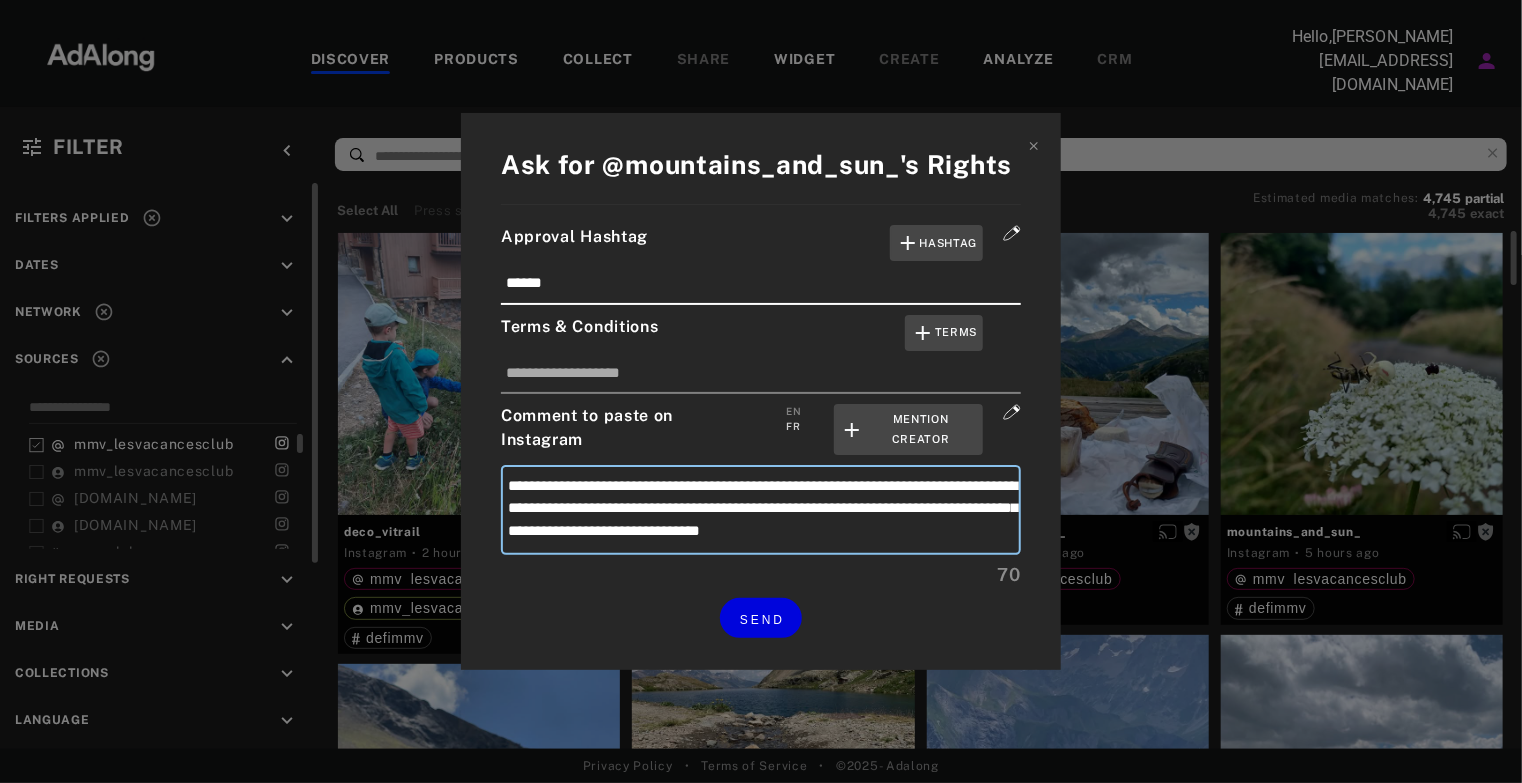 type on "**********" 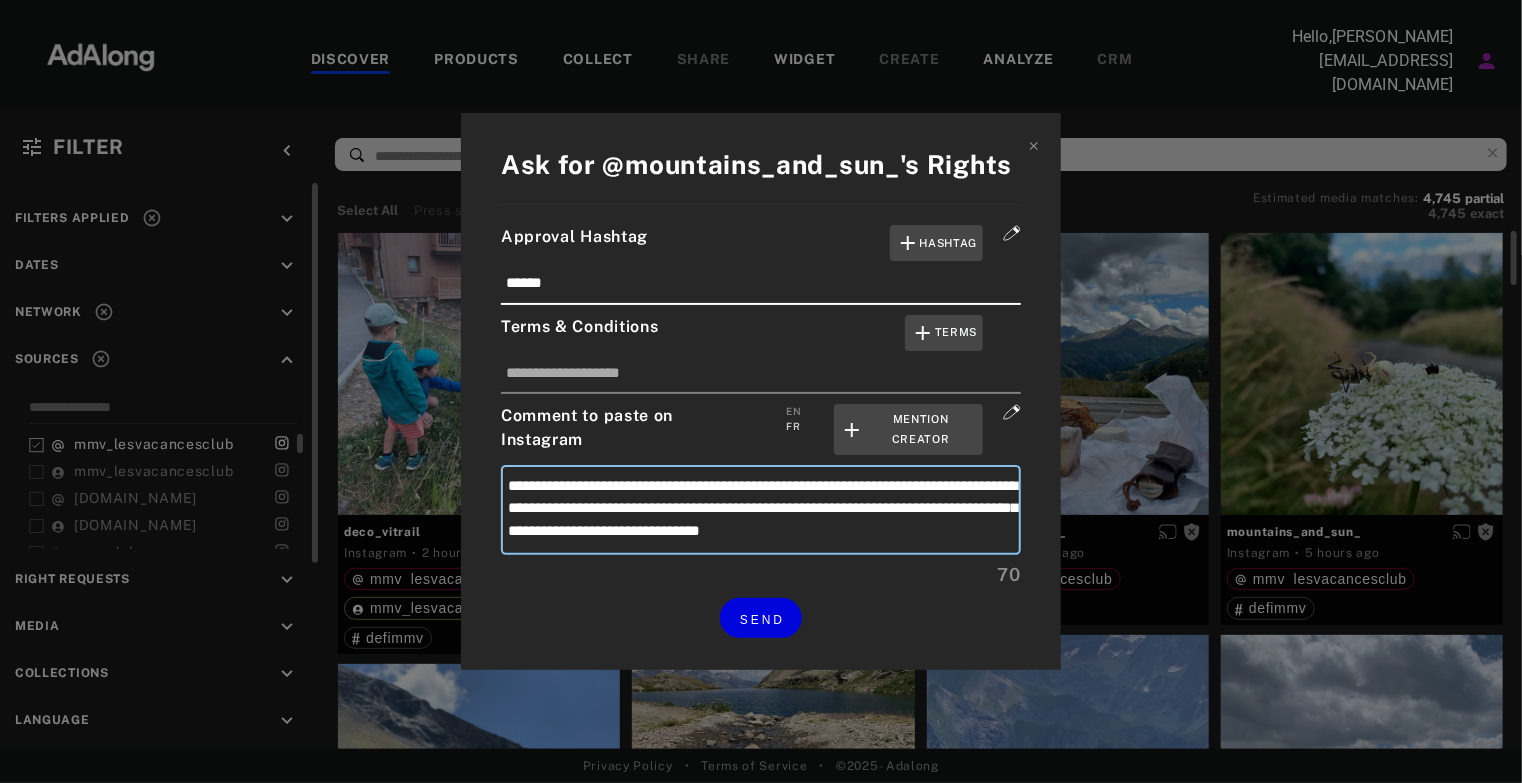 type on "**********" 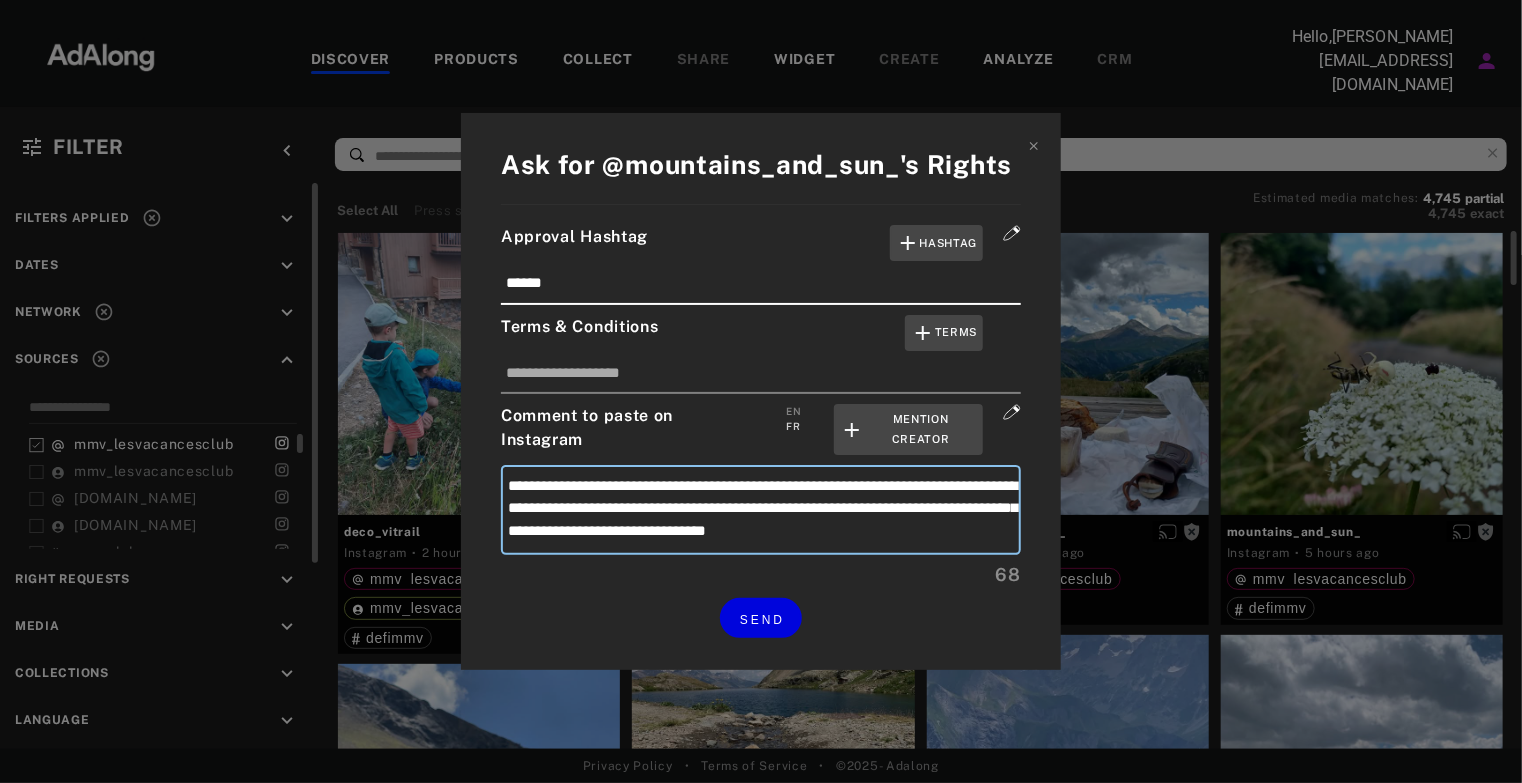 type on "**********" 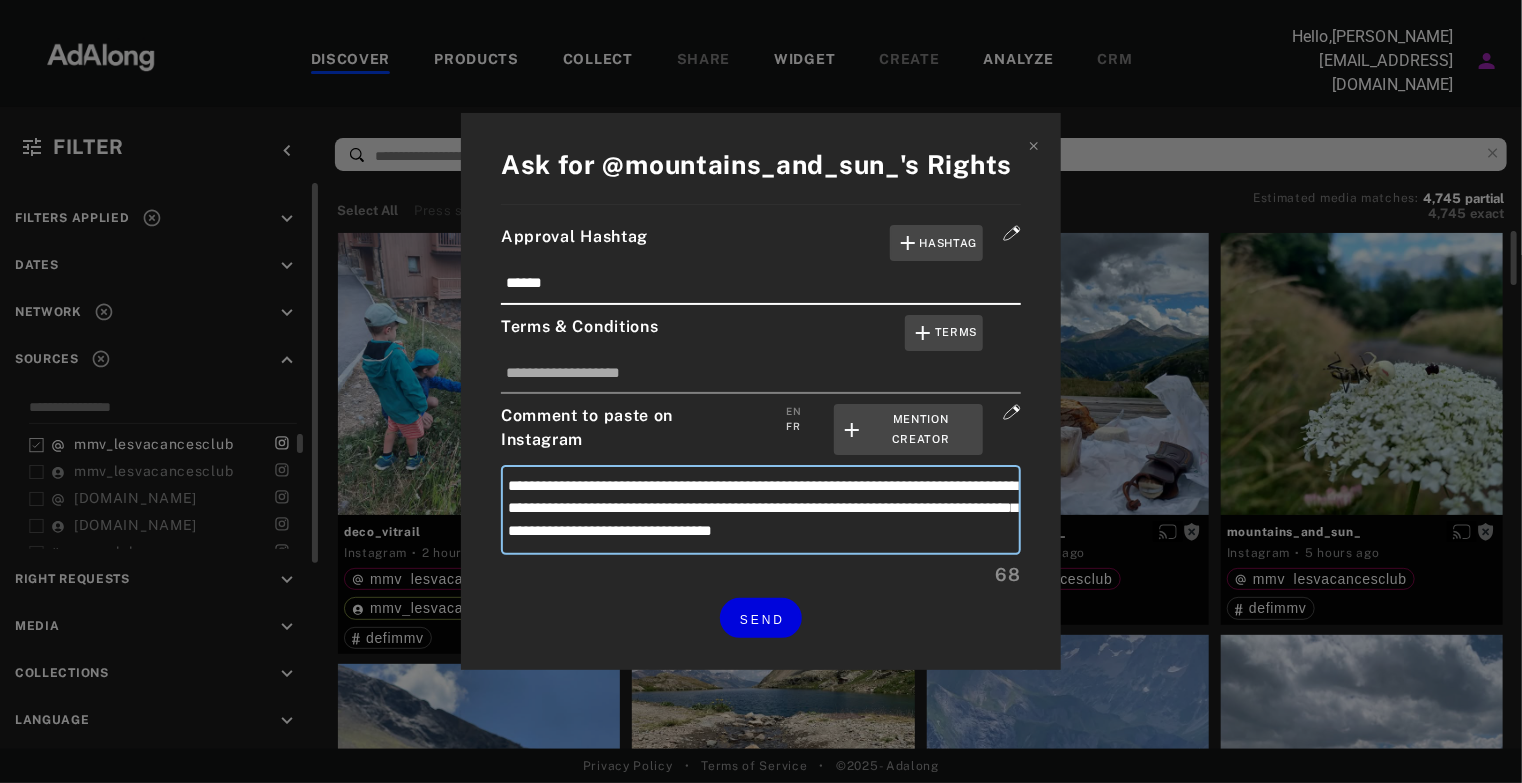 type on "**********" 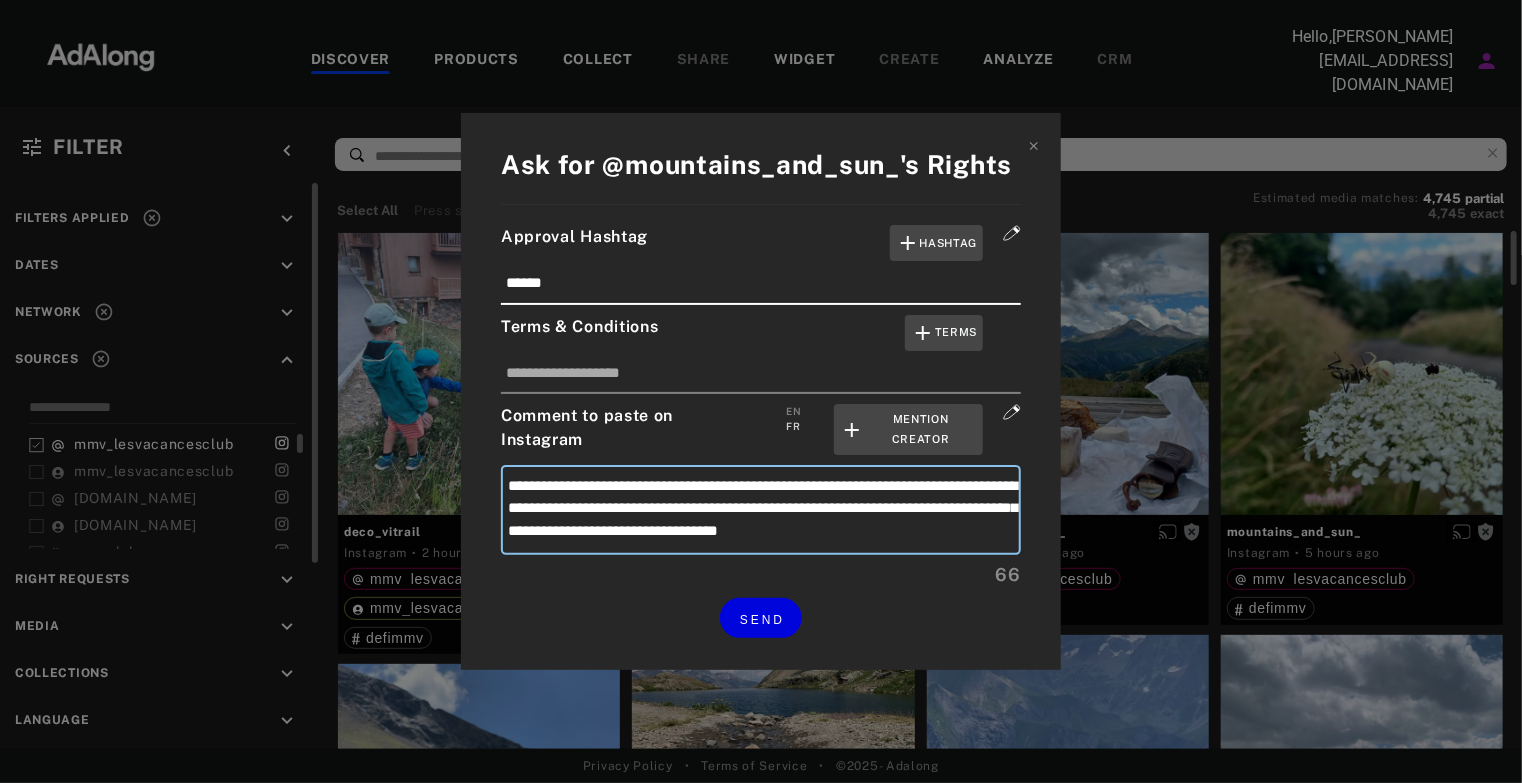 type on "**********" 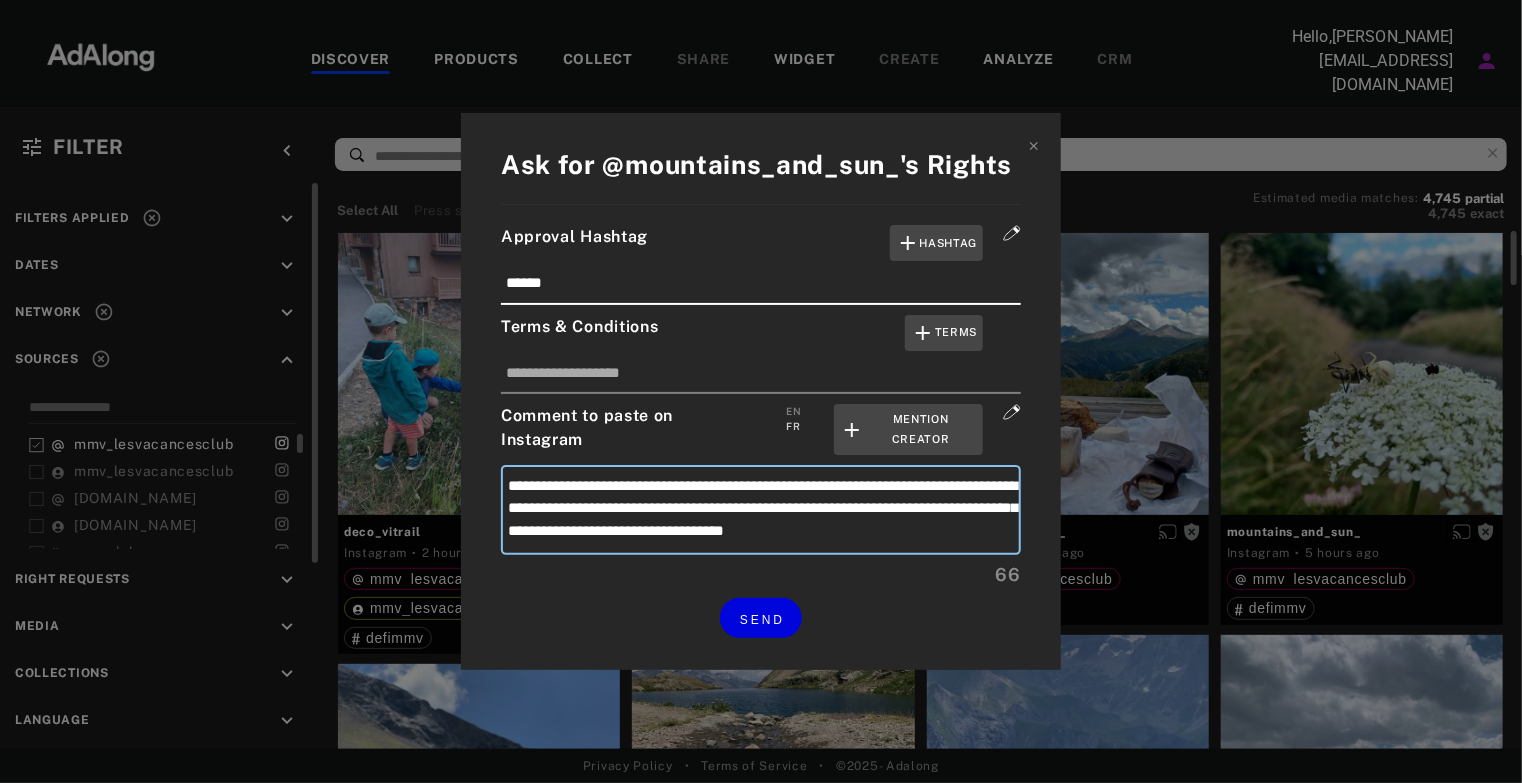 type on "**********" 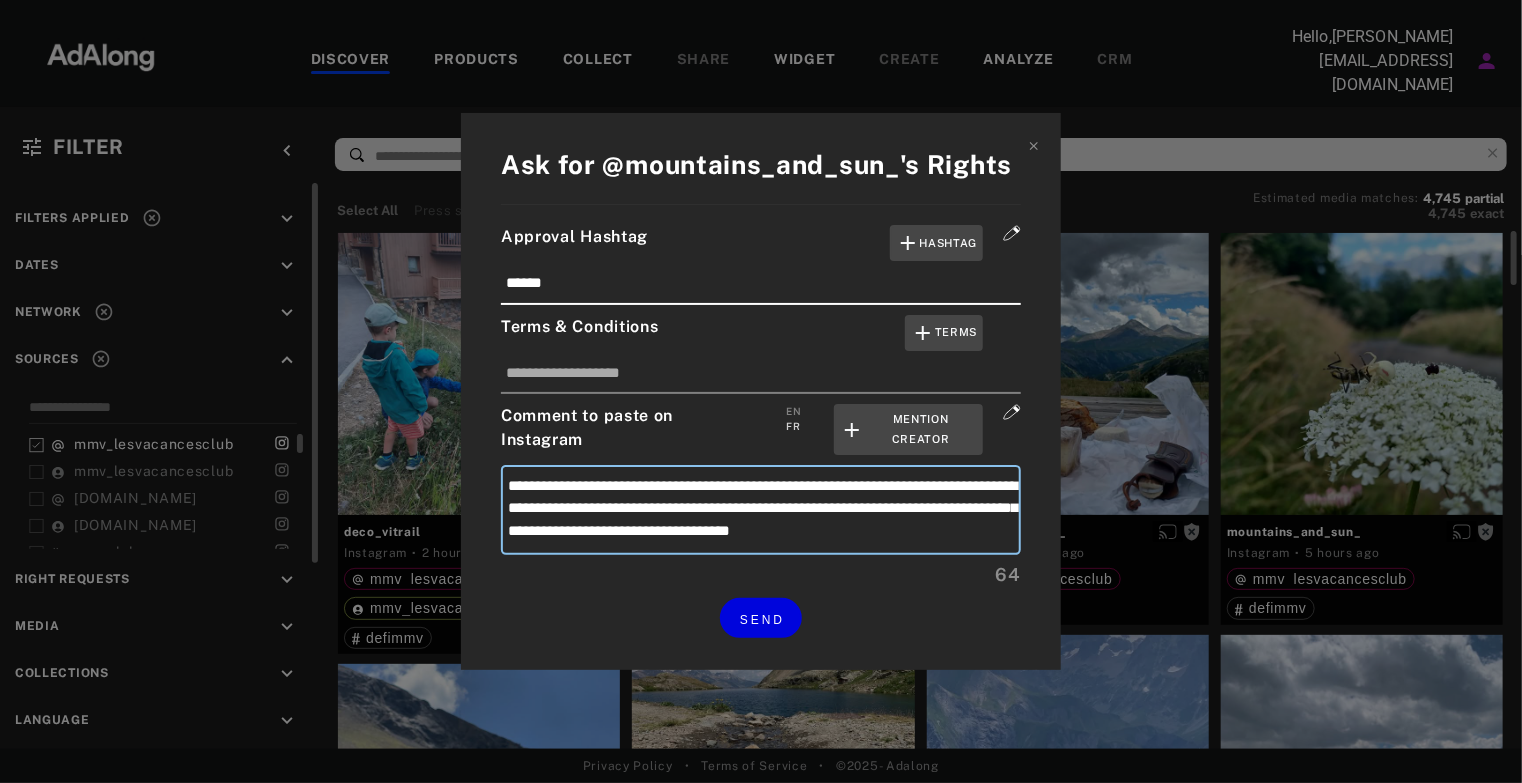 type on "**********" 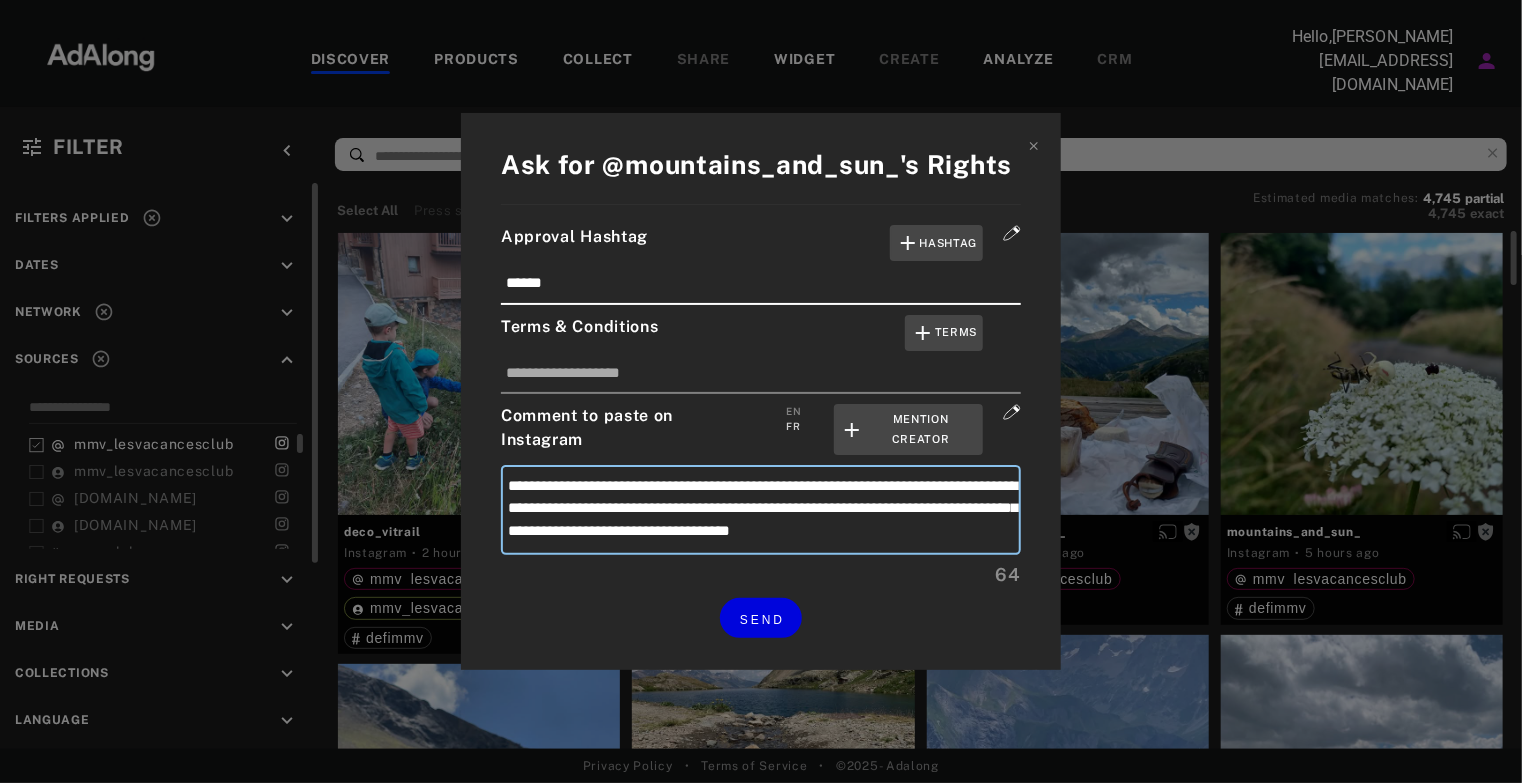 type on "**********" 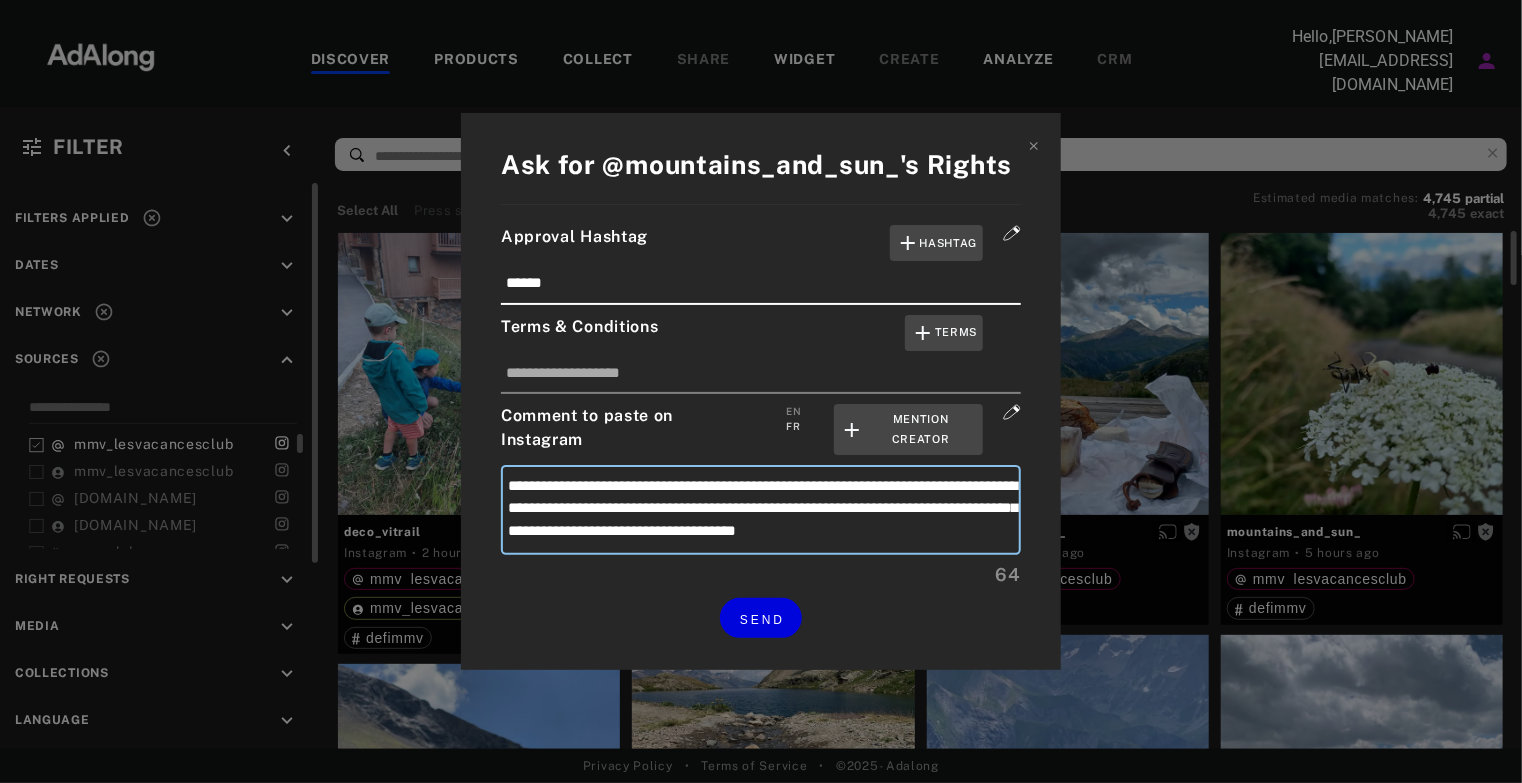 type on "**********" 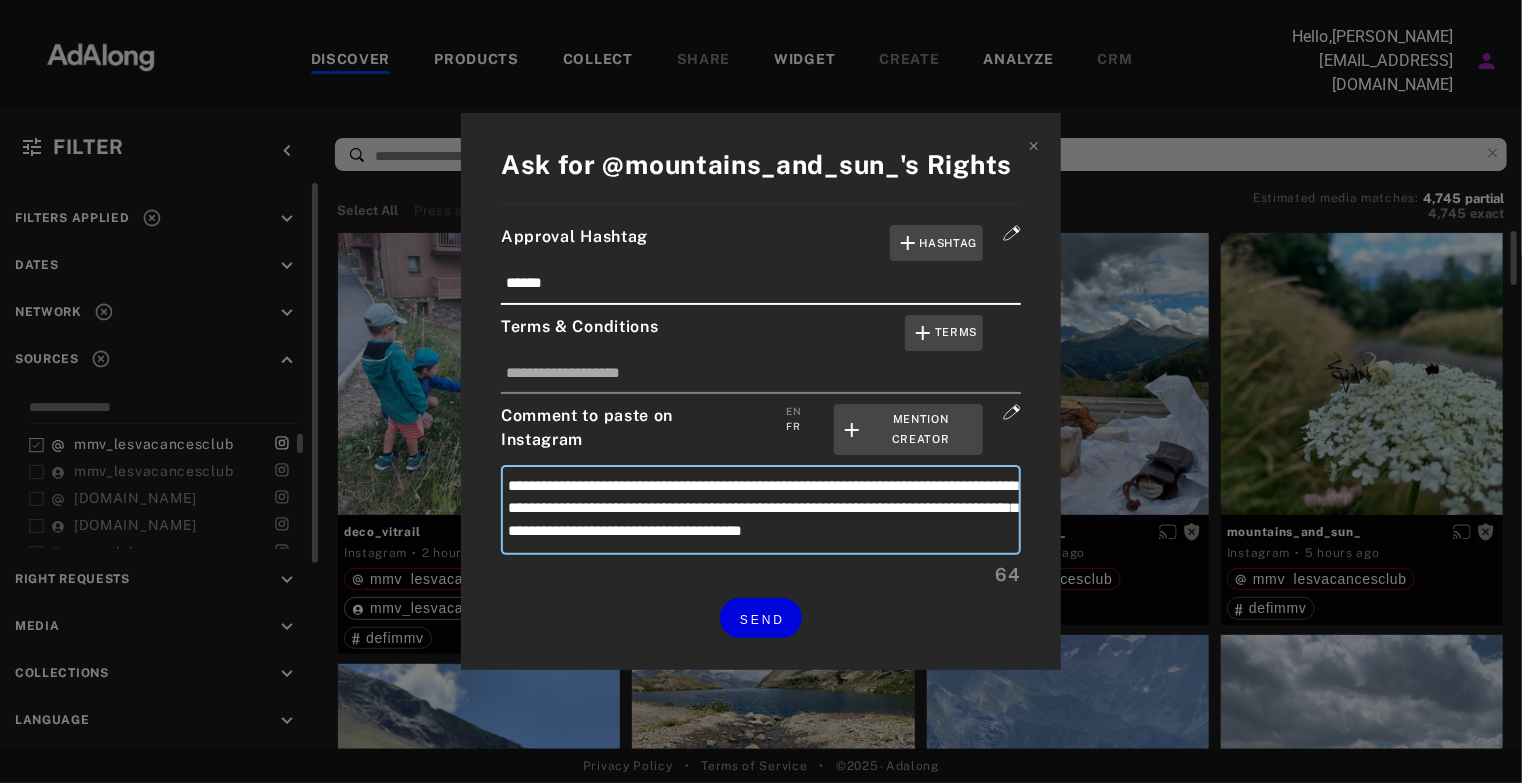 type on "**********" 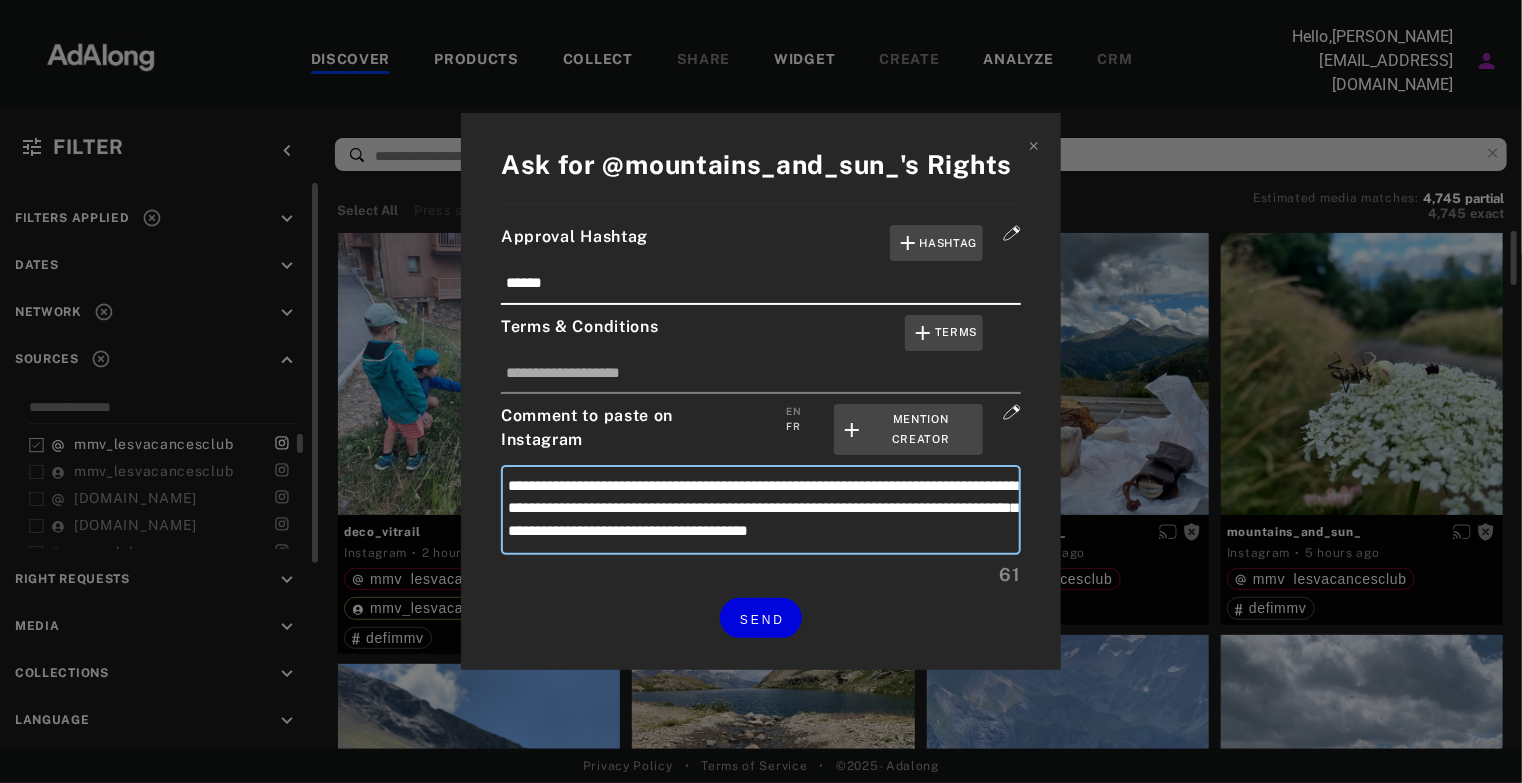 type on "**********" 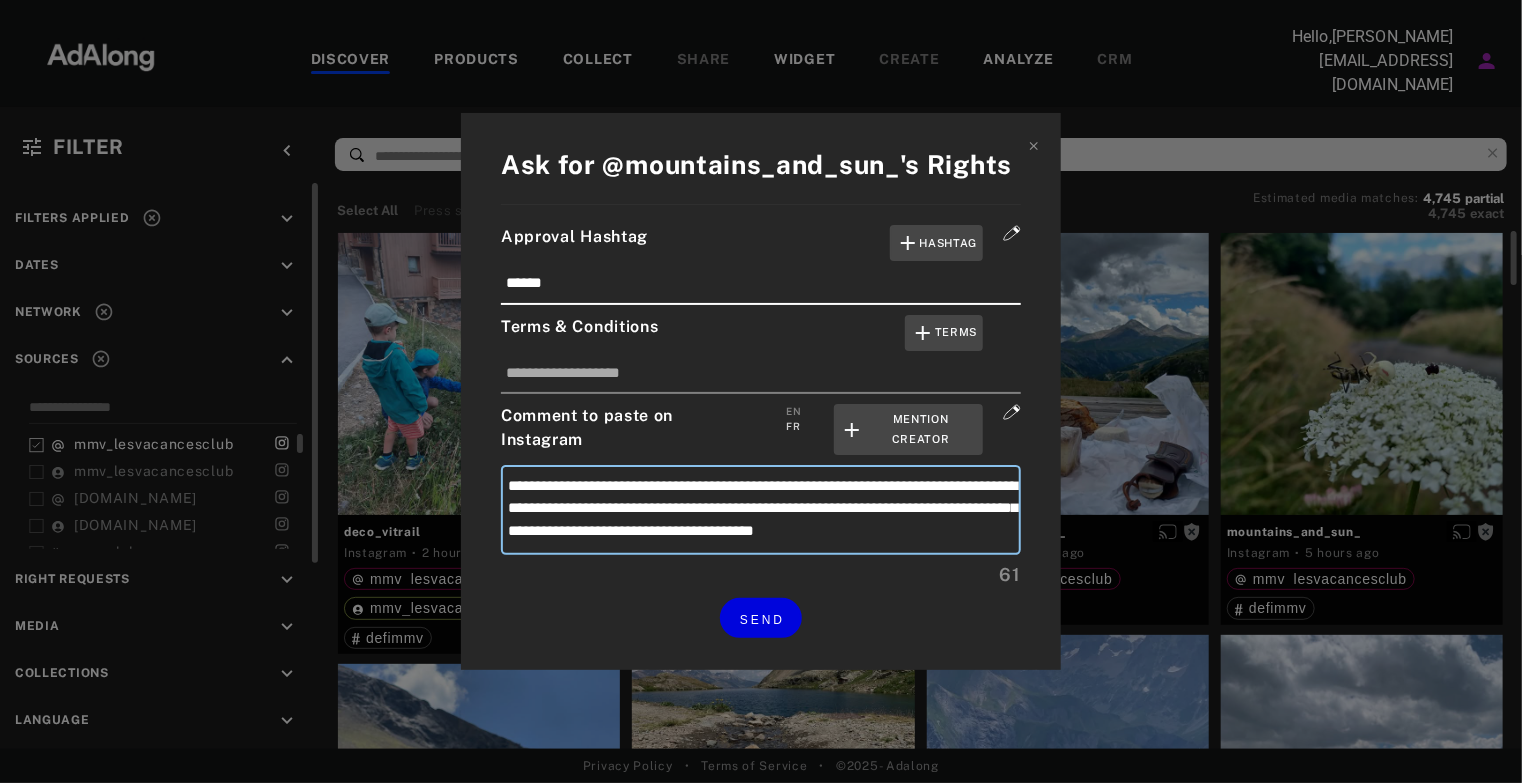 type on "**********" 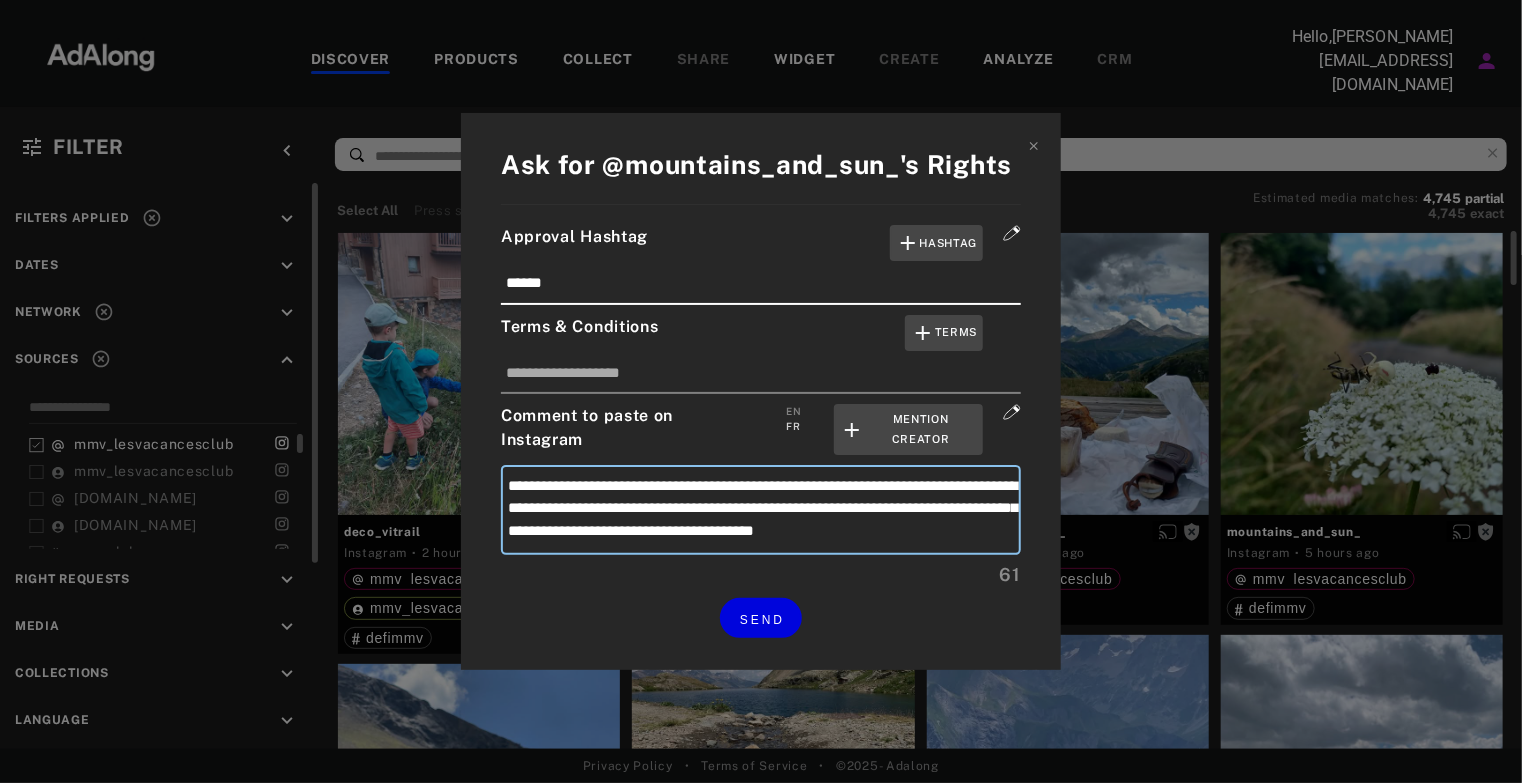 type on "**********" 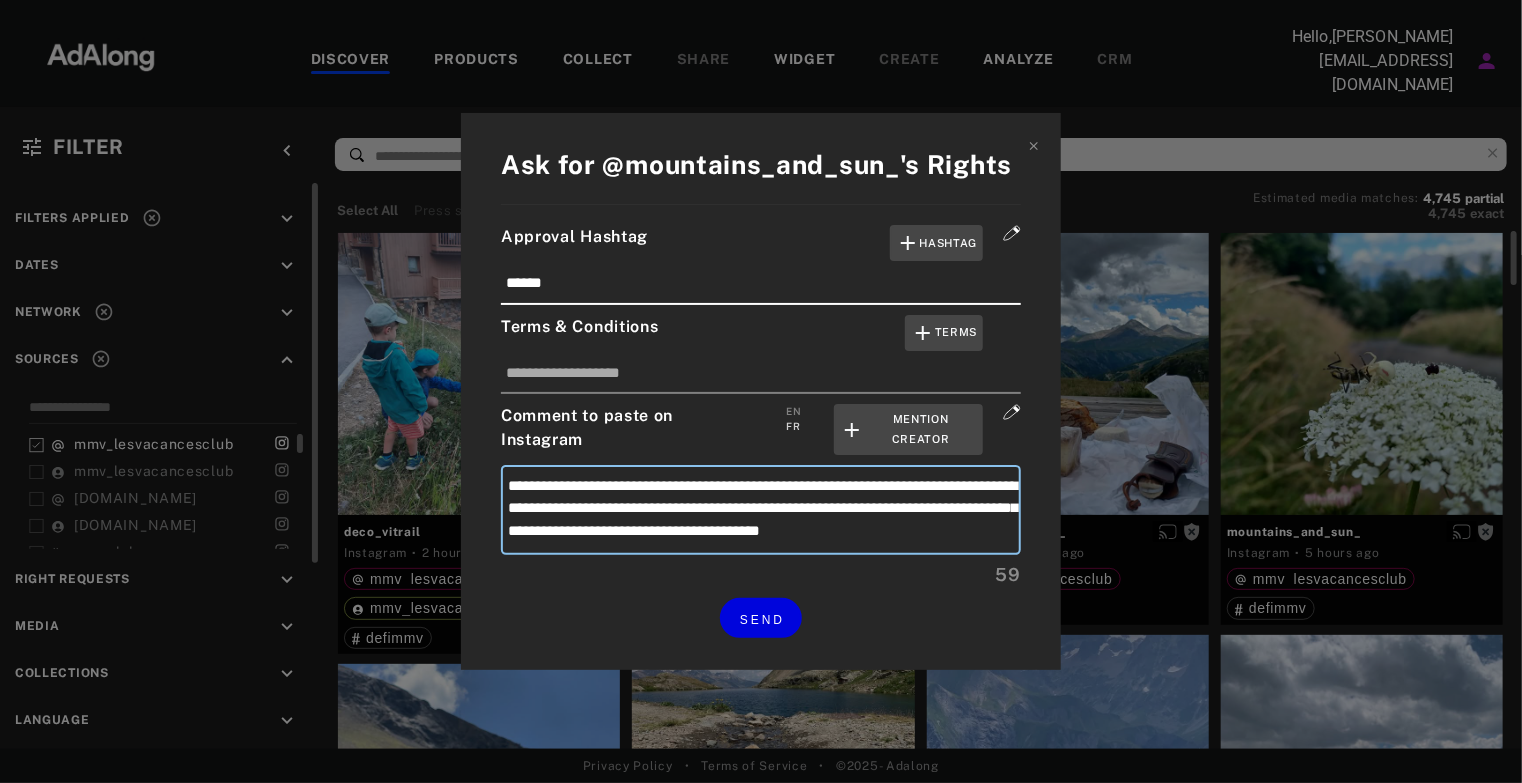 type on "**********" 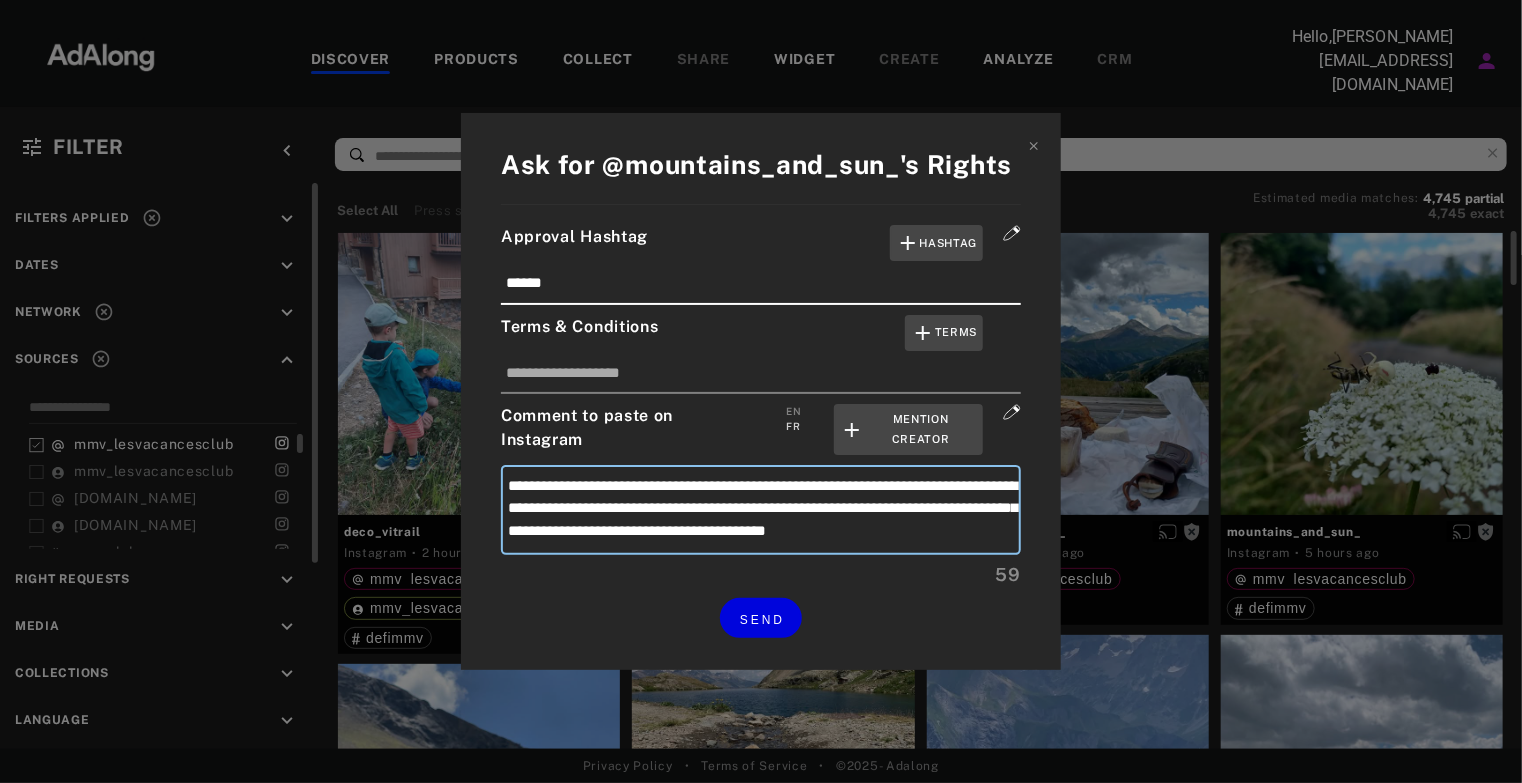 type on "**********" 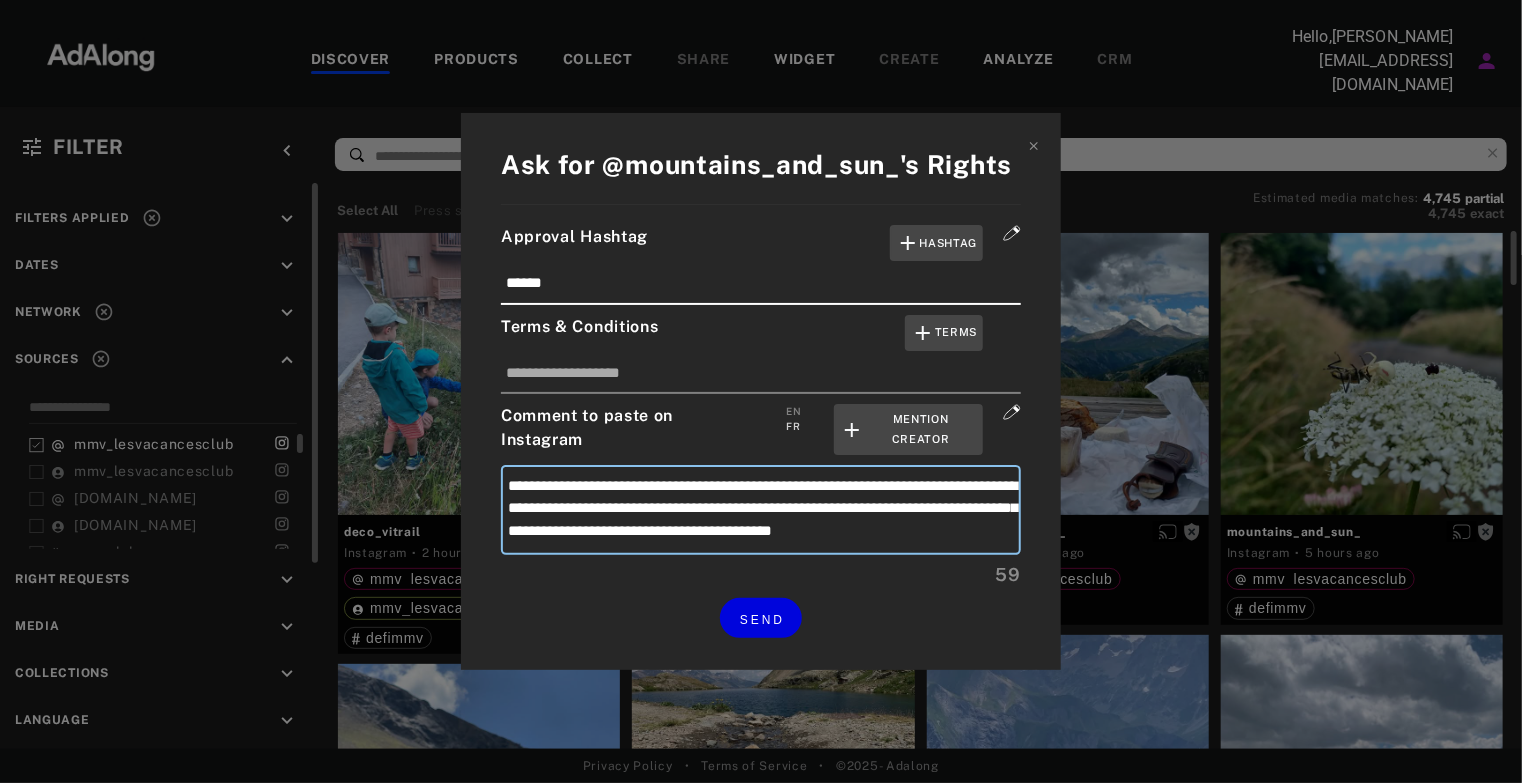 type on "**********" 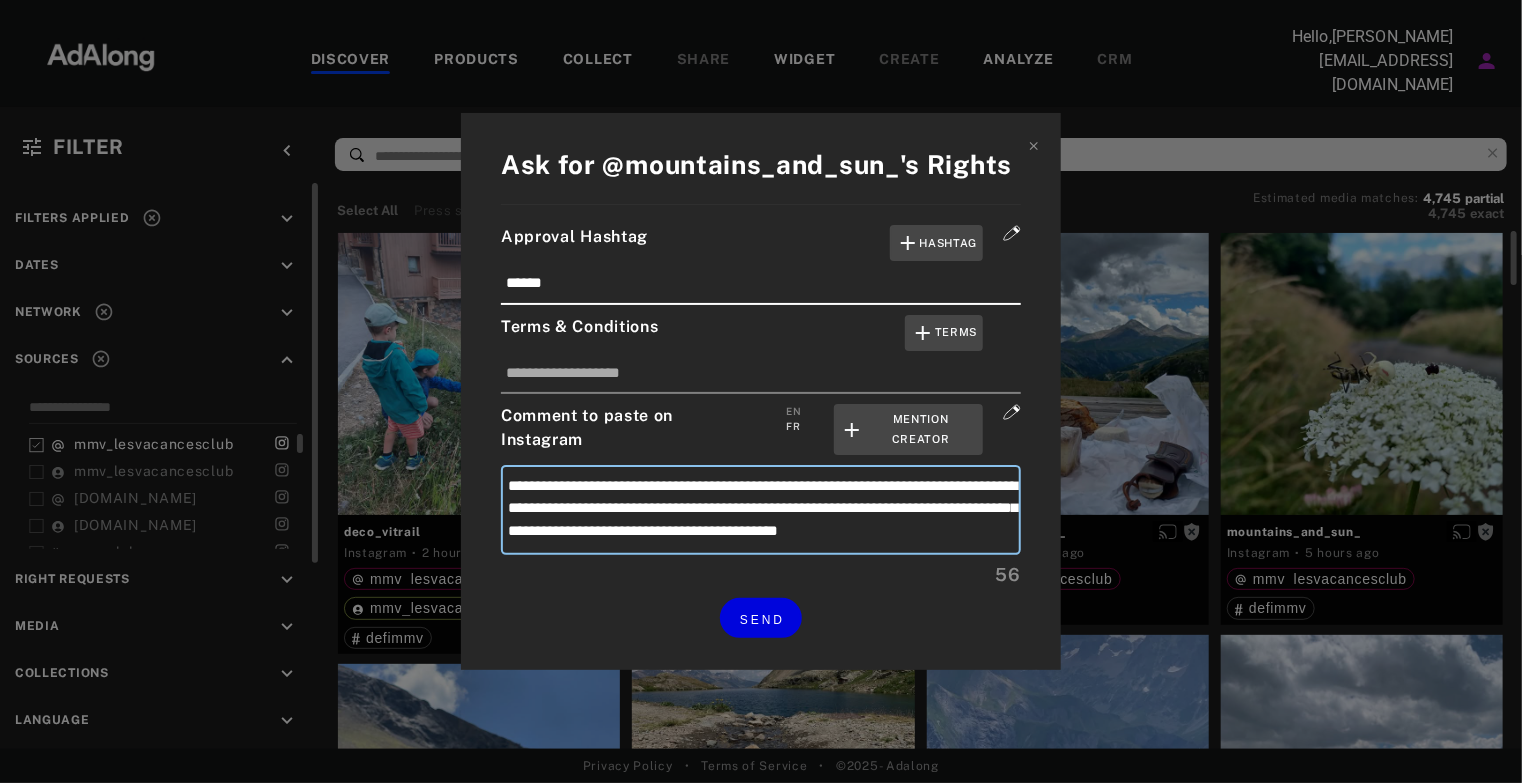 type on "**********" 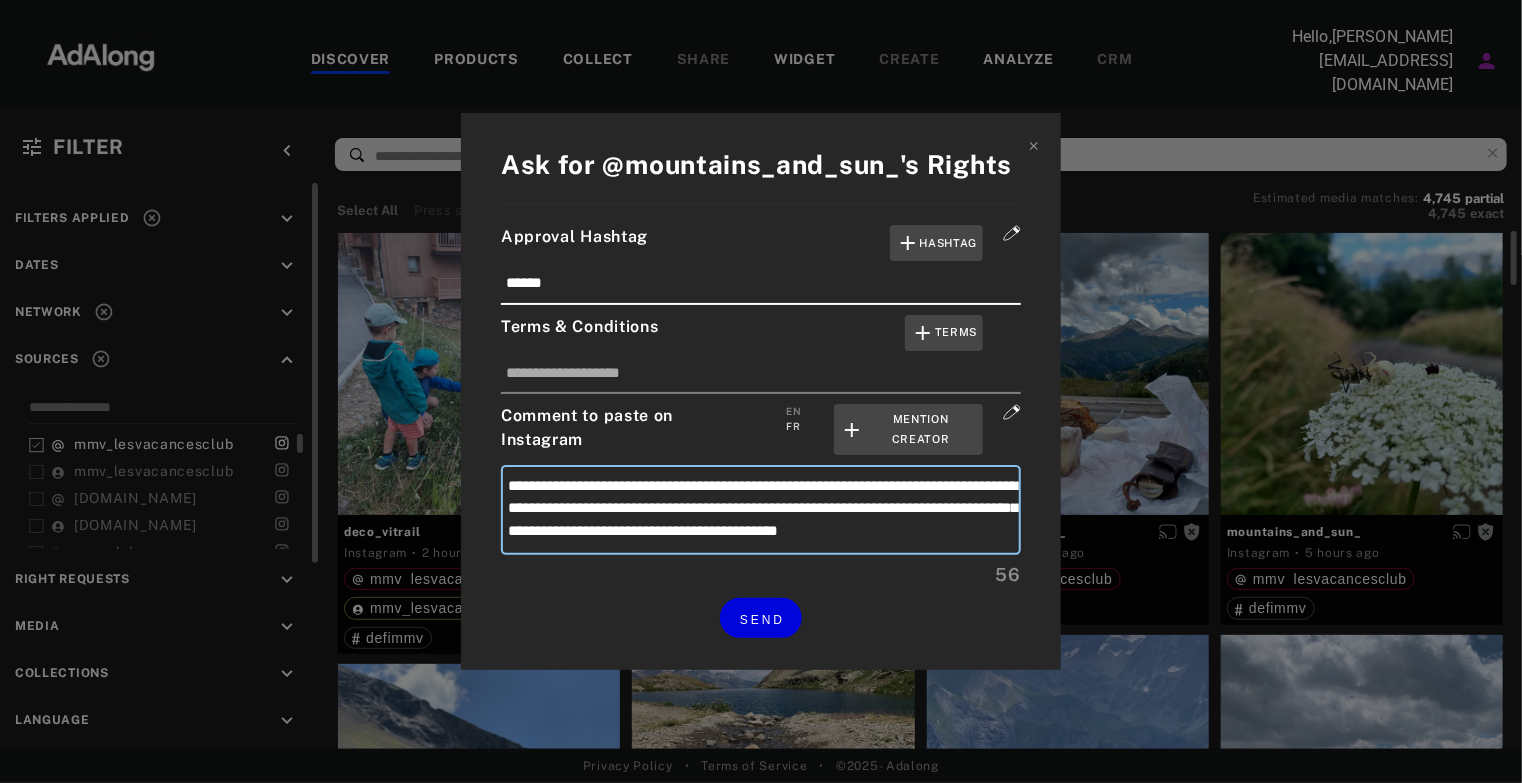 type on "**********" 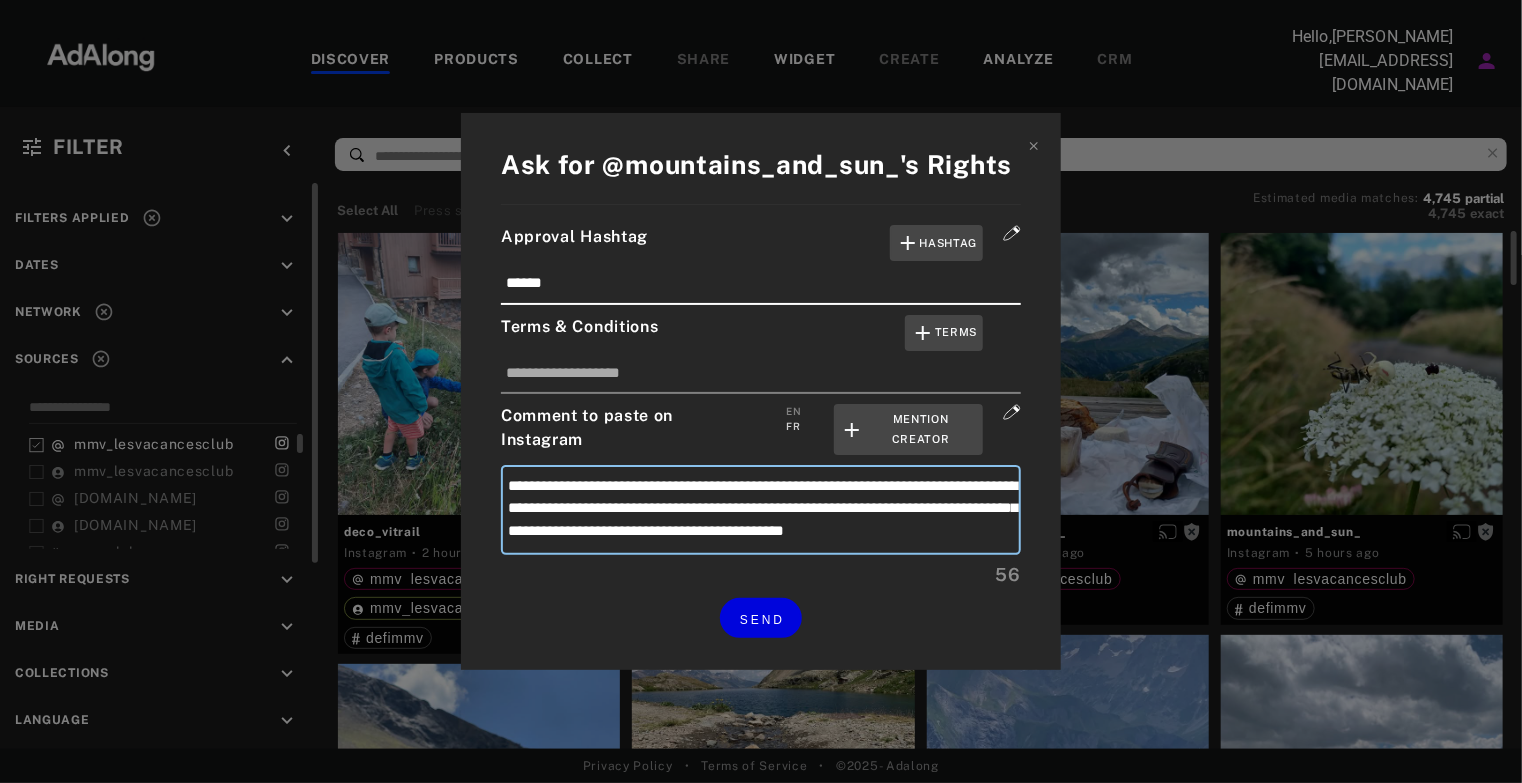 type on "**********" 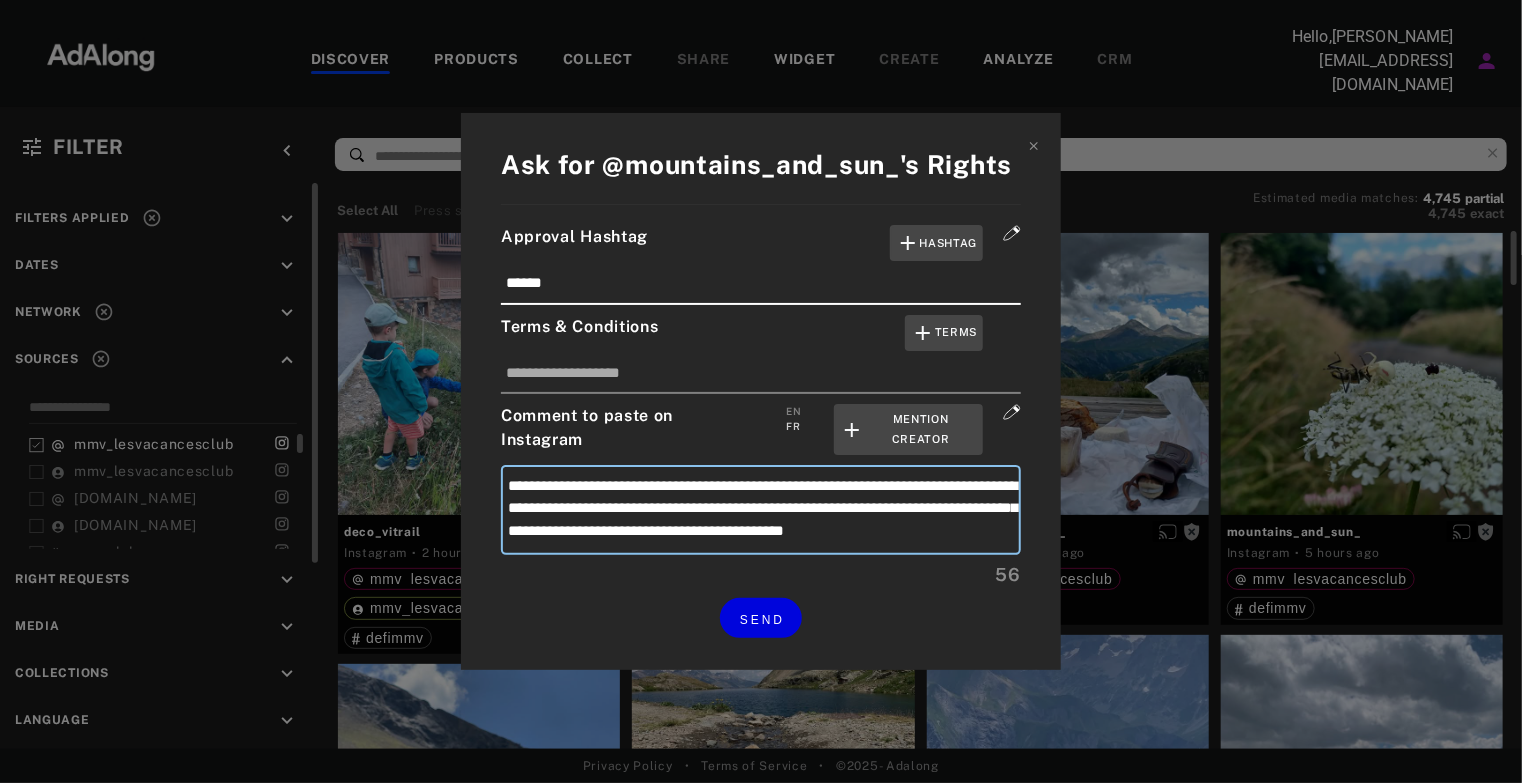 type on "**********" 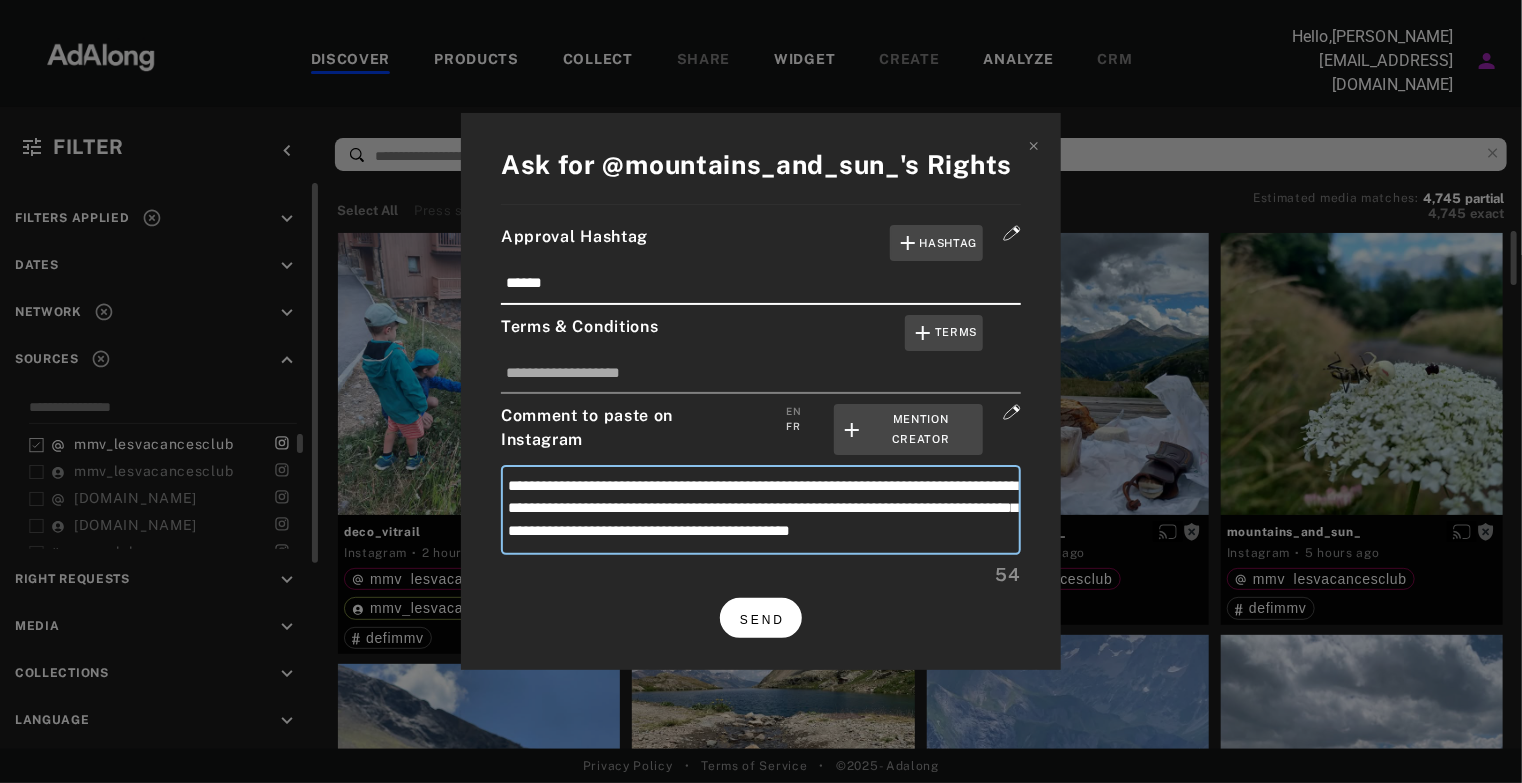 type on "**********" 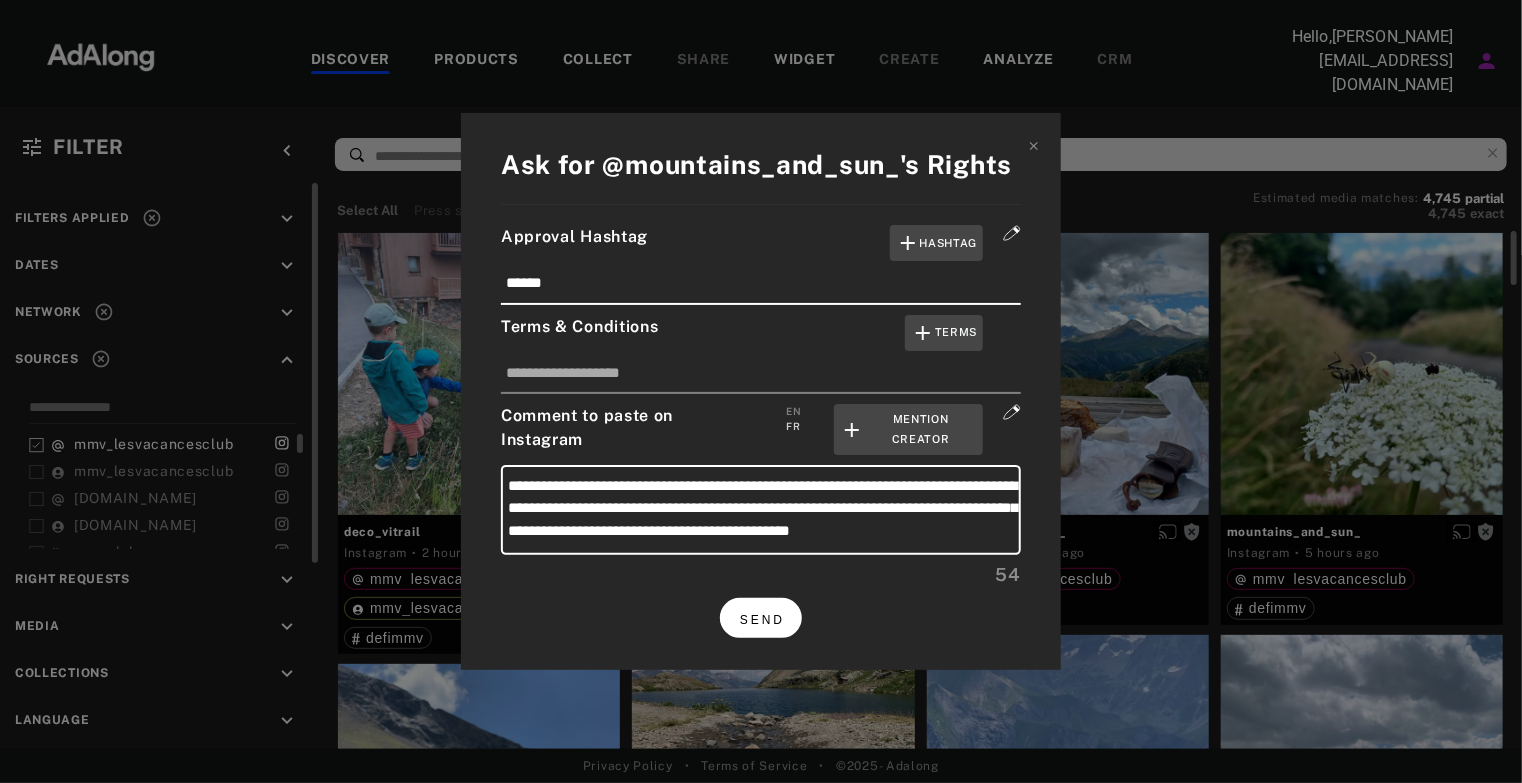 click on "SEND" at bounding box center [762, 620] 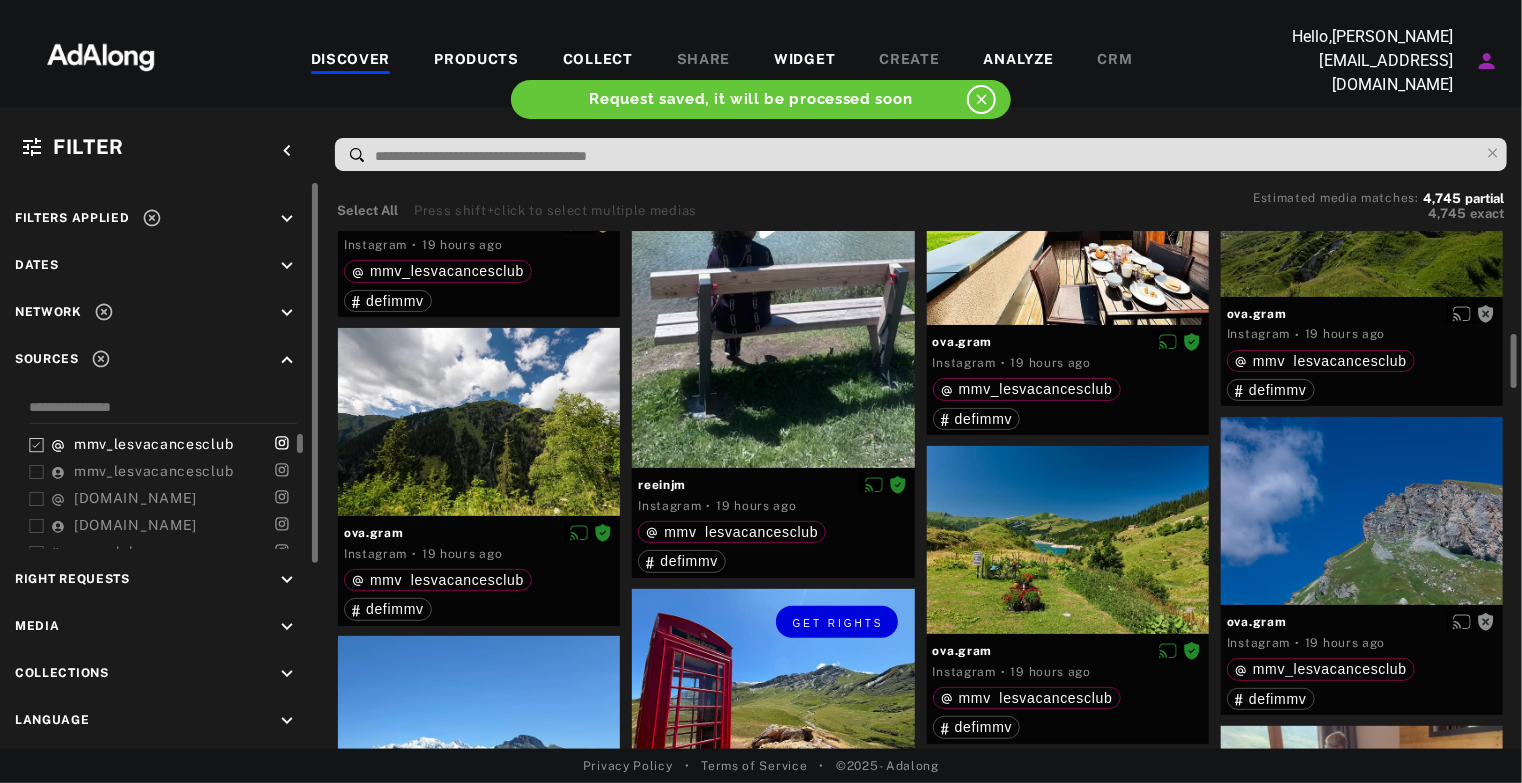 scroll, scrollTop: 700, scrollLeft: 0, axis: vertical 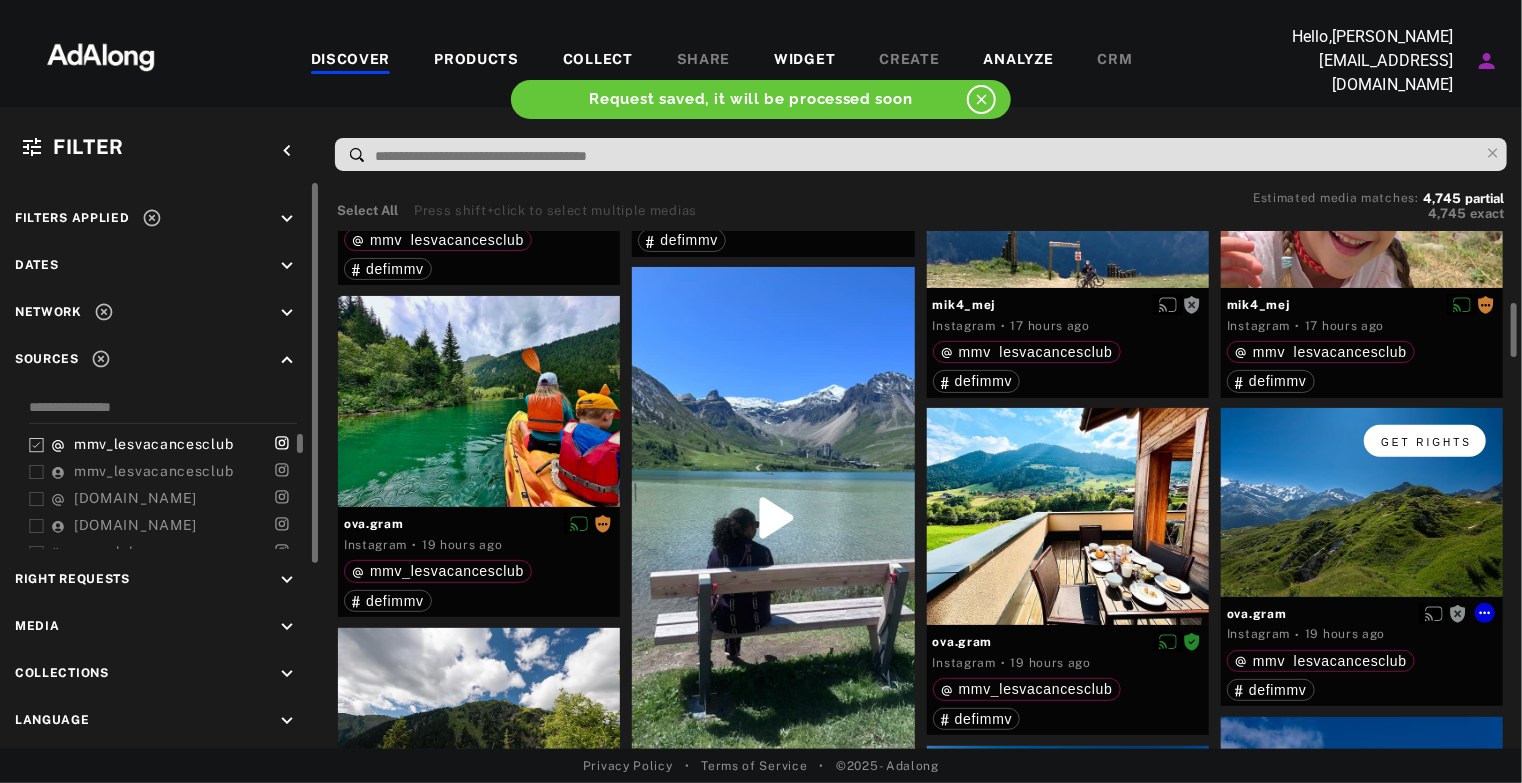 click on "Get rights" at bounding box center (1426, 442) 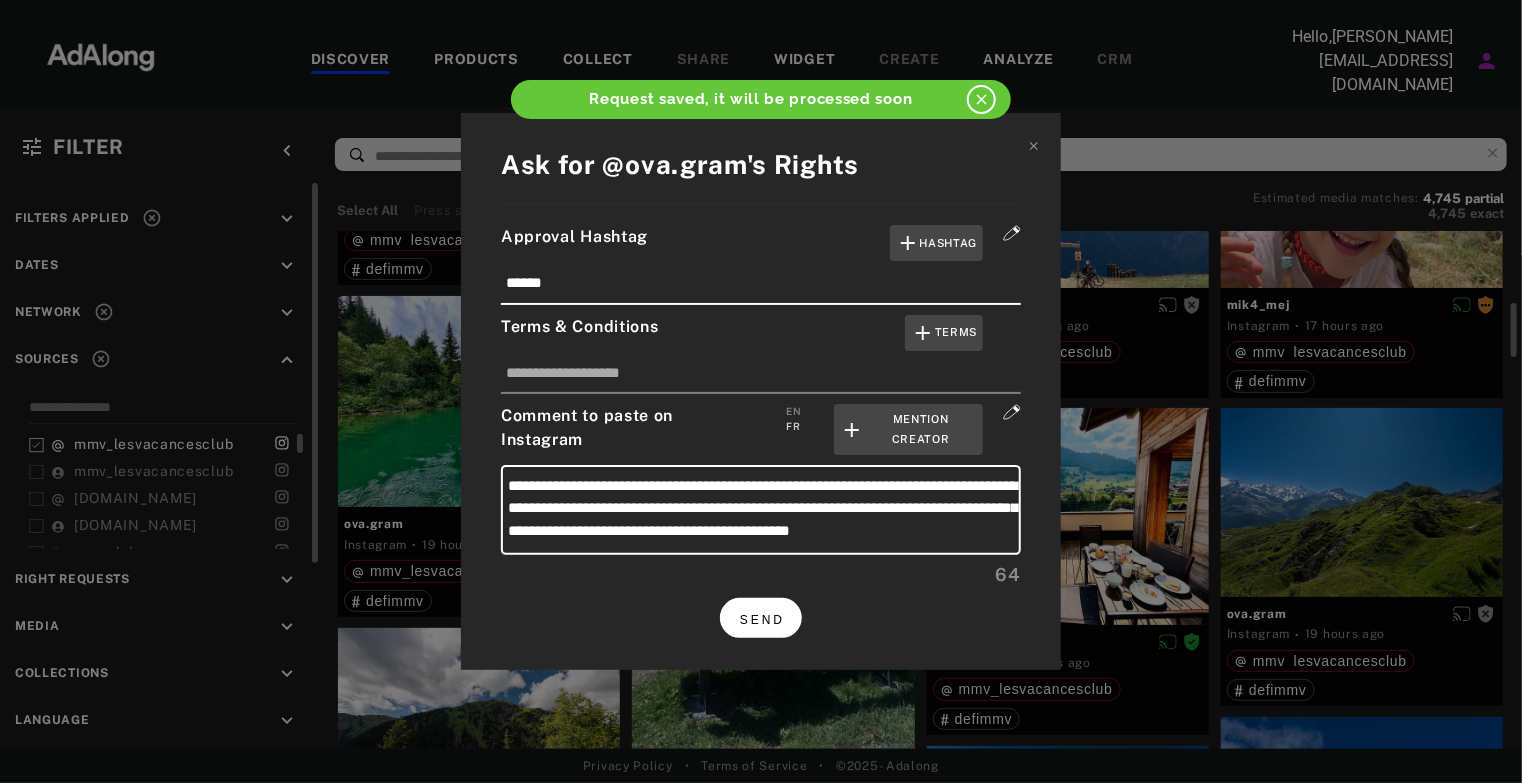 click on "SEND" at bounding box center [762, 620] 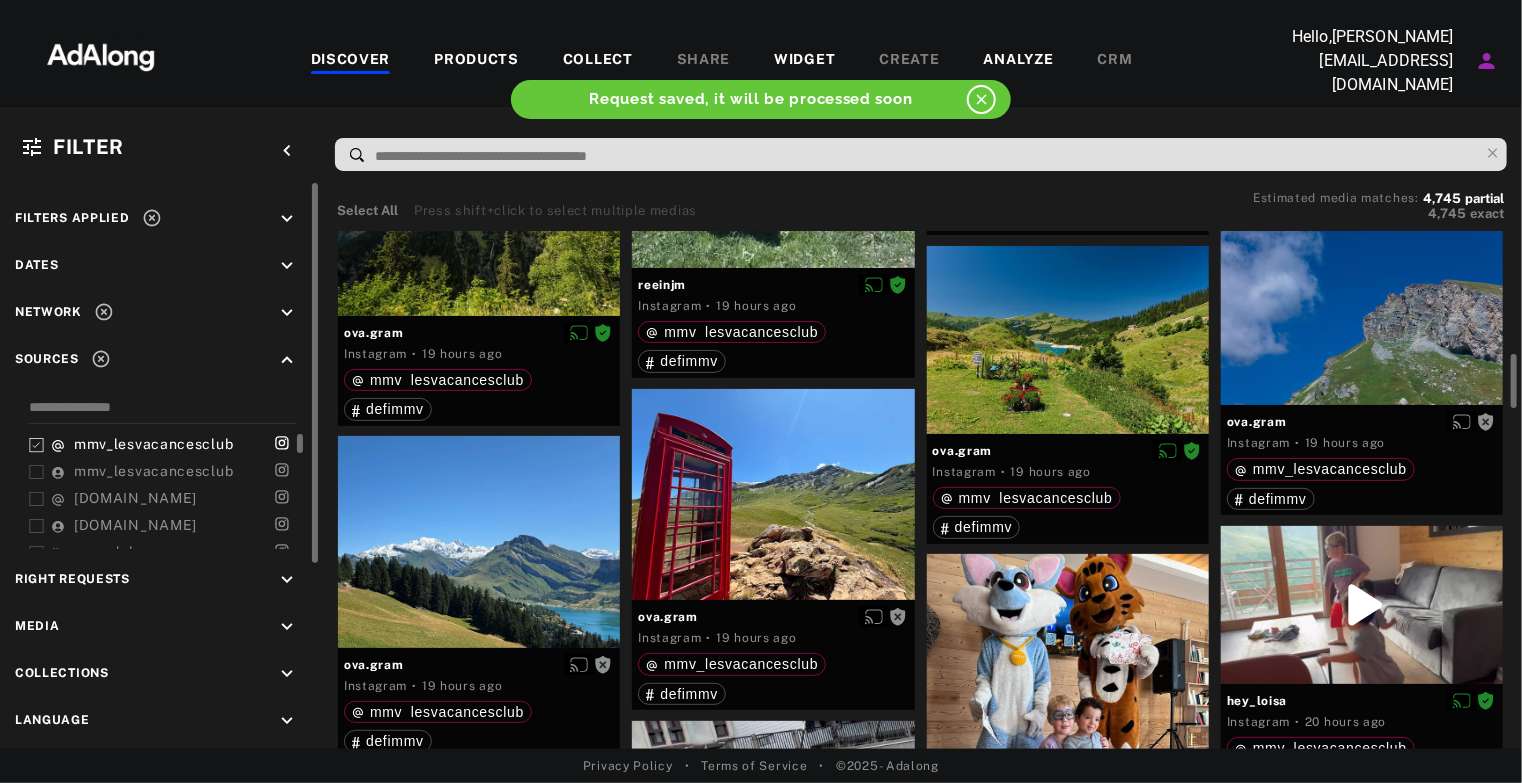 scroll, scrollTop: 800, scrollLeft: 0, axis: vertical 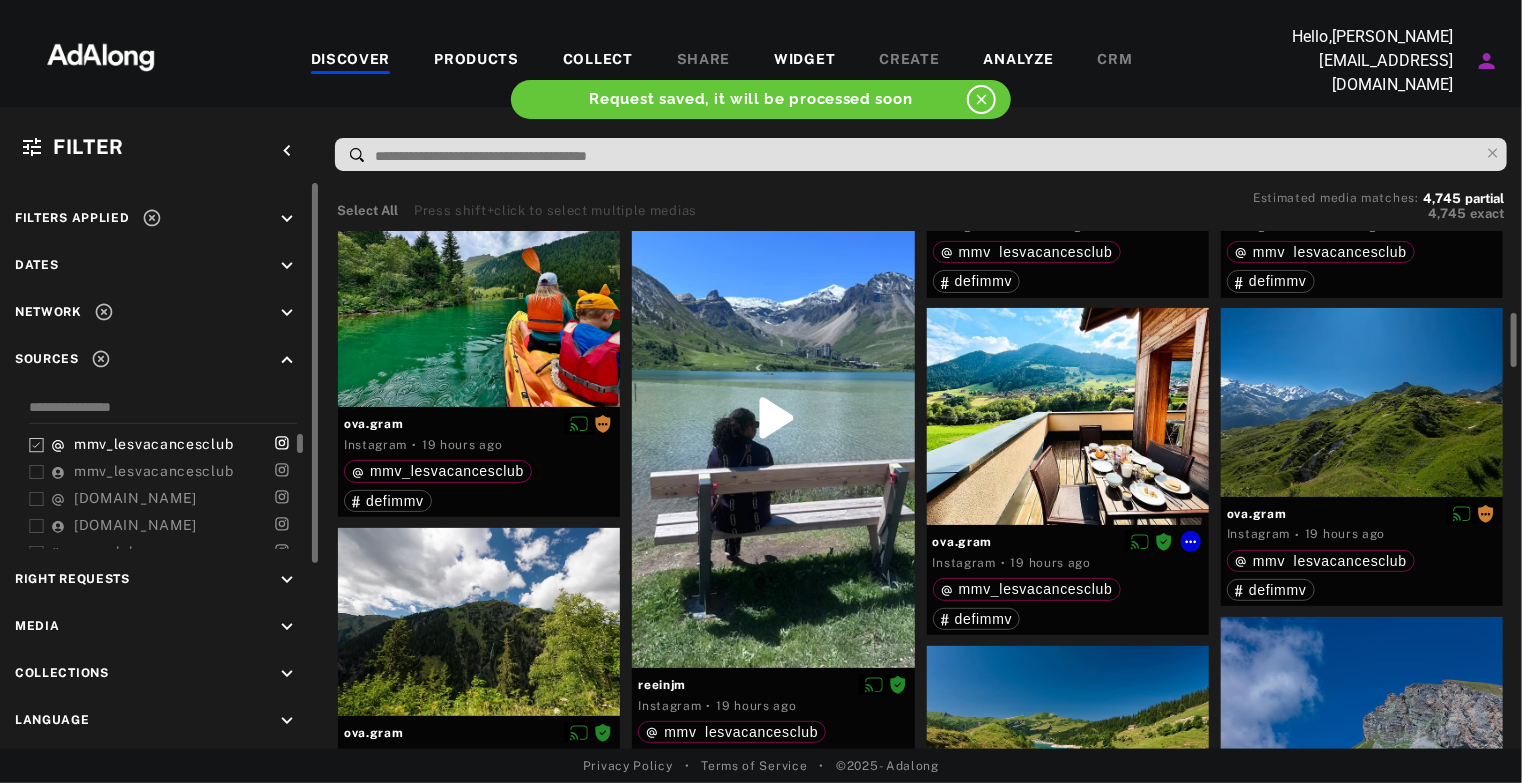 click at bounding box center (1068, 416) 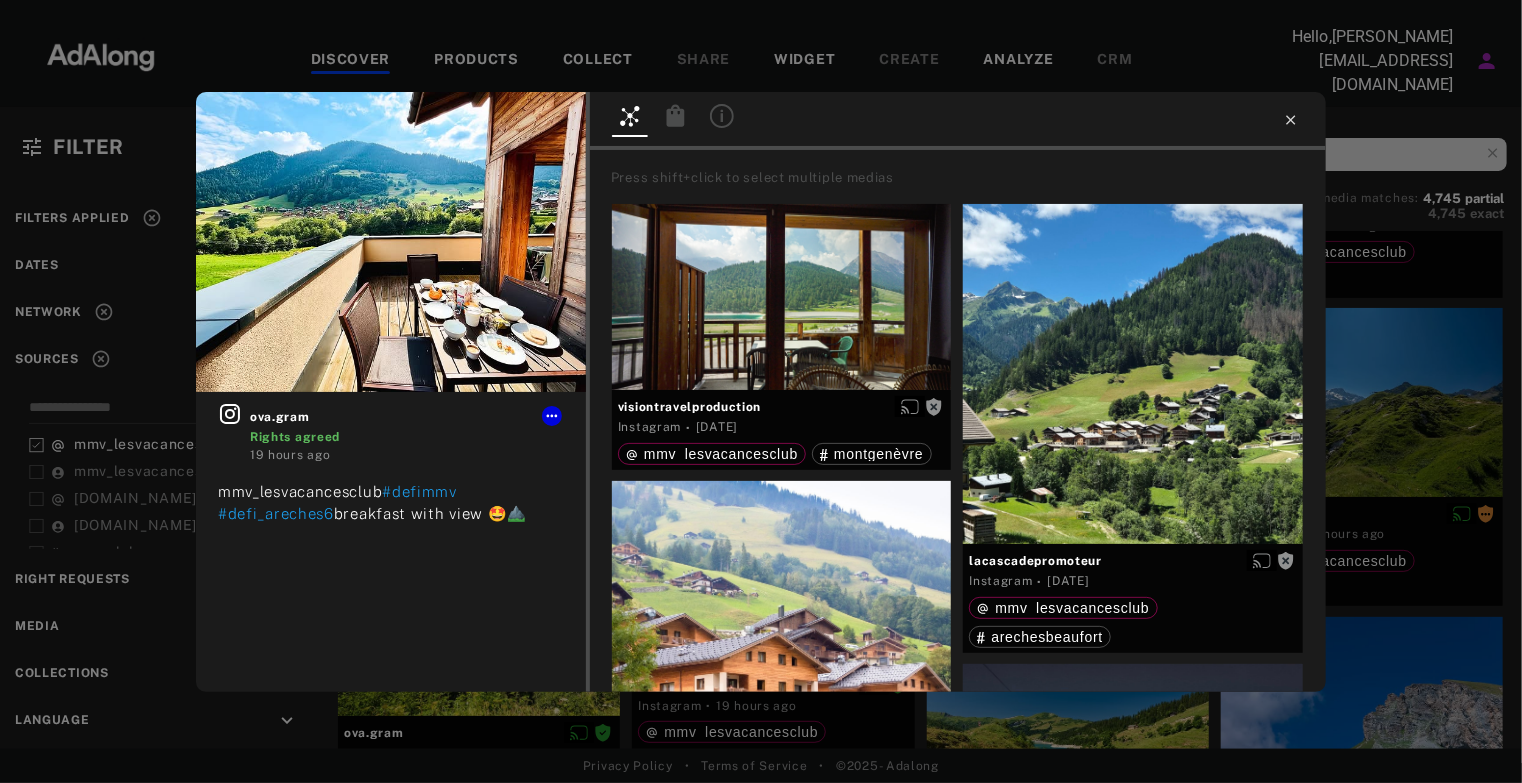 click 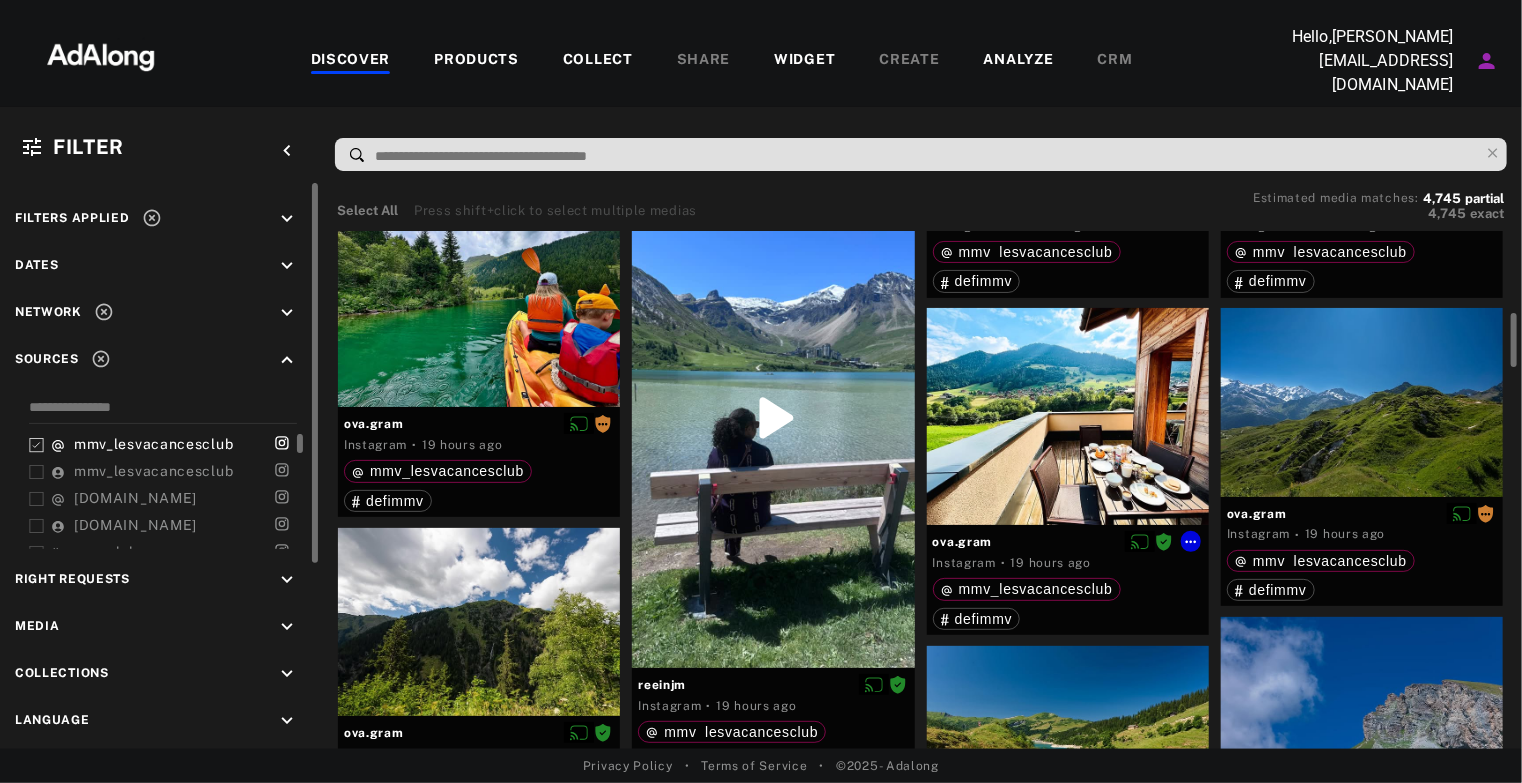 click at bounding box center [1068, 416] 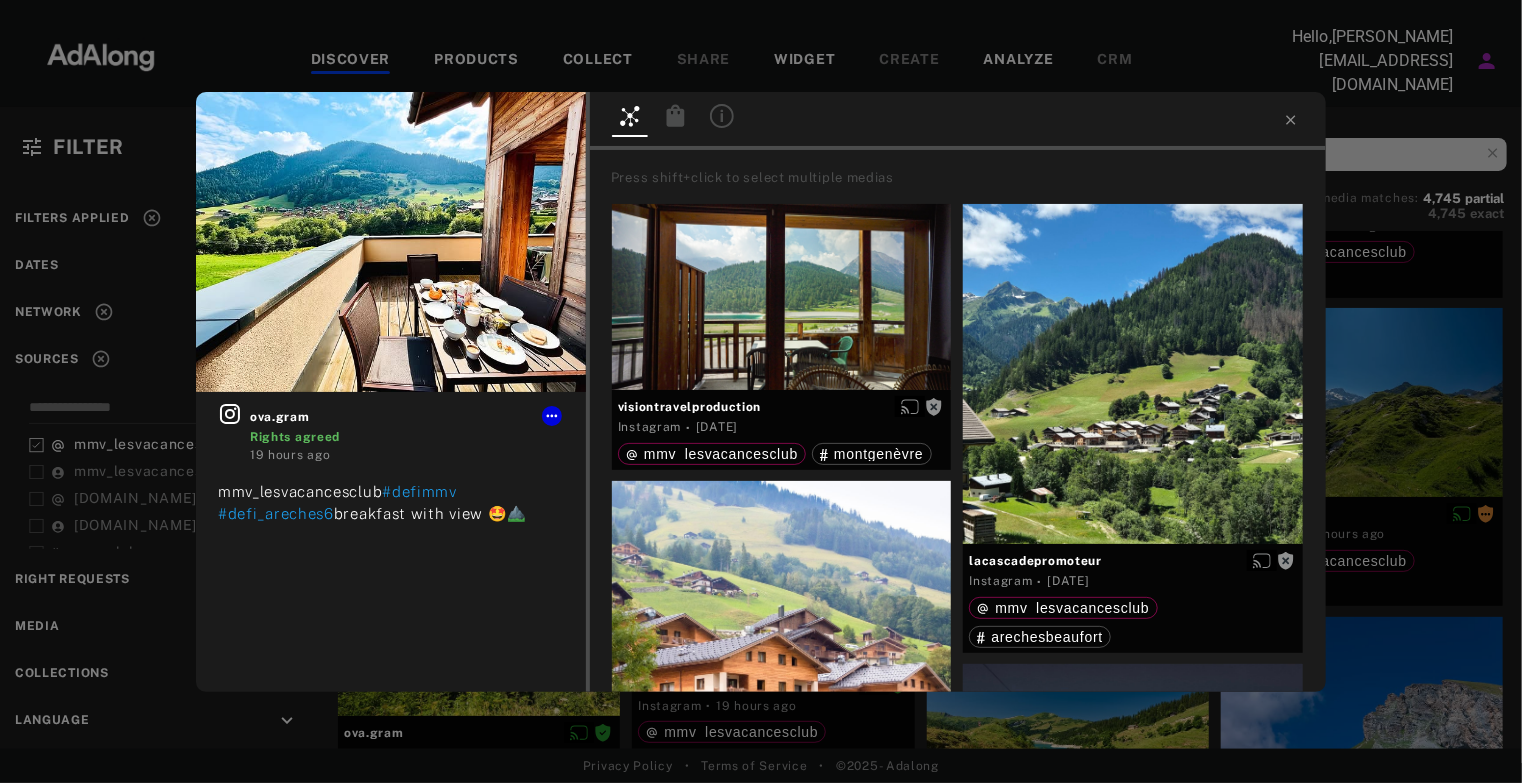 click at bounding box center (391, 242) 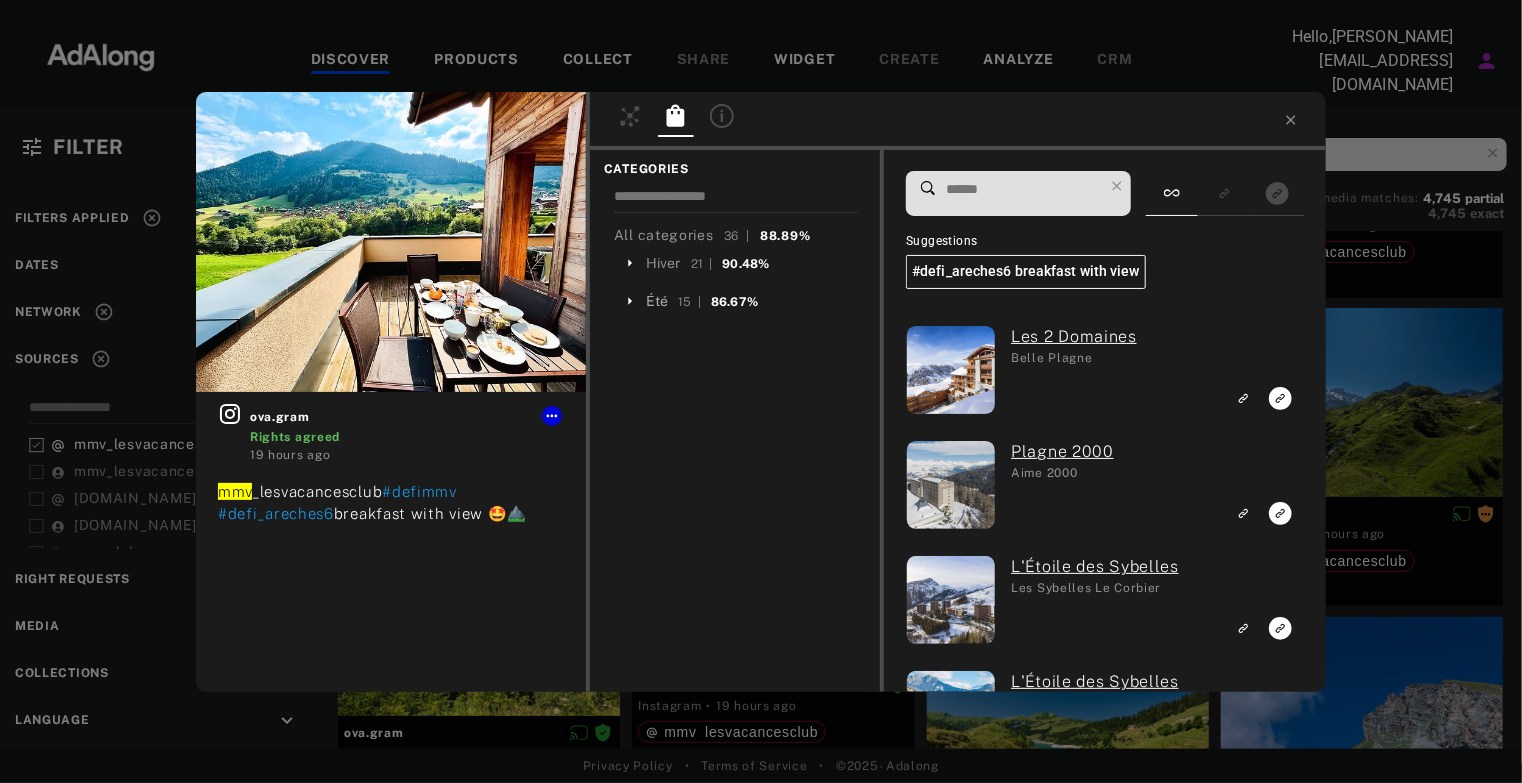 click on "Été" at bounding box center [657, 301] 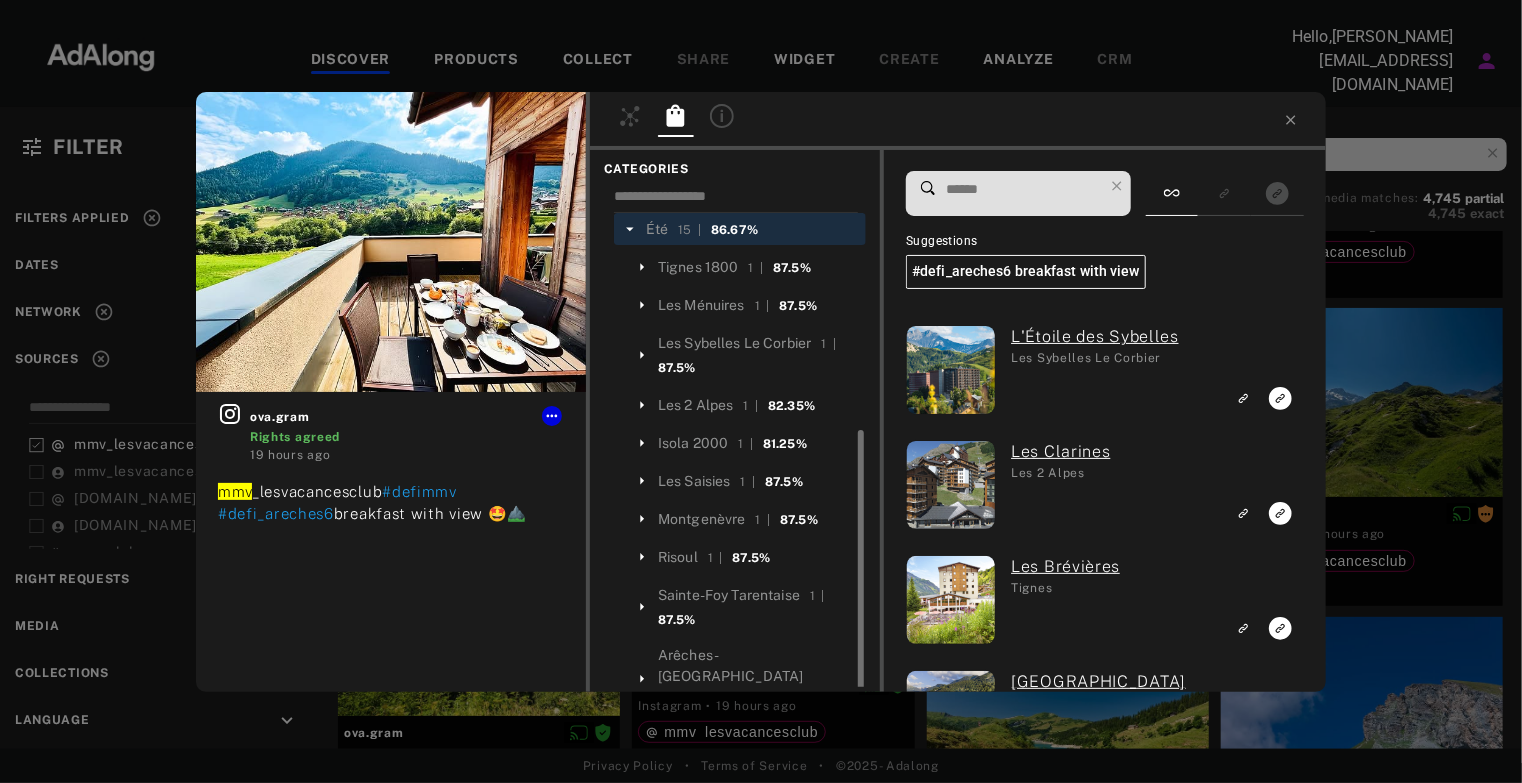 scroll, scrollTop: 172, scrollLeft: 0, axis: vertical 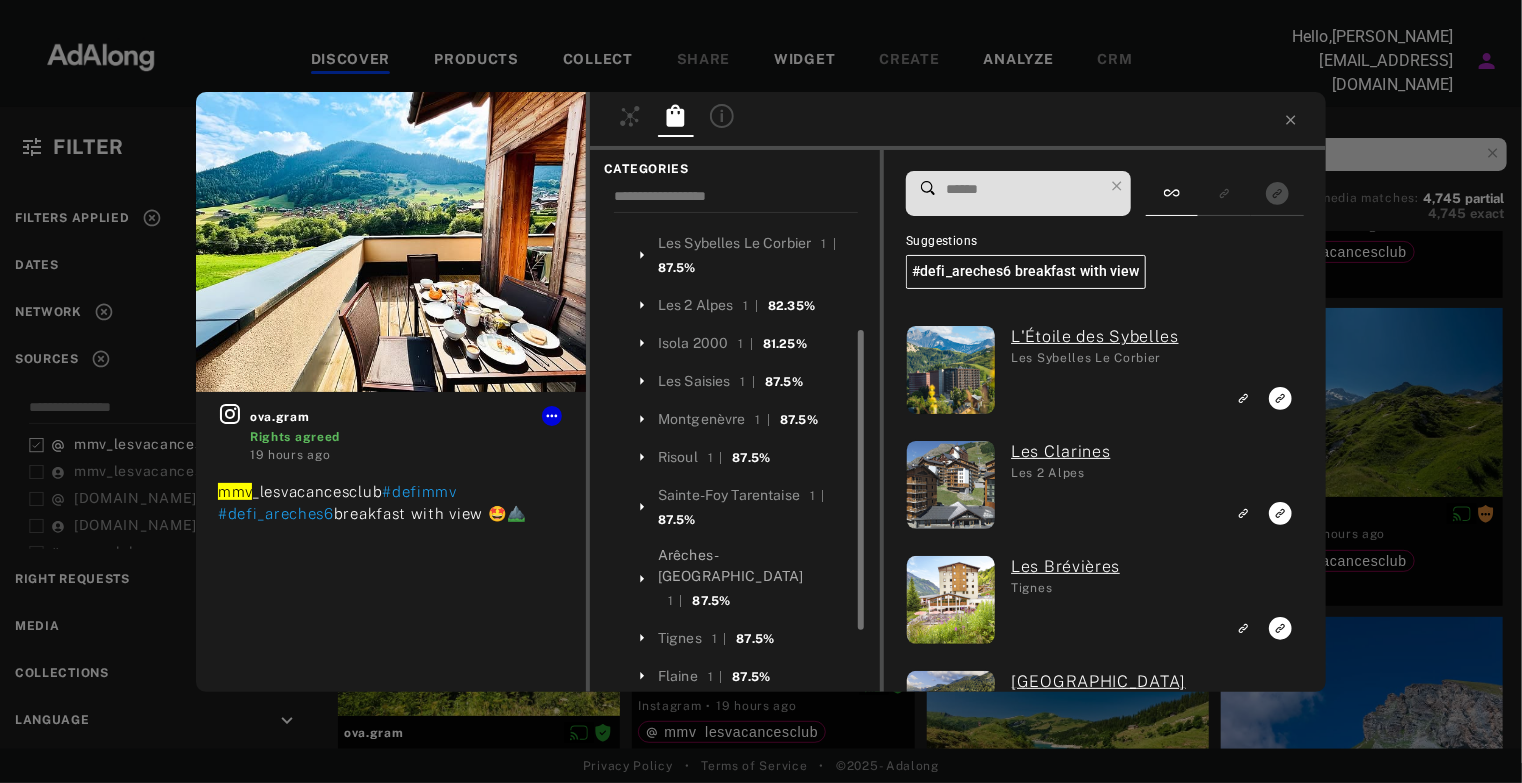 click on "Arêches-[GEOGRAPHIC_DATA]" at bounding box center [758, 566] 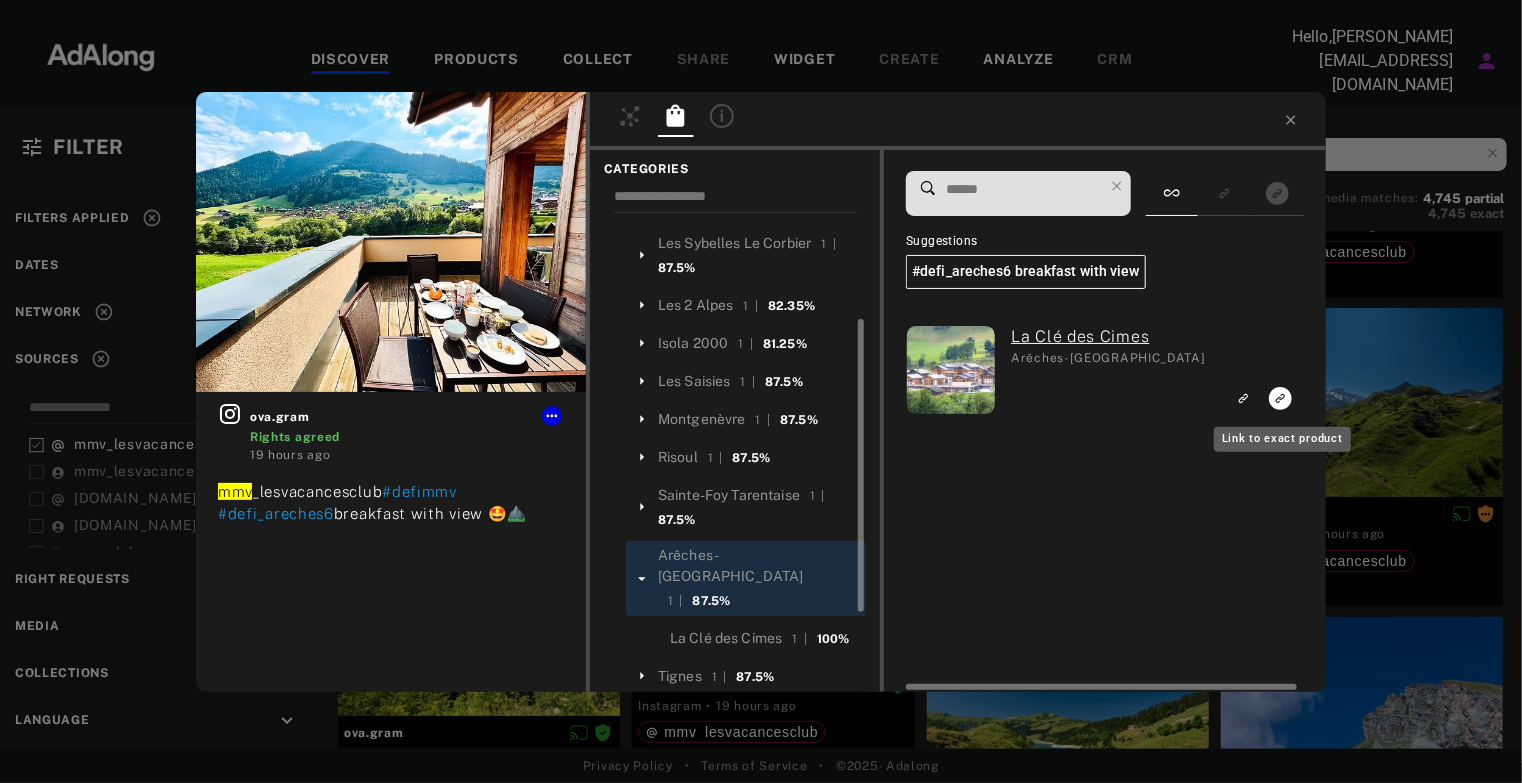 click 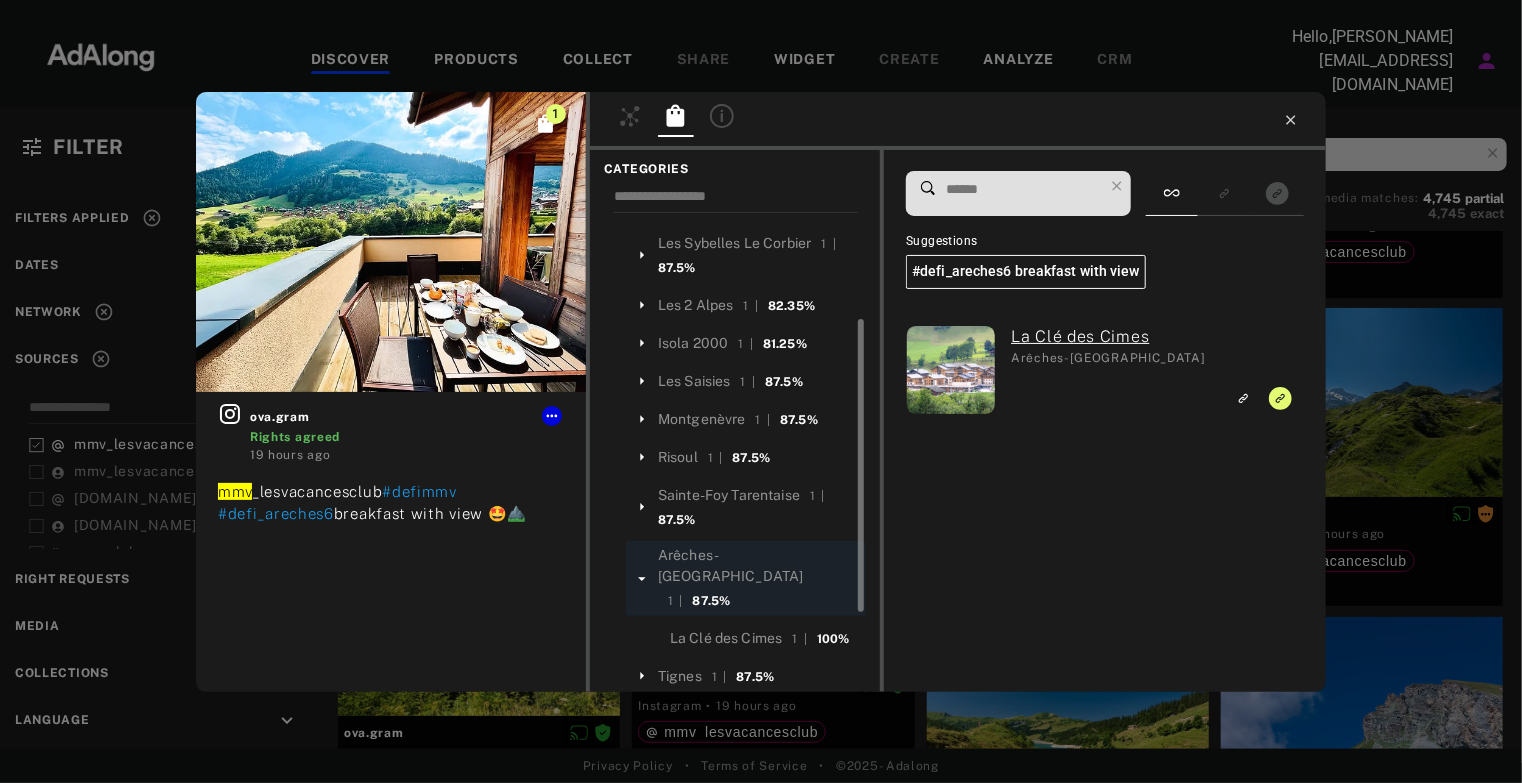 click 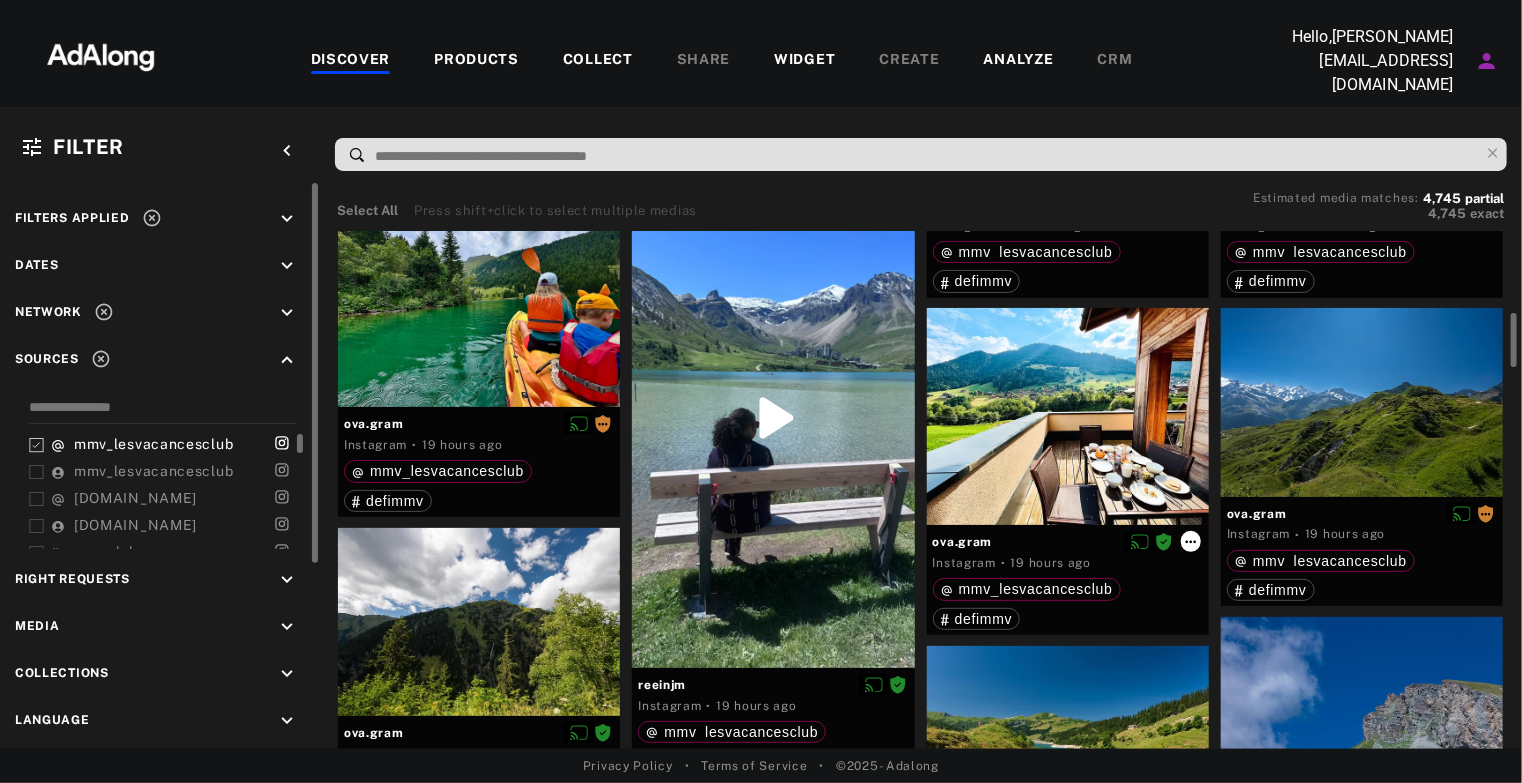 drag, startPoint x: 1058, startPoint y: 354, endPoint x: 1187, endPoint y: 538, distance: 224.71538 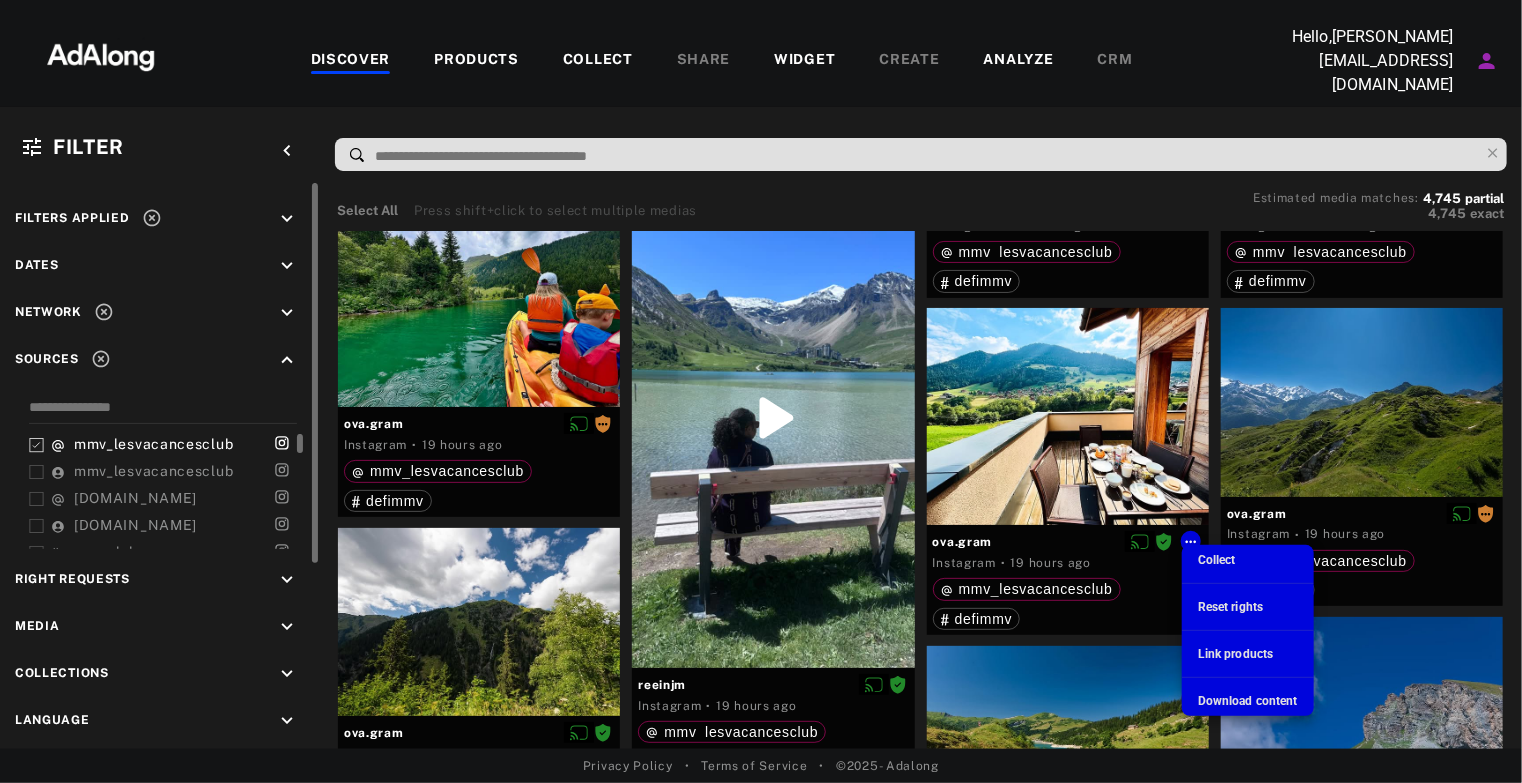click on "Collect" at bounding box center [1217, 560] 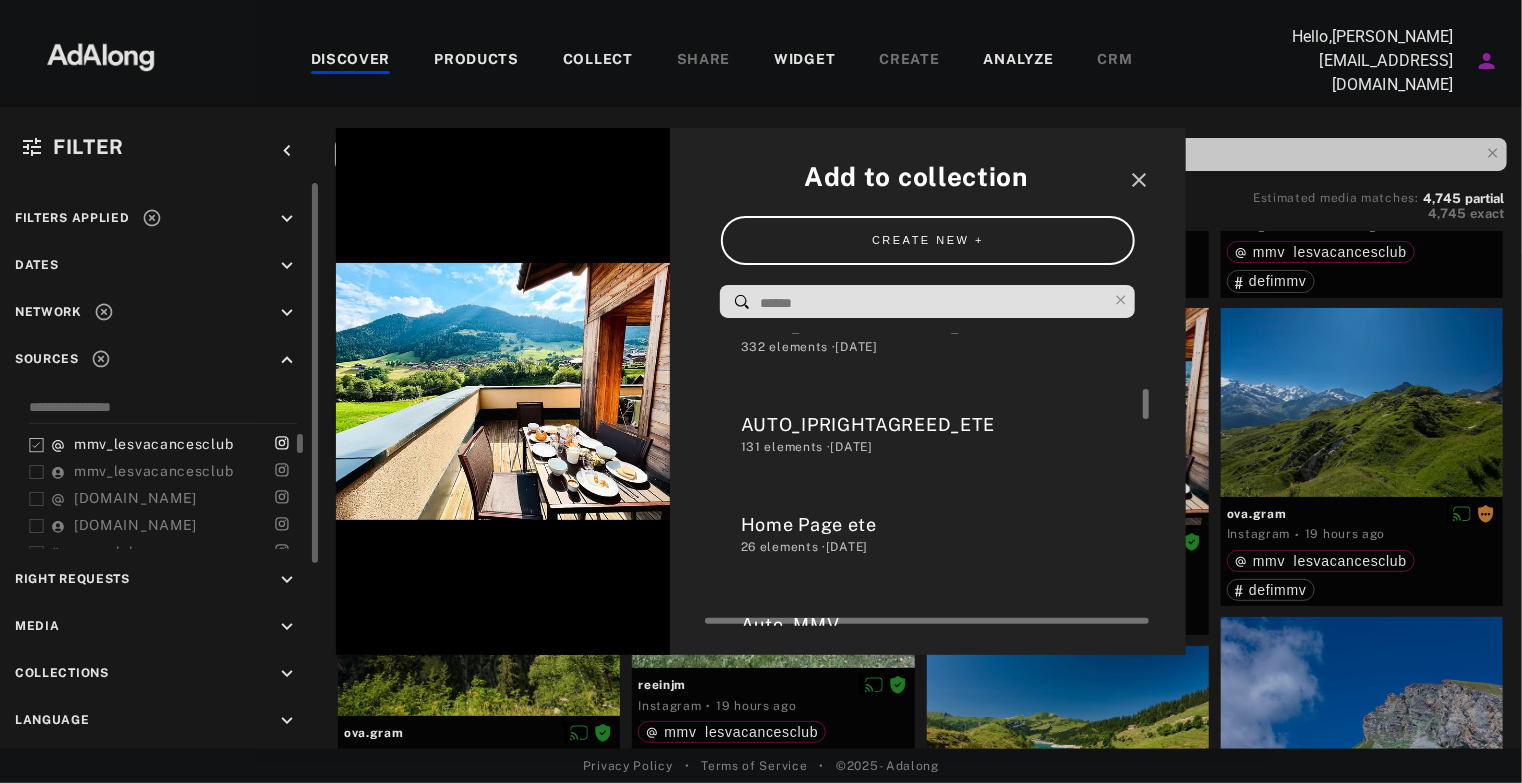 scroll, scrollTop: 672, scrollLeft: 0, axis: vertical 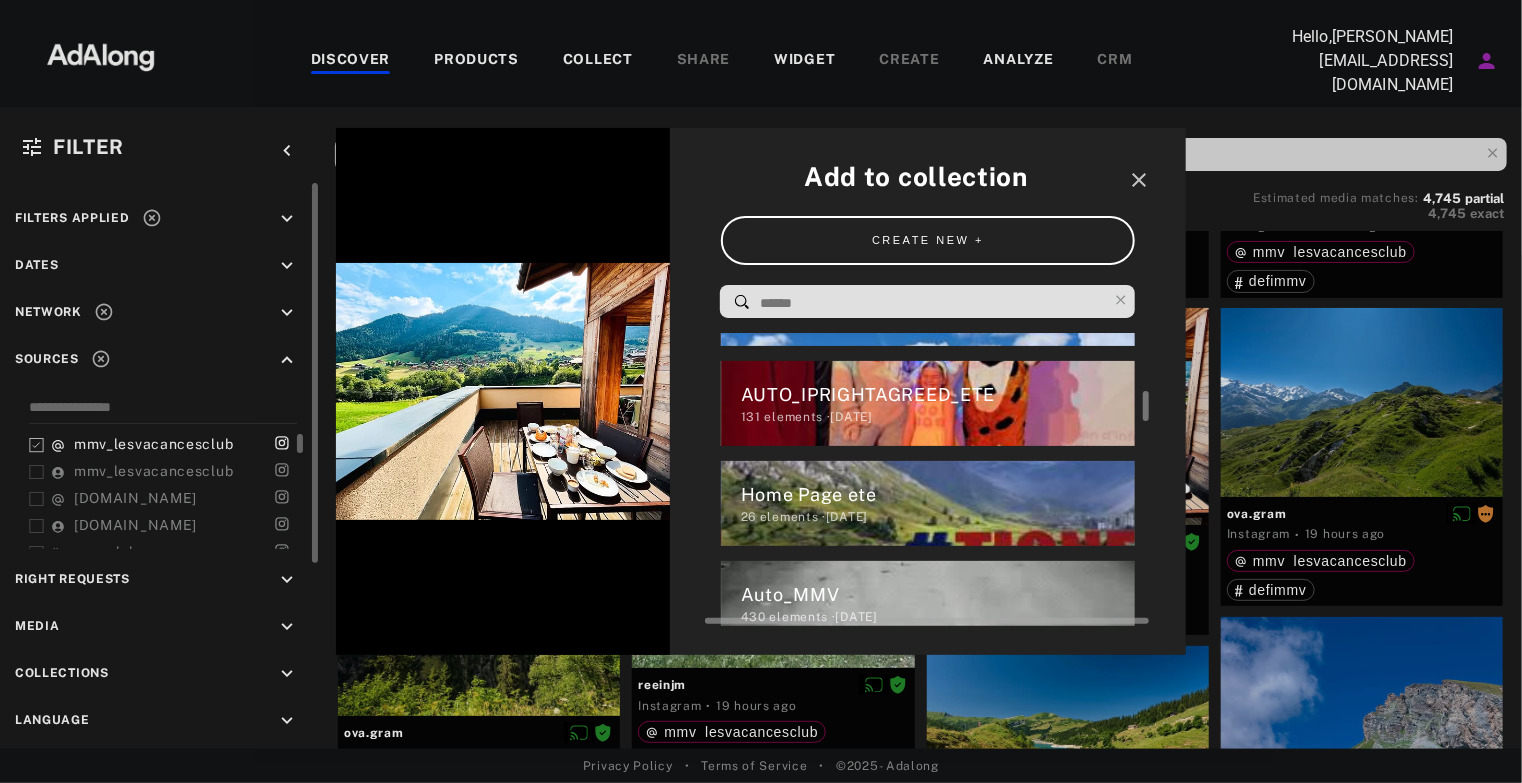 click on "Home Page ete" at bounding box center [938, 494] 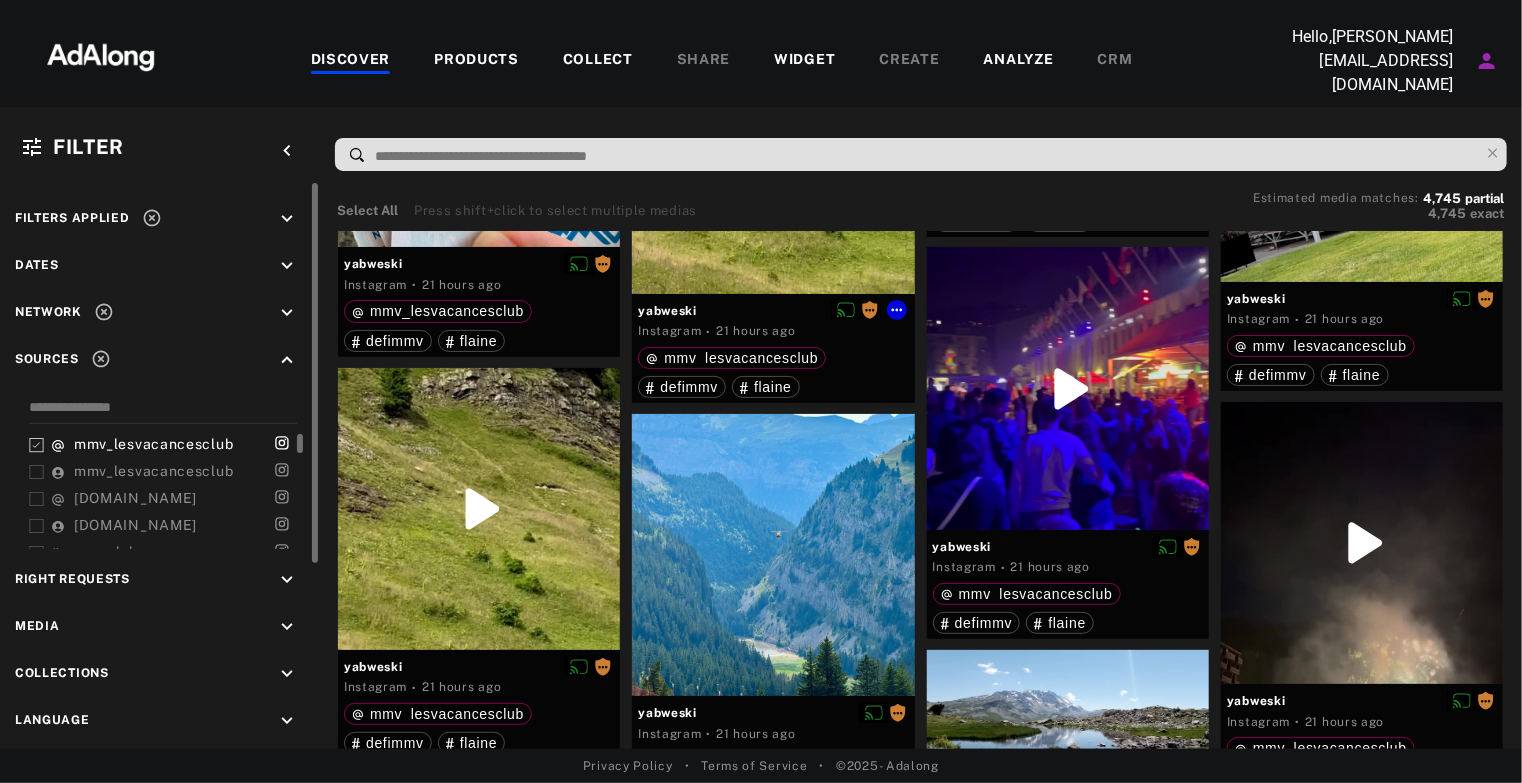 scroll, scrollTop: 2000, scrollLeft: 0, axis: vertical 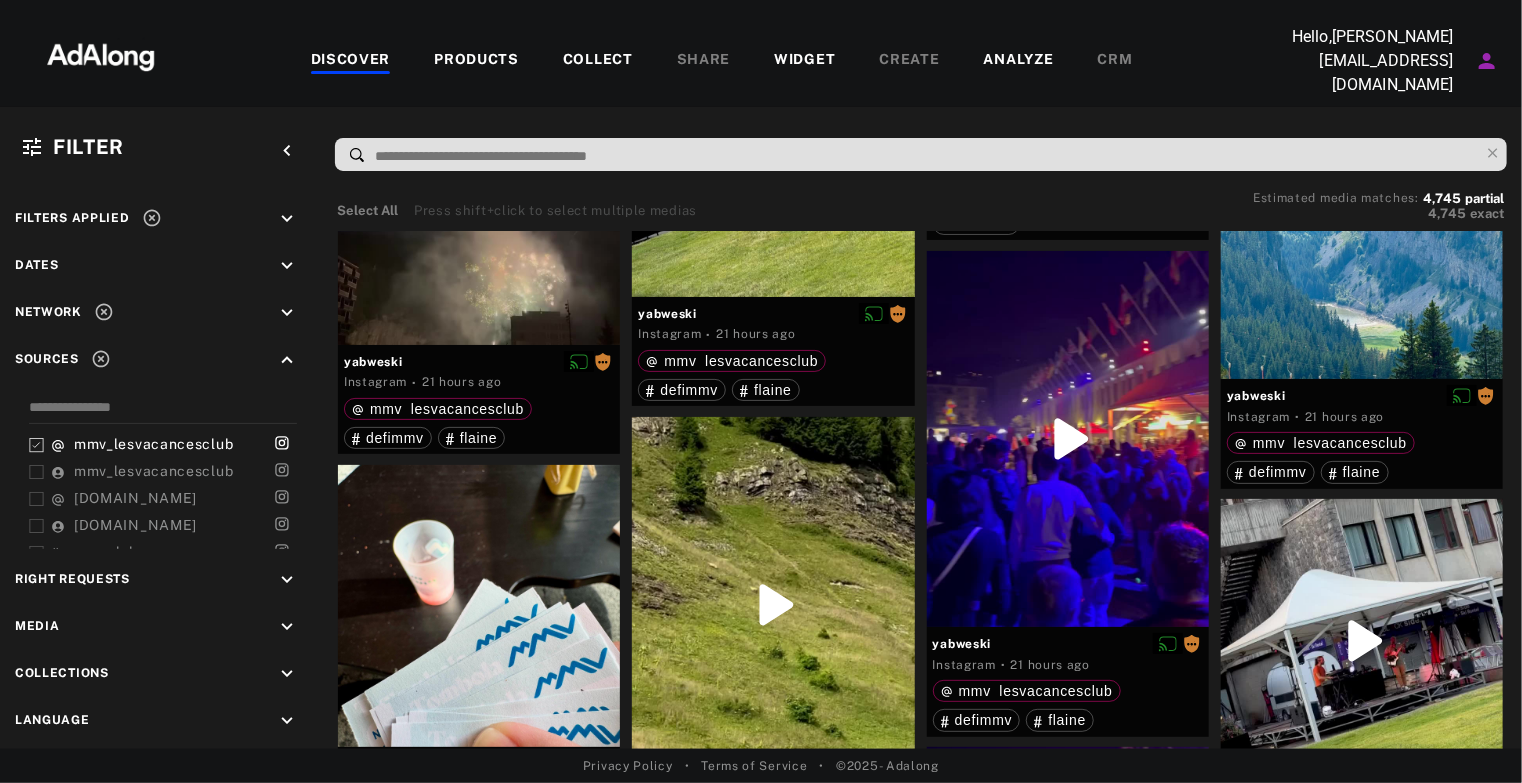 click 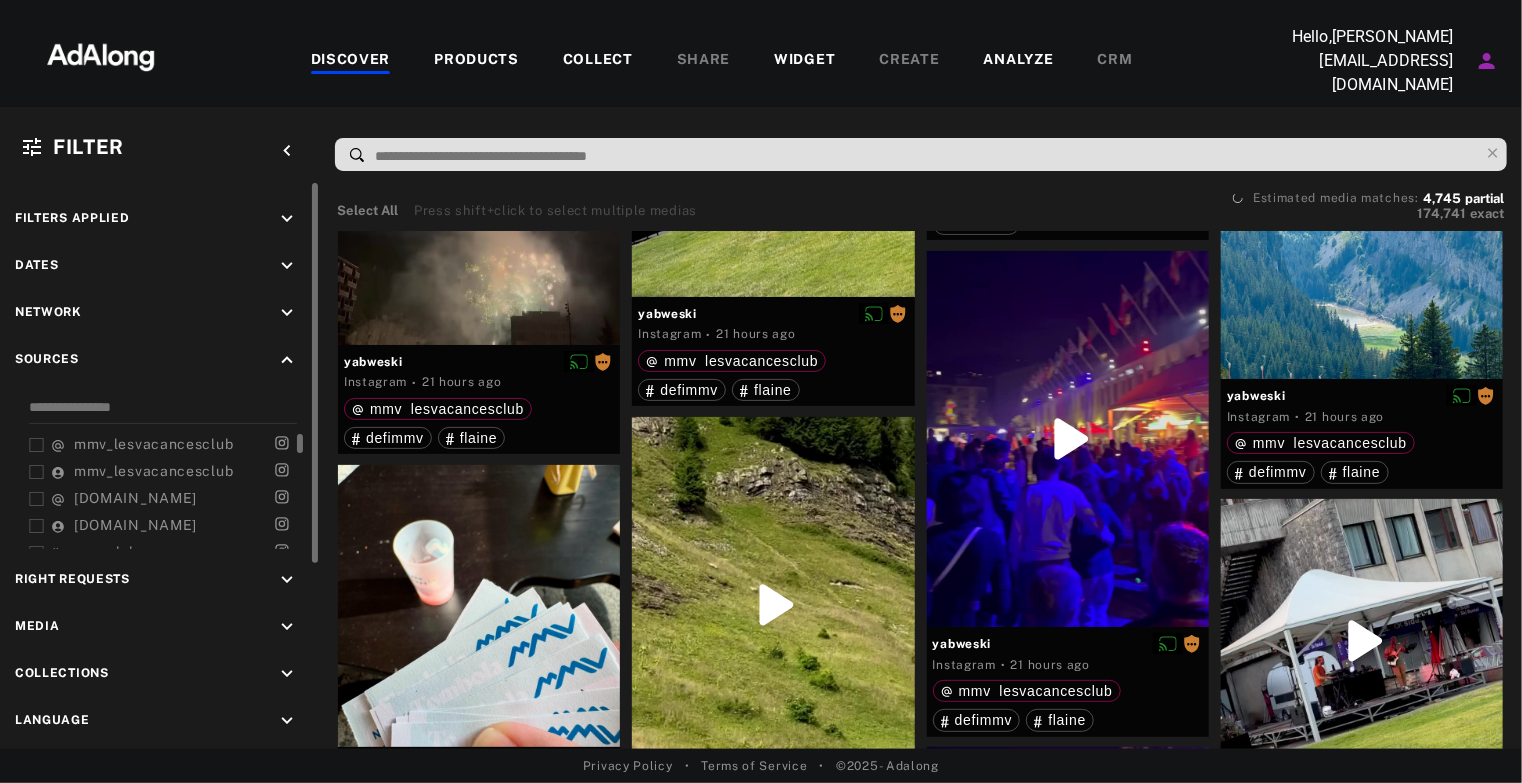 click at bounding box center (36, 498) 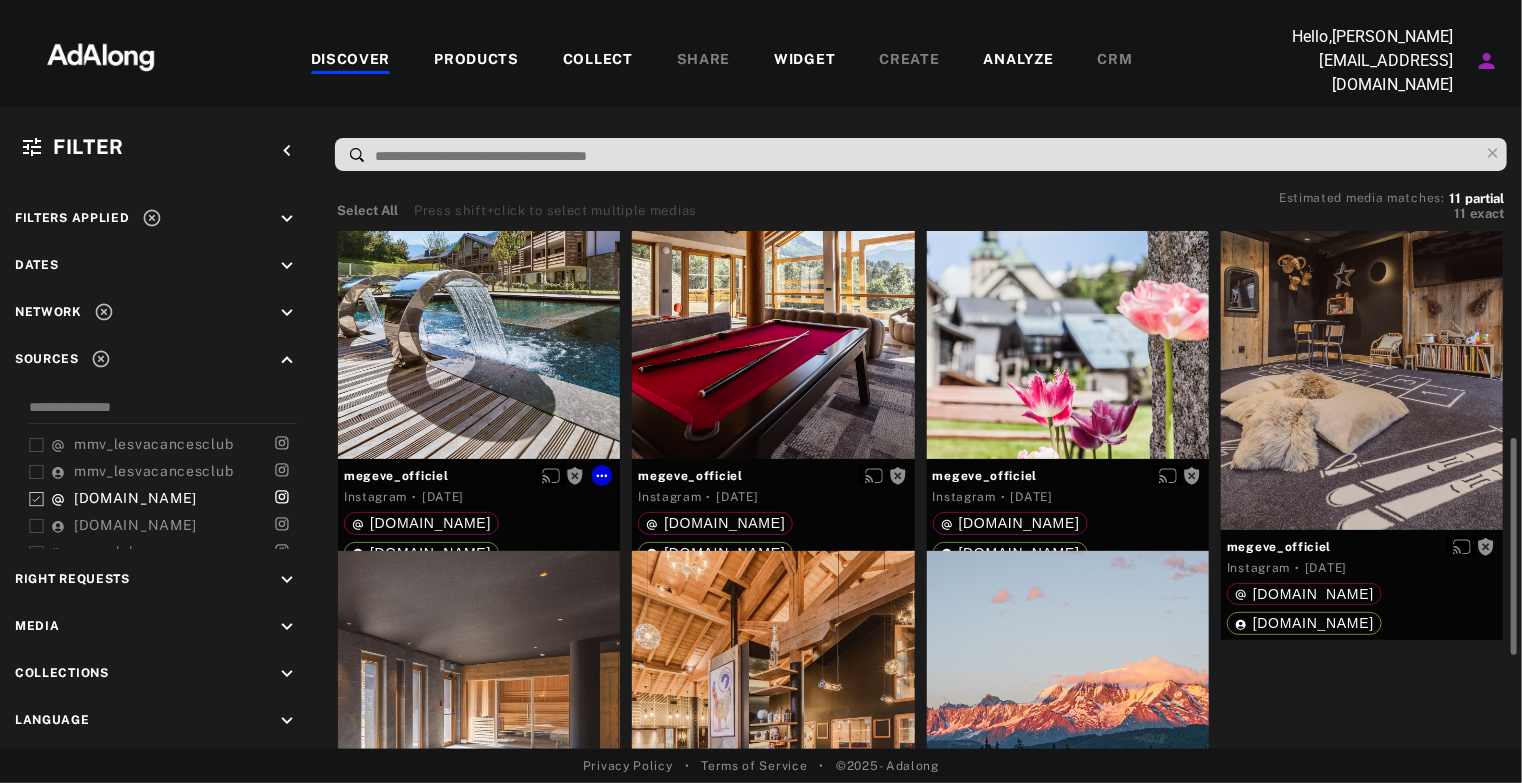 scroll, scrollTop: 740, scrollLeft: 0, axis: vertical 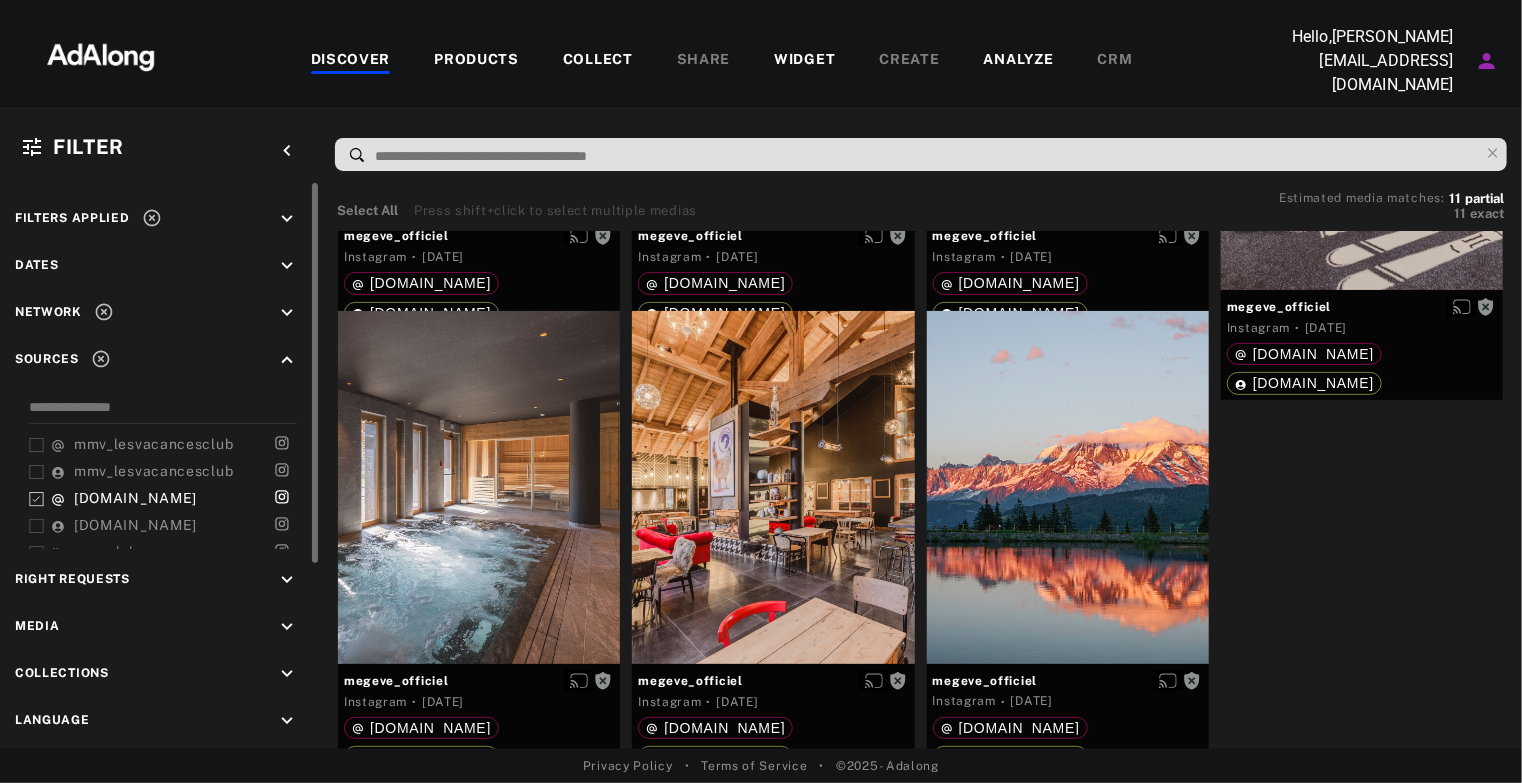 click 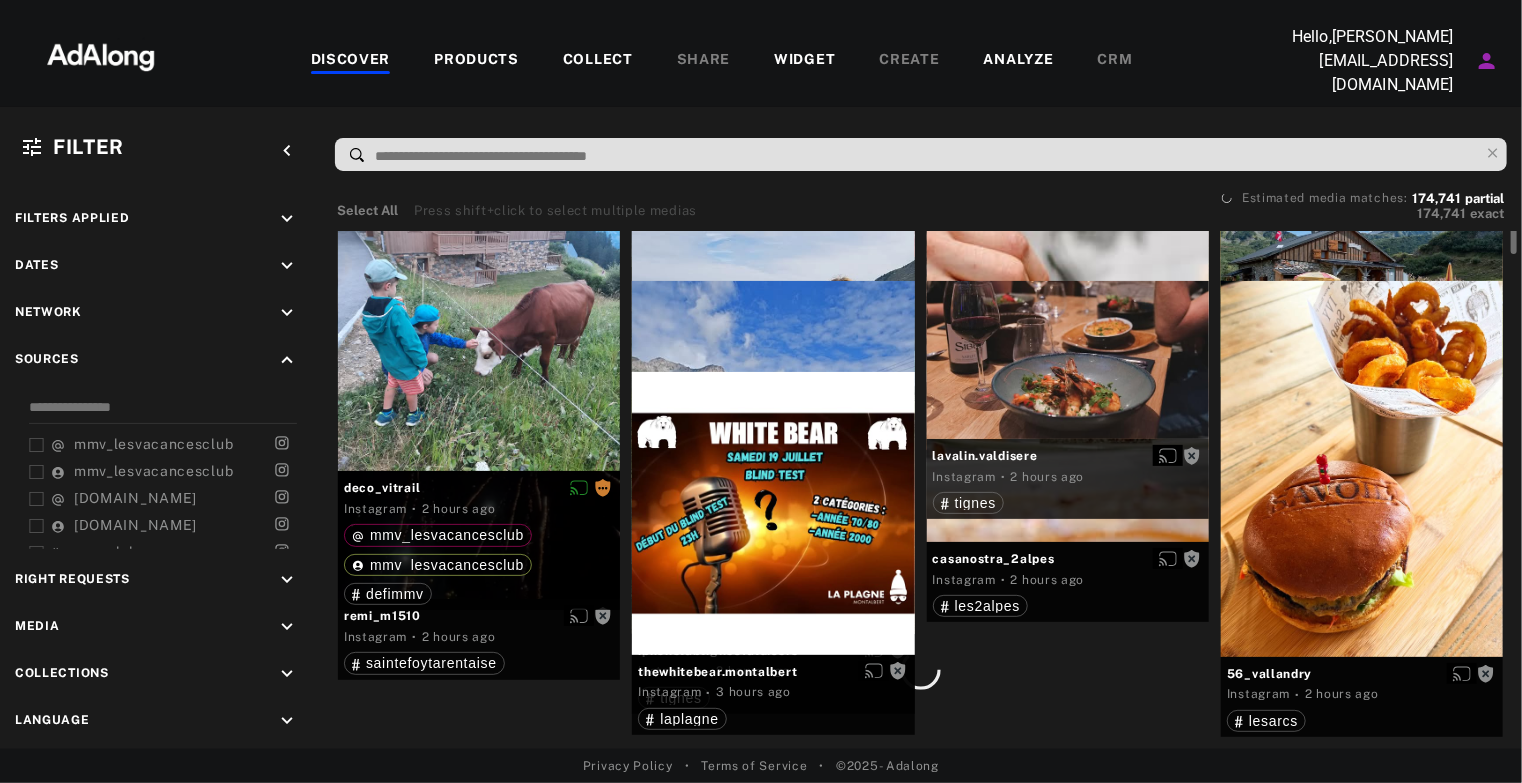 click 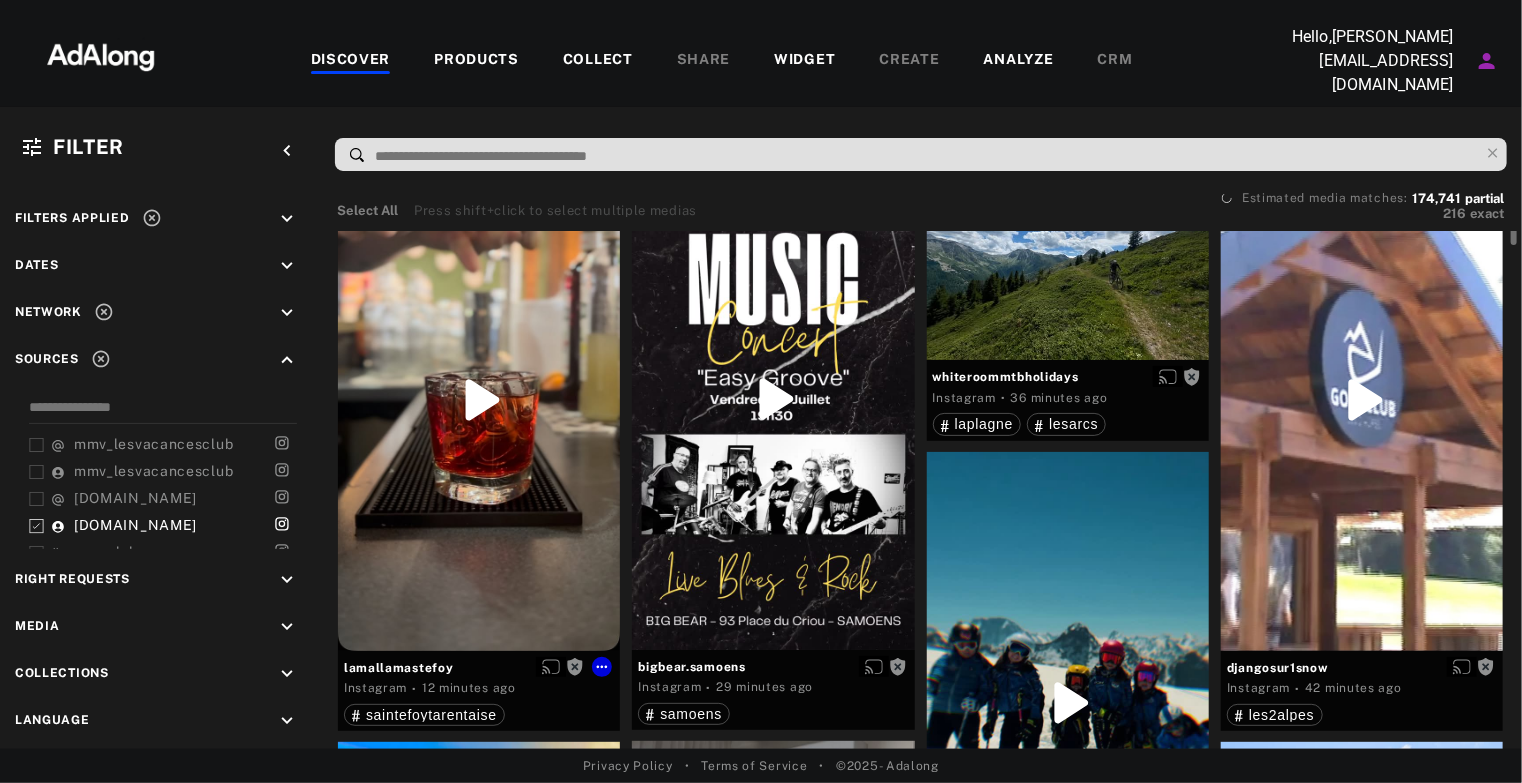 scroll, scrollTop: 0, scrollLeft: 0, axis: both 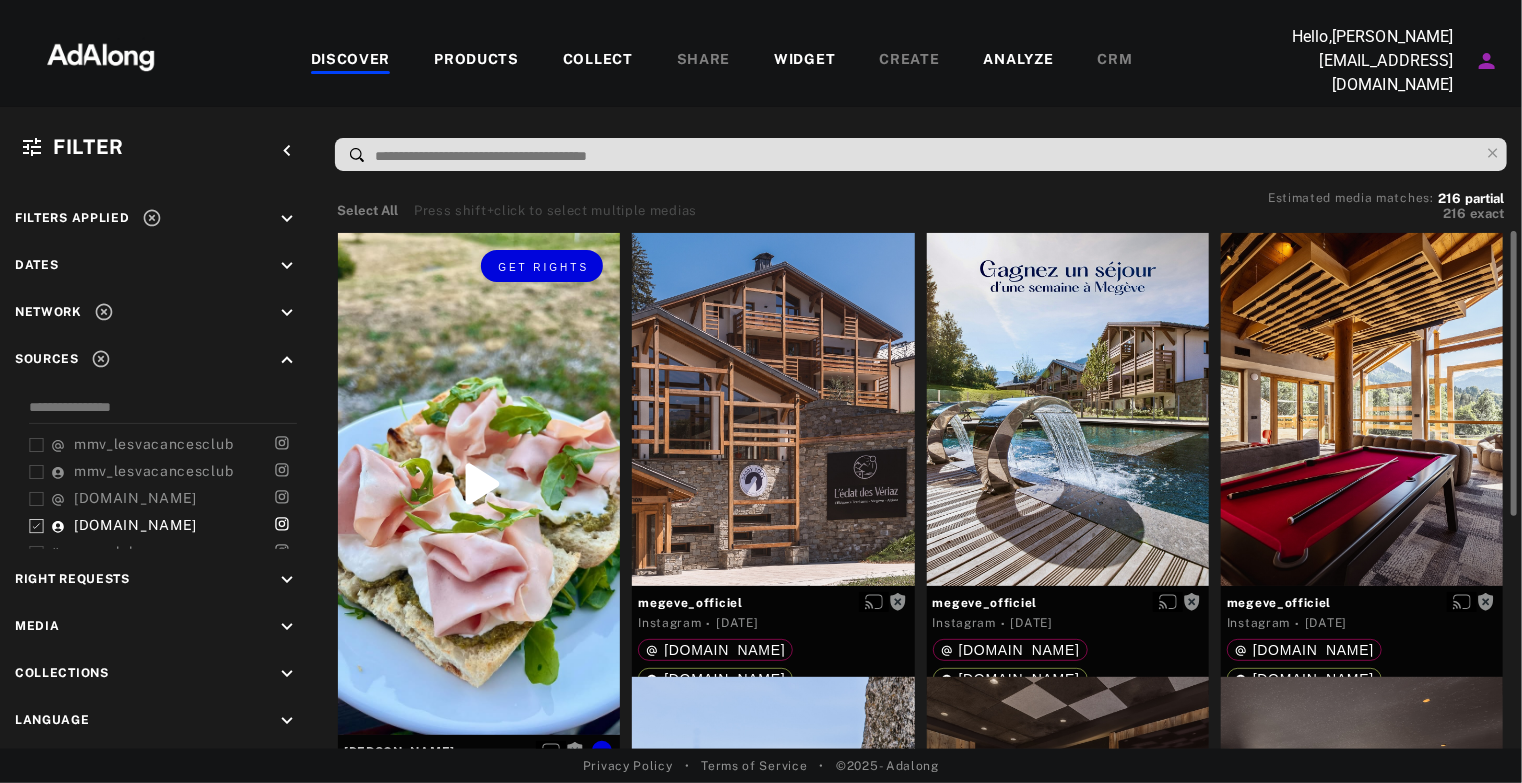 click on "Get rights" at bounding box center [479, 484] 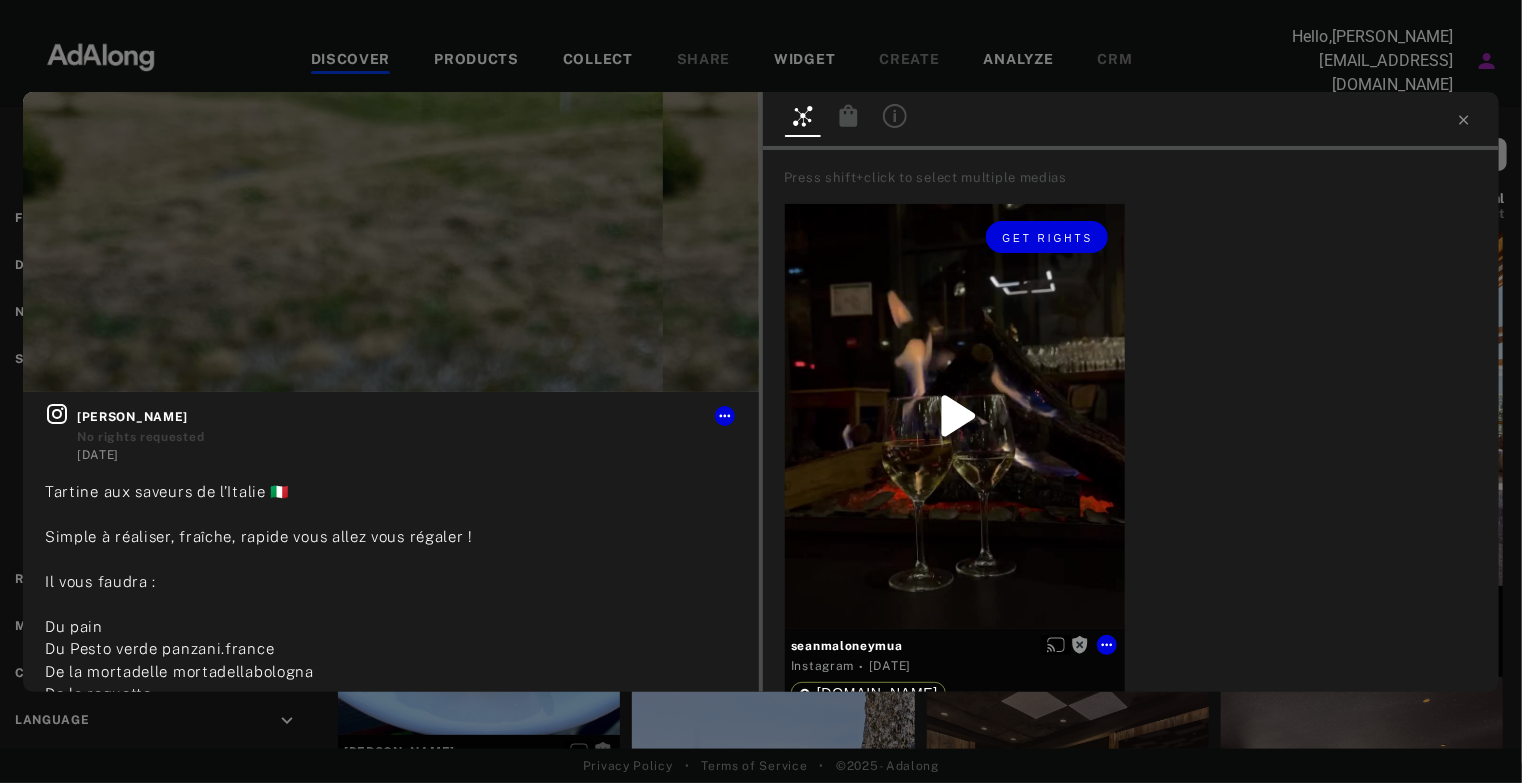 drag, startPoint x: 1462, startPoint y: 115, endPoint x: 971, endPoint y: 445, distance: 591.5919 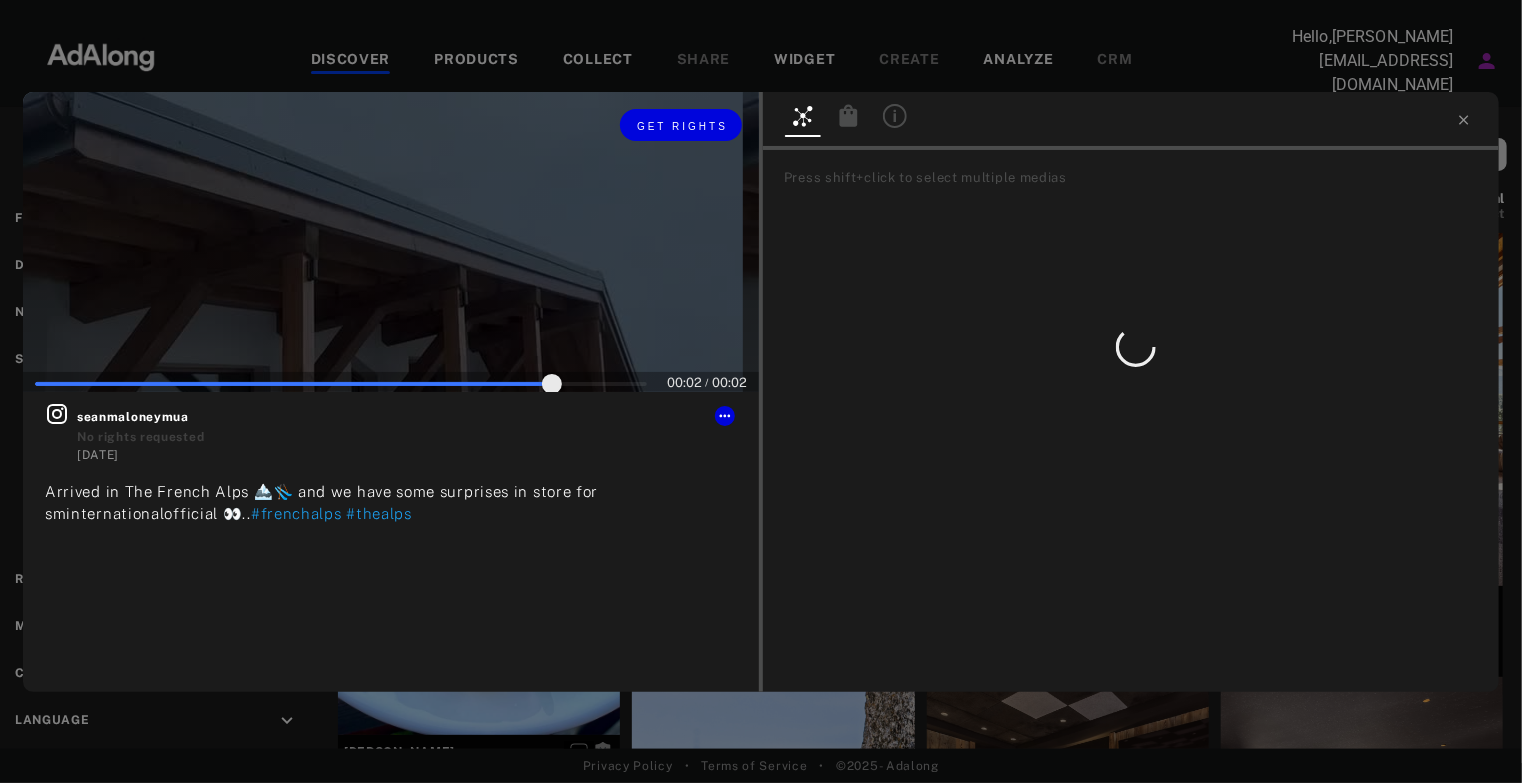 type on "**" 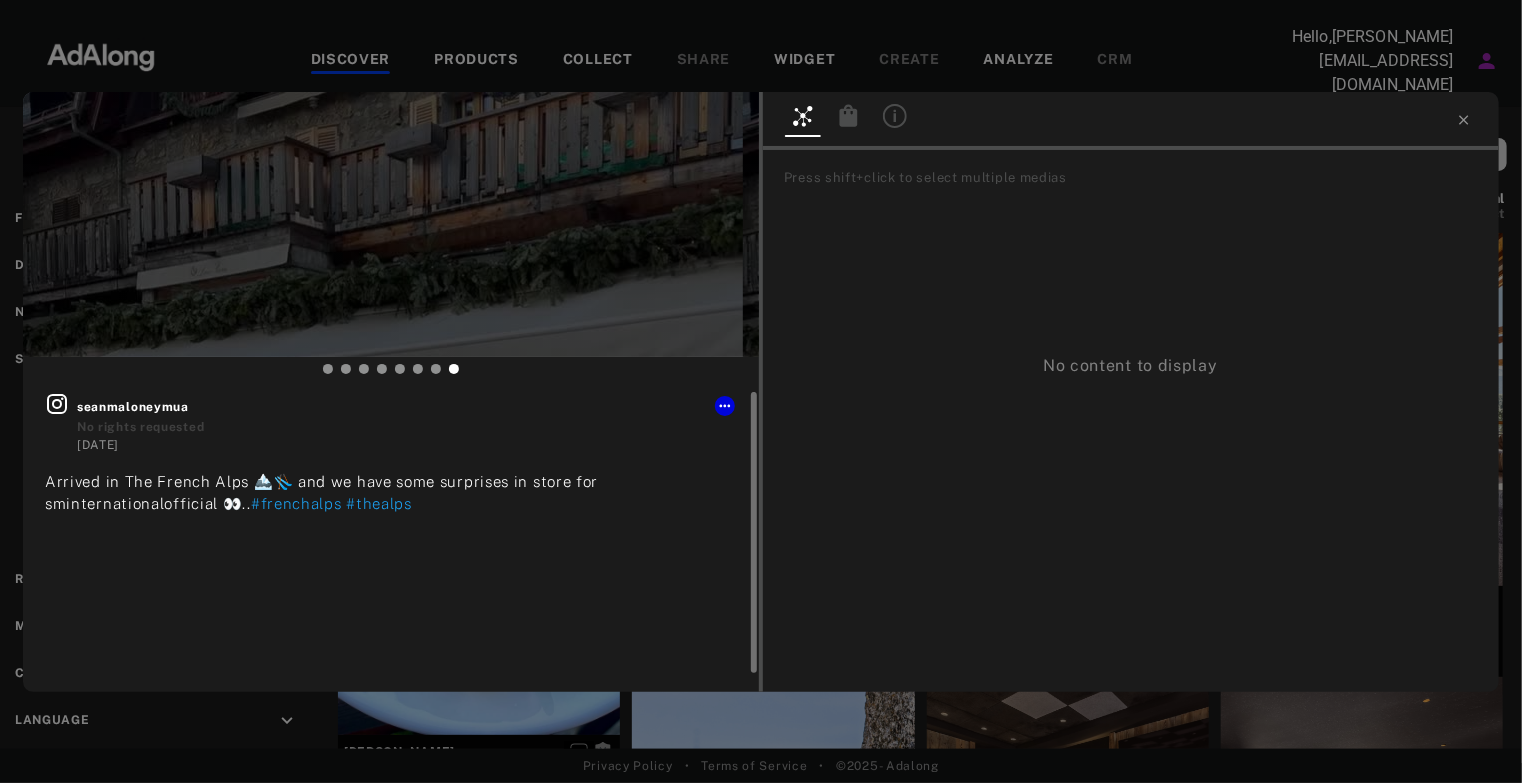 click on "seanmaloneymua" at bounding box center [407, 407] 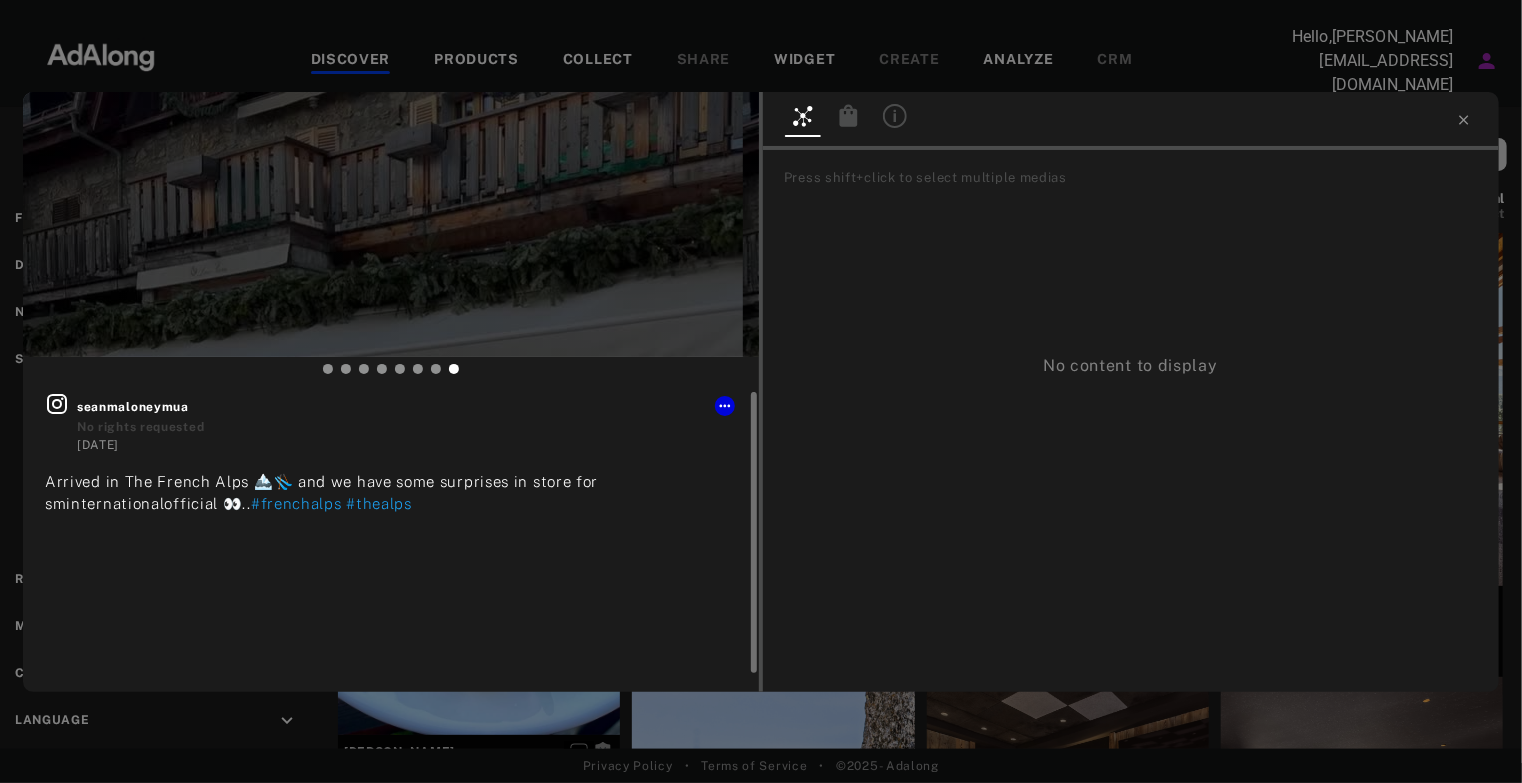 type on "***" 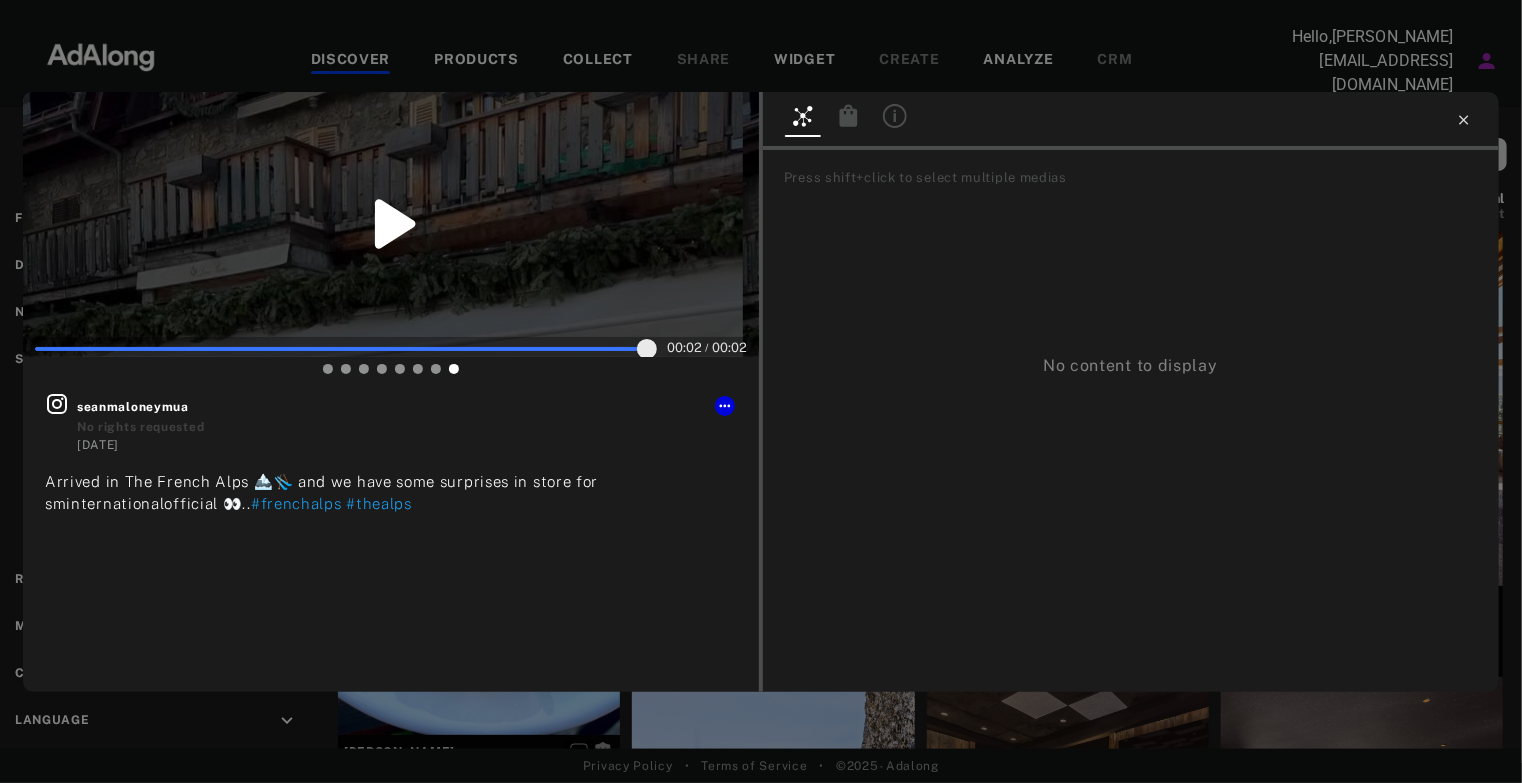 click 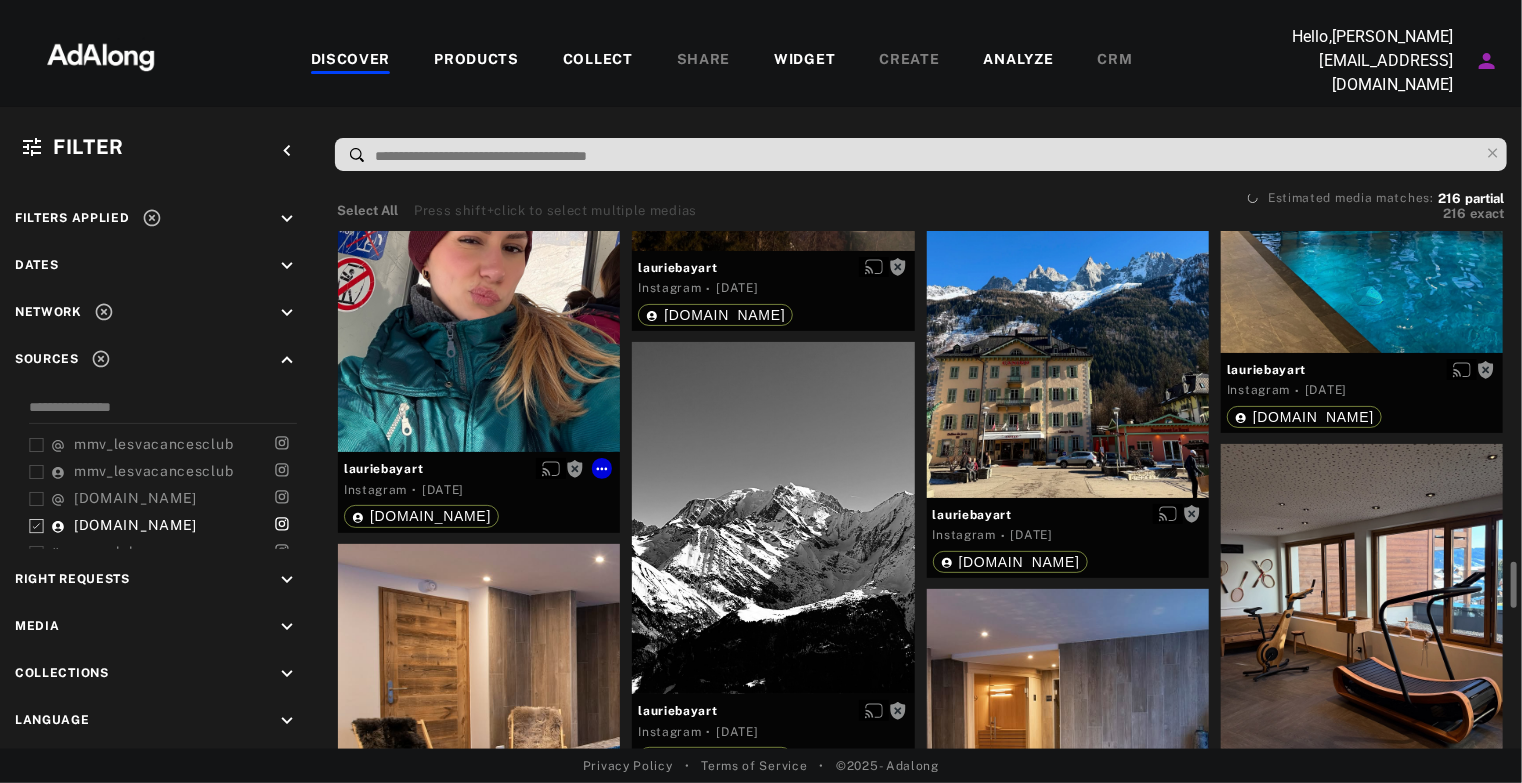 scroll, scrollTop: 3200, scrollLeft: 0, axis: vertical 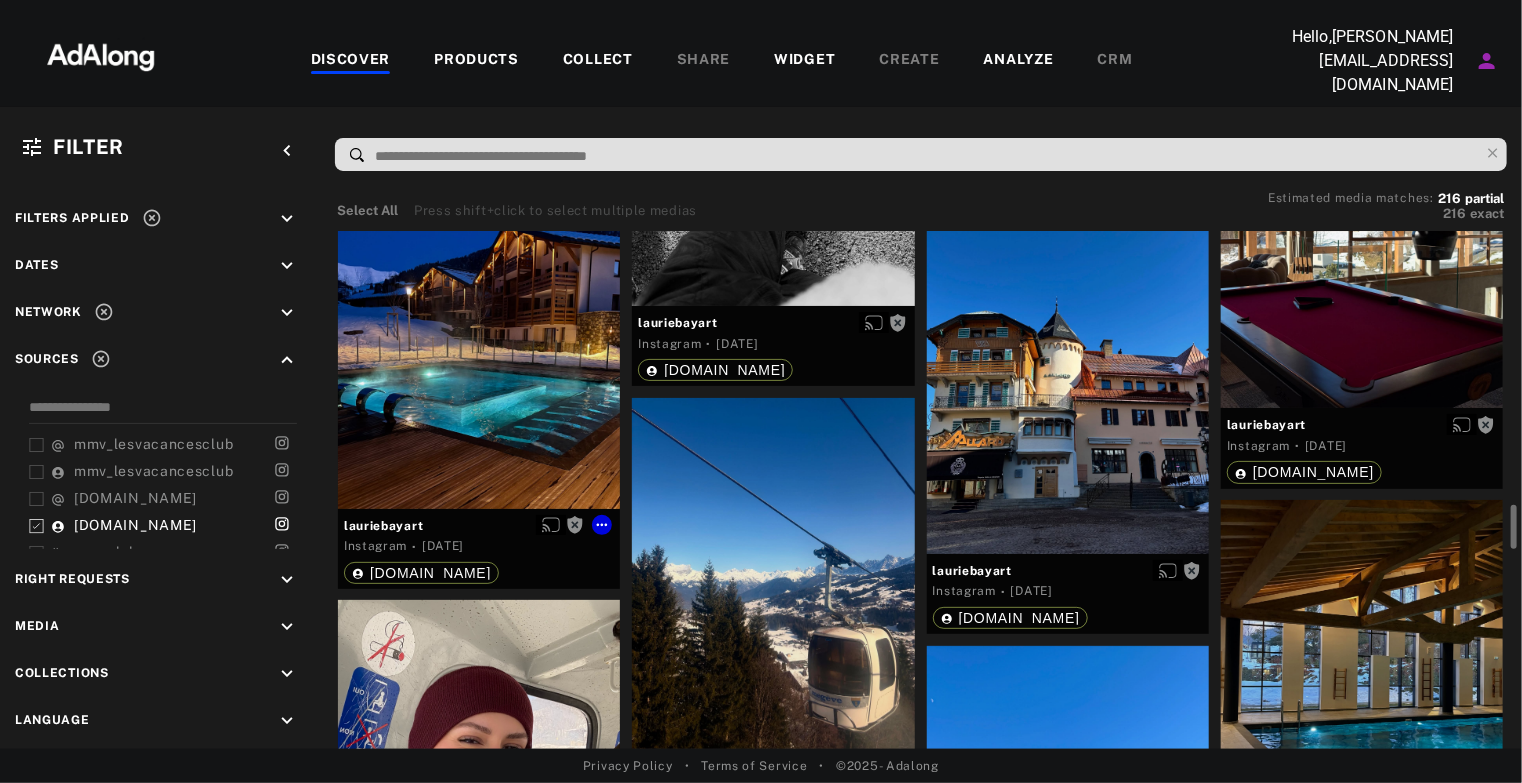 click on "Get rights" at bounding box center [479, 333] 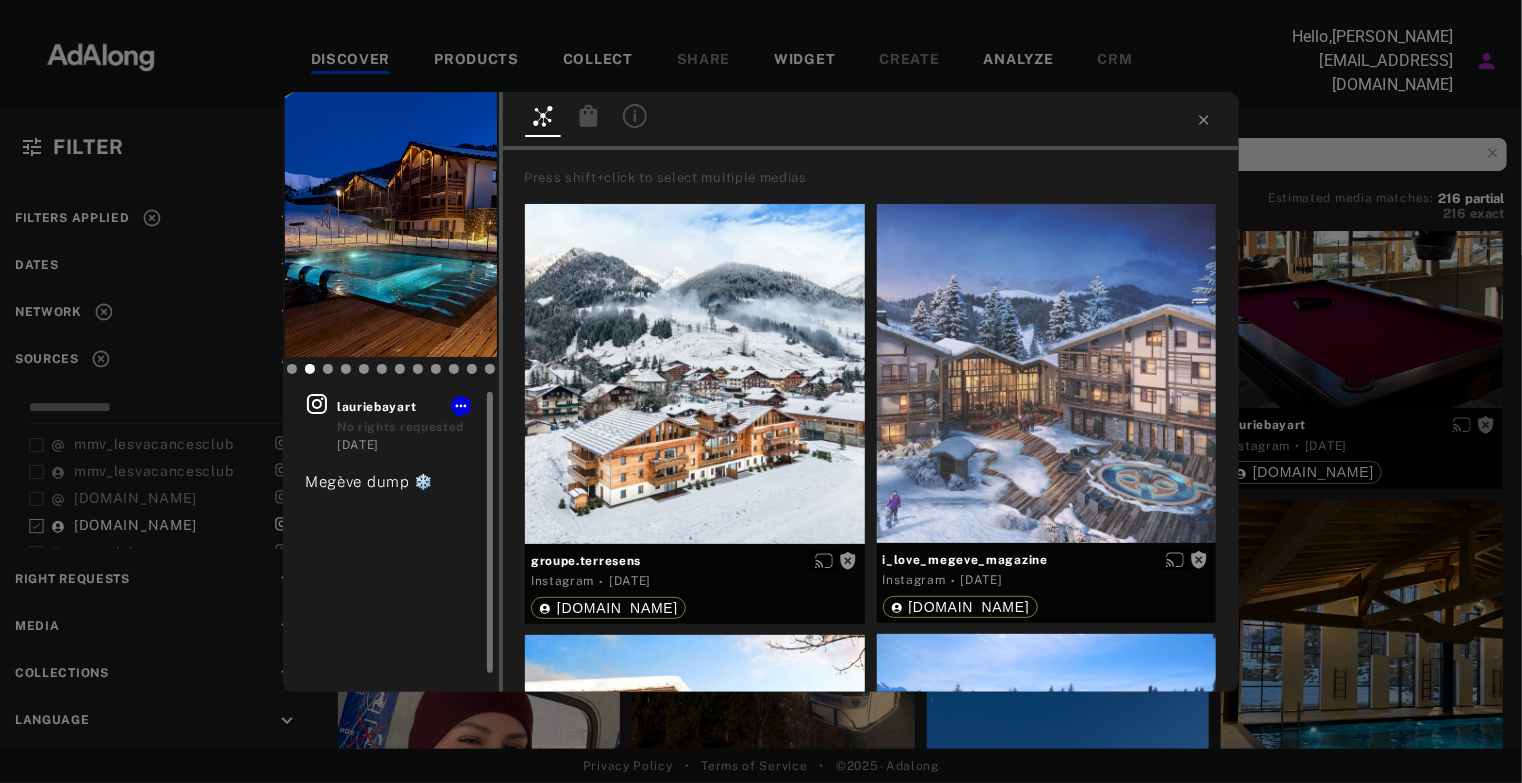 click 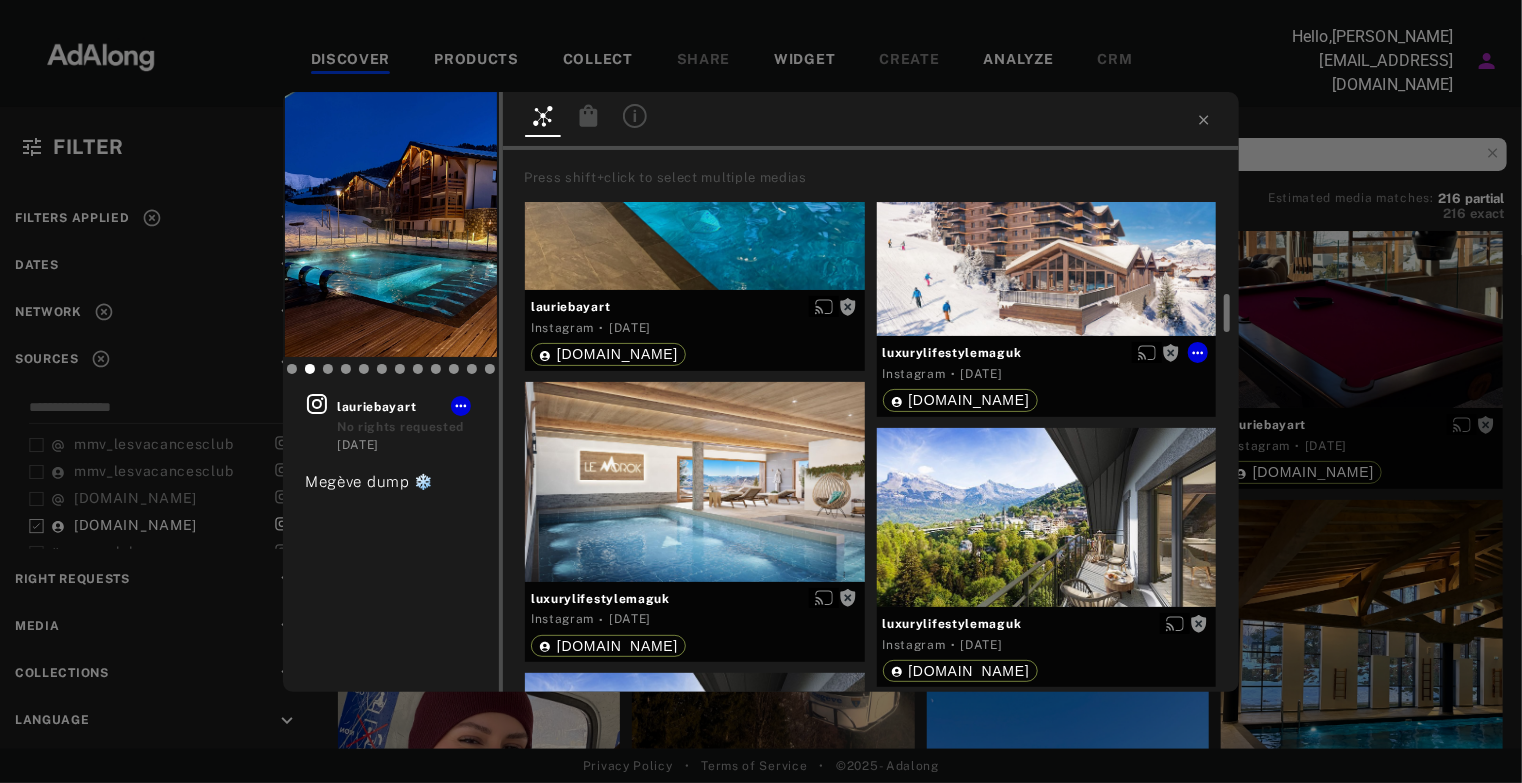 scroll, scrollTop: 1100, scrollLeft: 0, axis: vertical 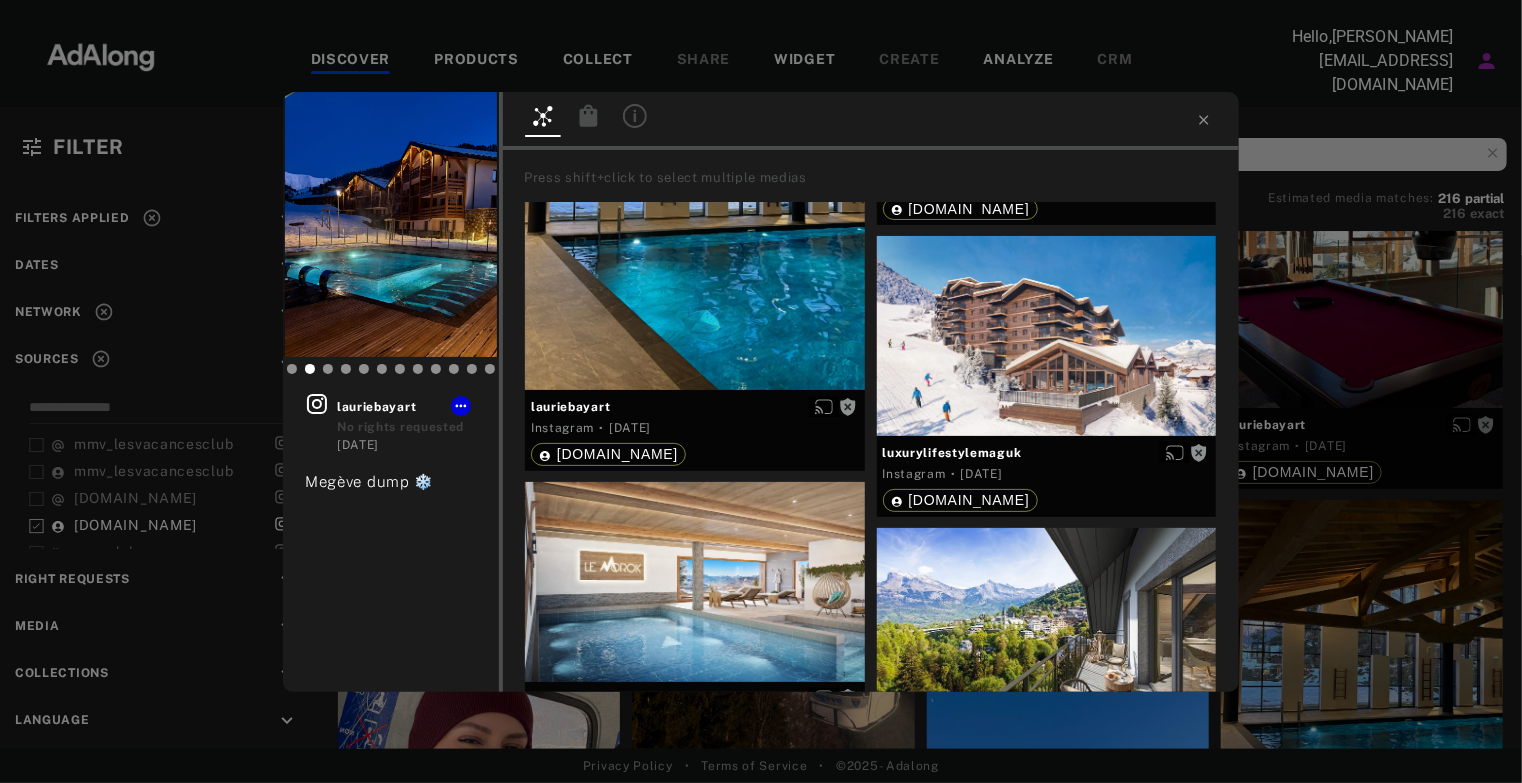 click on "Get rights lauriebayart No rights requested [DATE] Megève dump ❄️ Press shift+click to select multiple medias groupe.terresens Instagram · [DATE] [DOMAIN_NAME] i_love_megeve_magazine Instagram · [DATE] [DOMAIN_NAME] [PERSON_NAME] Instagram · [DATE] [DOMAIN_NAME] [DOMAIN_NAME] Instagram · [DATE] [DOMAIN_NAME] luxurylifestylemaguk Instagram · [DATE] [DOMAIN_NAME] lauriebayart Instagram · [DATE] [DOMAIN_NAME] luxurylifestylemaguk Instagram · [DATE] [DOMAIN_NAME] luxurylifestylemaguk Instagram · [DATE] [DOMAIN_NAME] luxurylifestylemaguk Instagram · [DATE] [DOMAIN_NAME] luxurylifestylemaguk Instagram · [DATE] [DOMAIN_NAME] mb_race Instagram · [DATE] [DOMAIN_NAME] i_love_megeve_magazine Instagram · [DATE] [DOMAIN_NAME] [PERSON_NAME] Instagram · [DATE] [DOMAIN_NAME] [DOMAIN_NAME] Instagram · [DATE] [DOMAIN_NAME] [DOMAIN_NAME] Instagram · [DATE] [DOMAIN_NAME] megeve_officiel Instagram · [DATE] [DOMAIN_NAME] [DOMAIN_NAME] Instagram ·" at bounding box center (761, 391) 